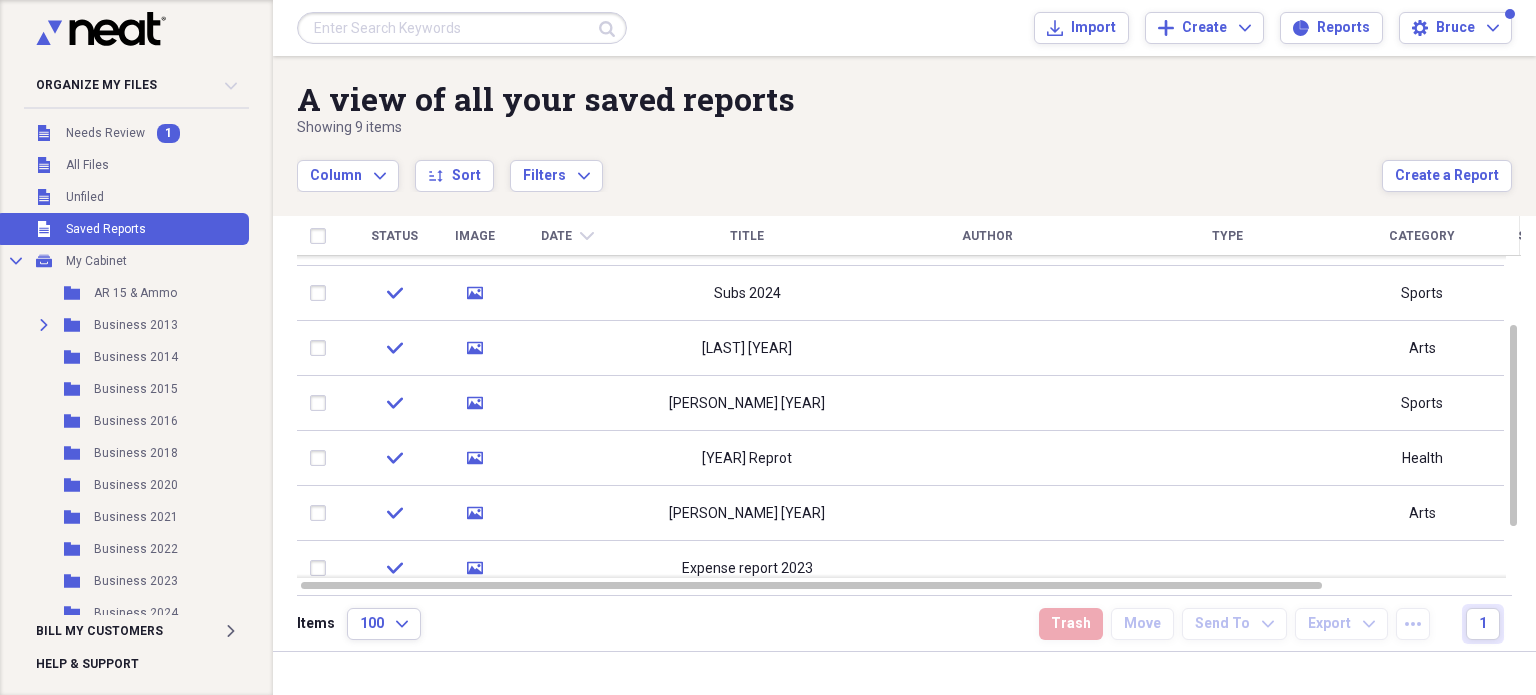 scroll, scrollTop: 0, scrollLeft: 0, axis: both 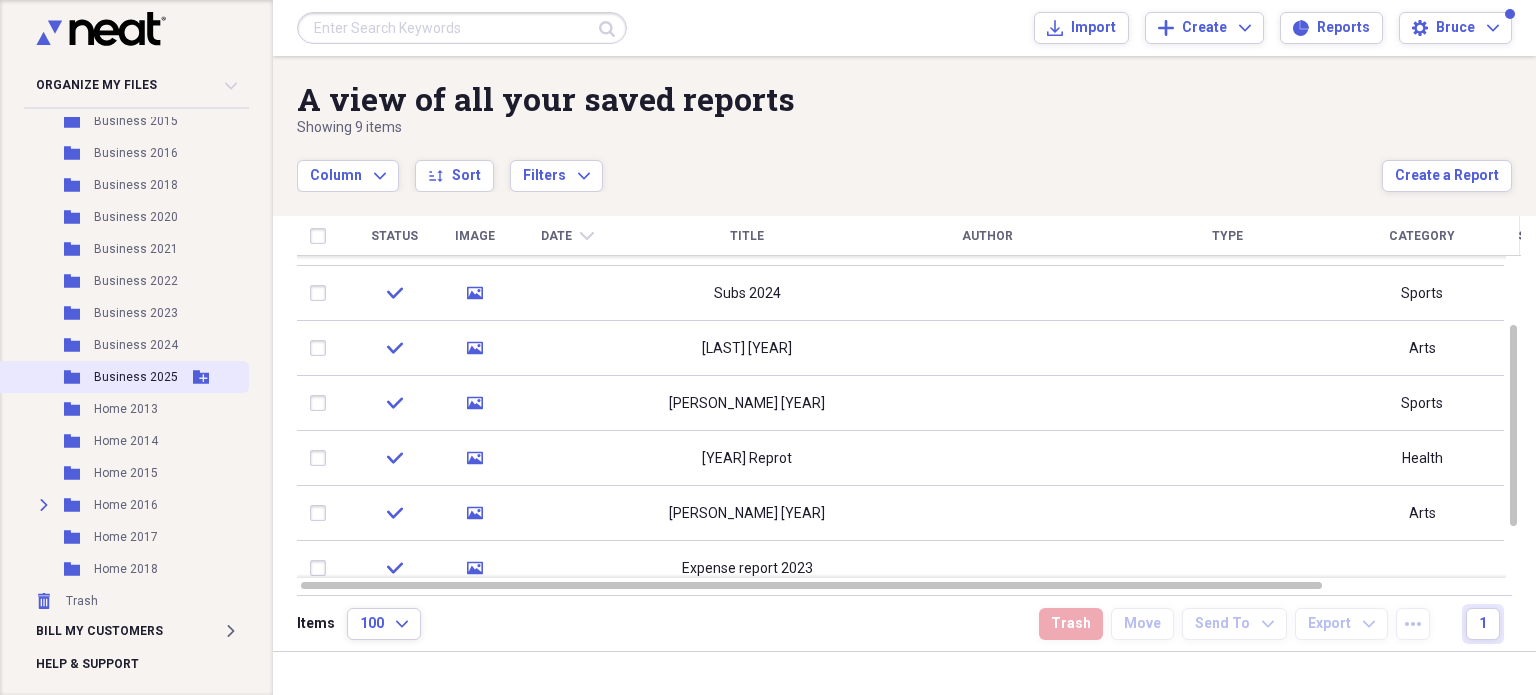 click on "Business 2025" at bounding box center (136, 377) 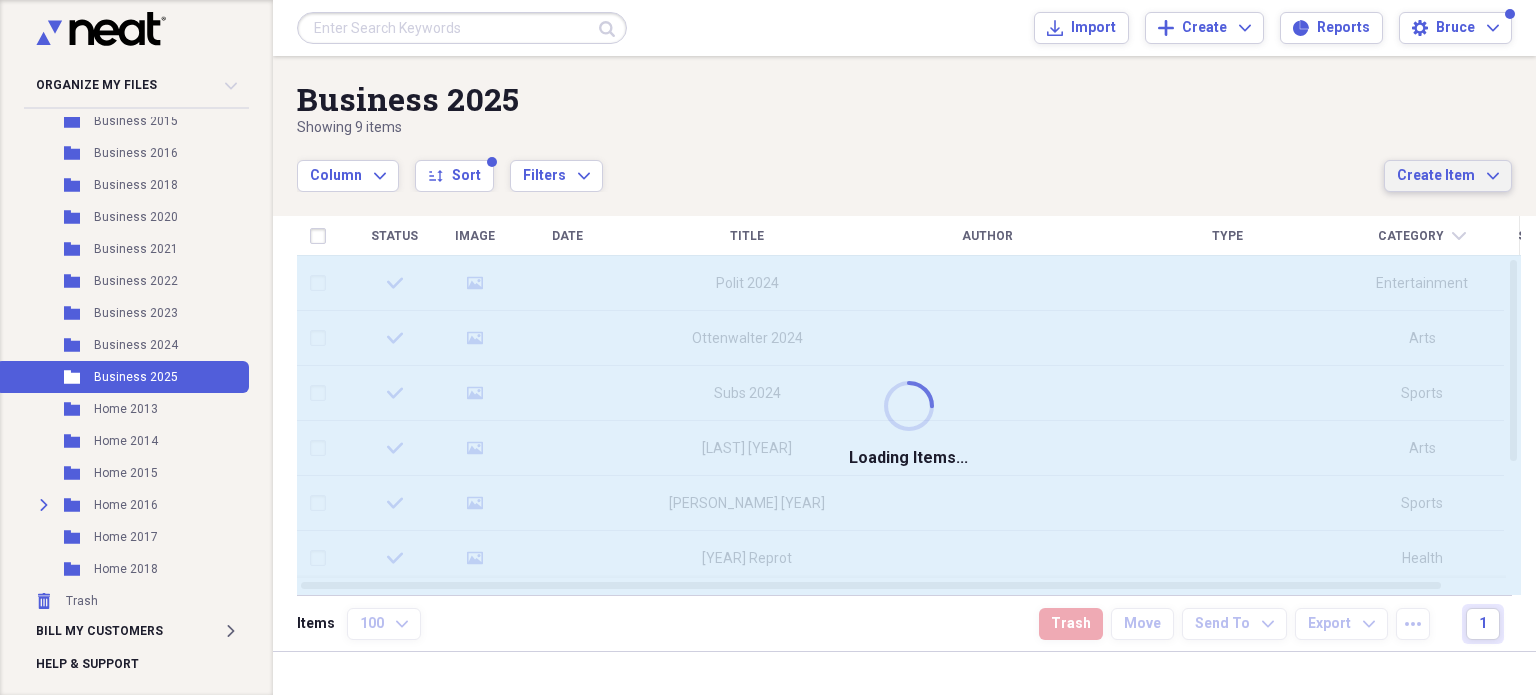 click on "Create Item Expand" at bounding box center [1448, 176] 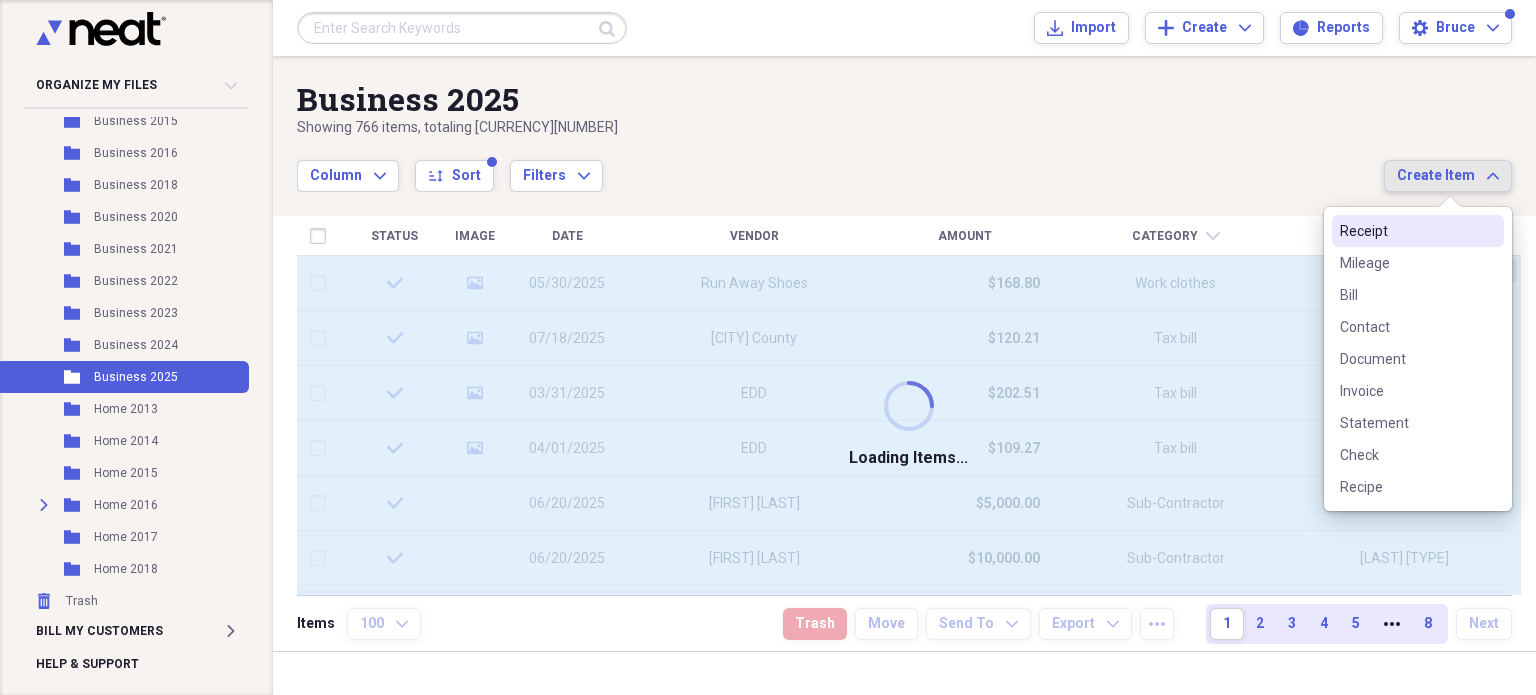 click on "Receipt" at bounding box center [1406, 231] 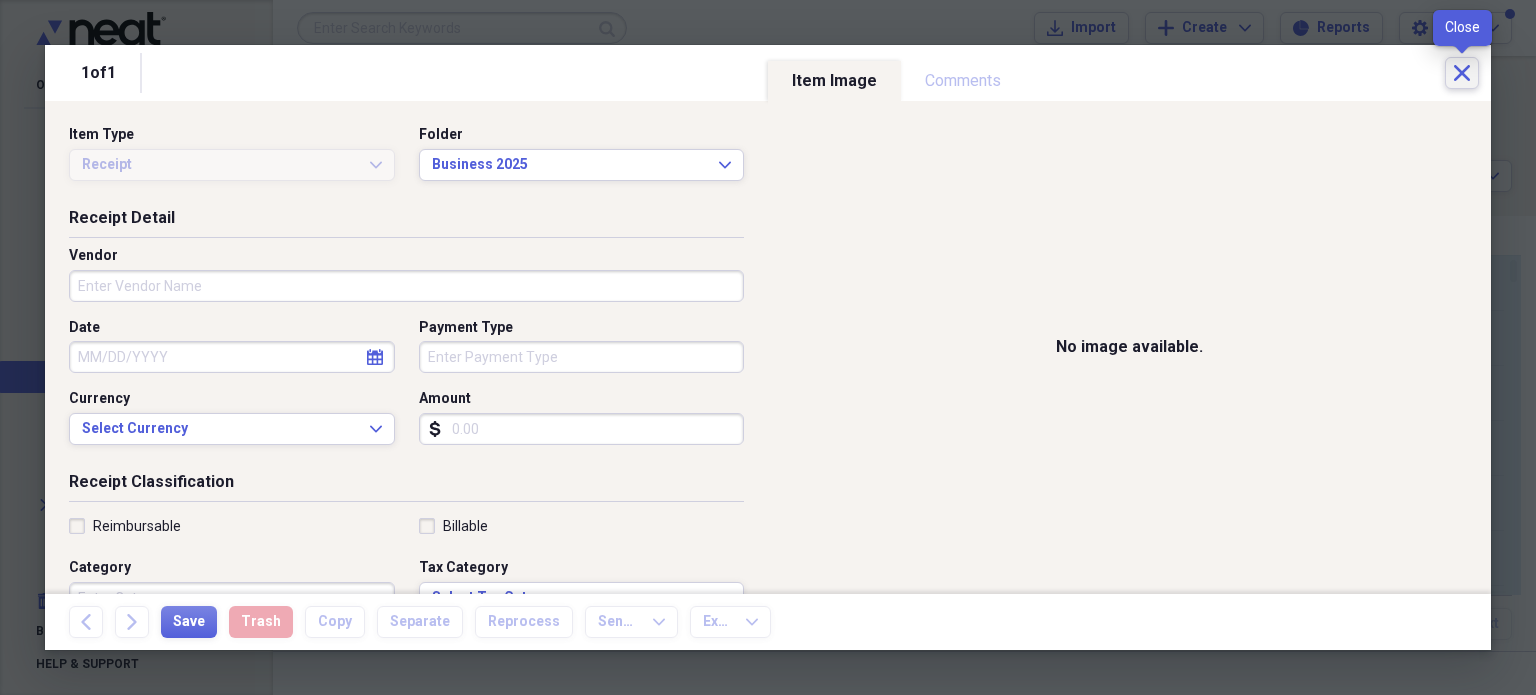 click on "Close" 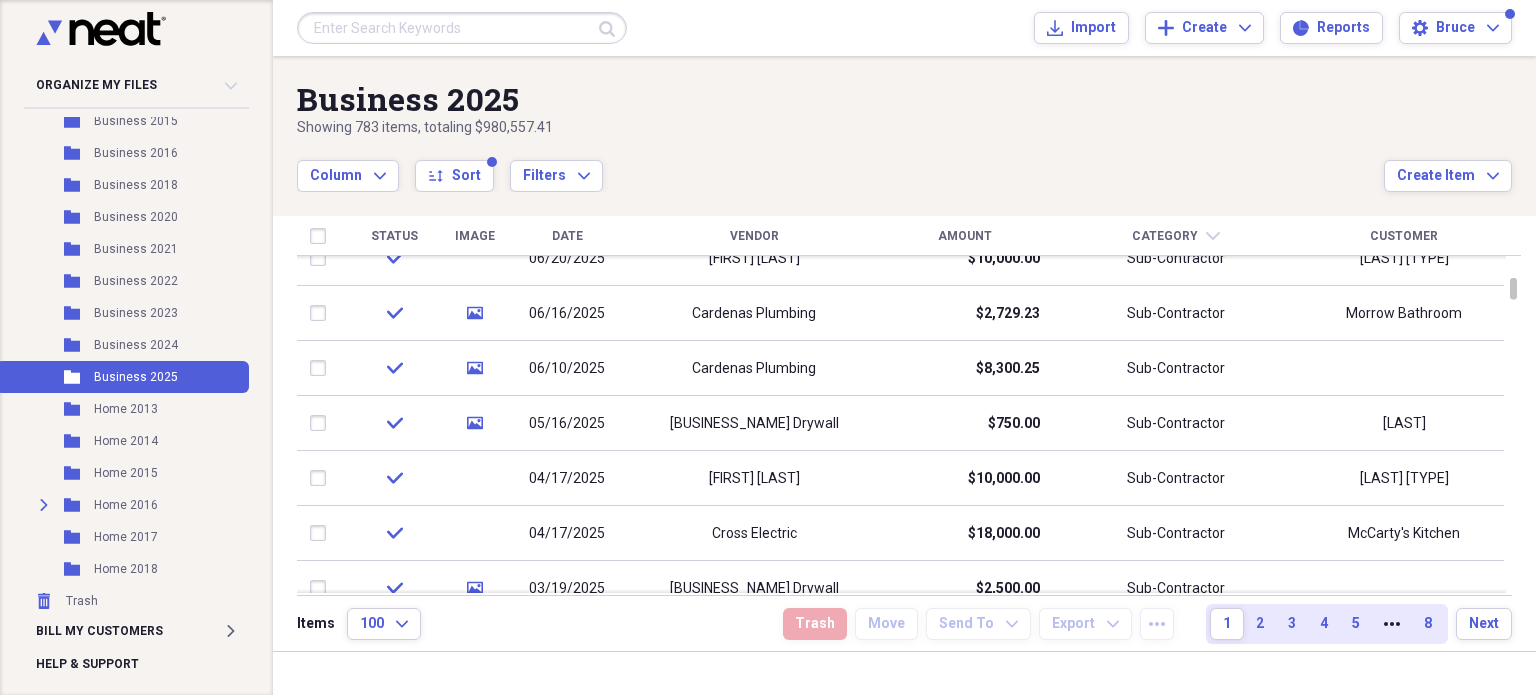 click on "Date" at bounding box center [567, 236] 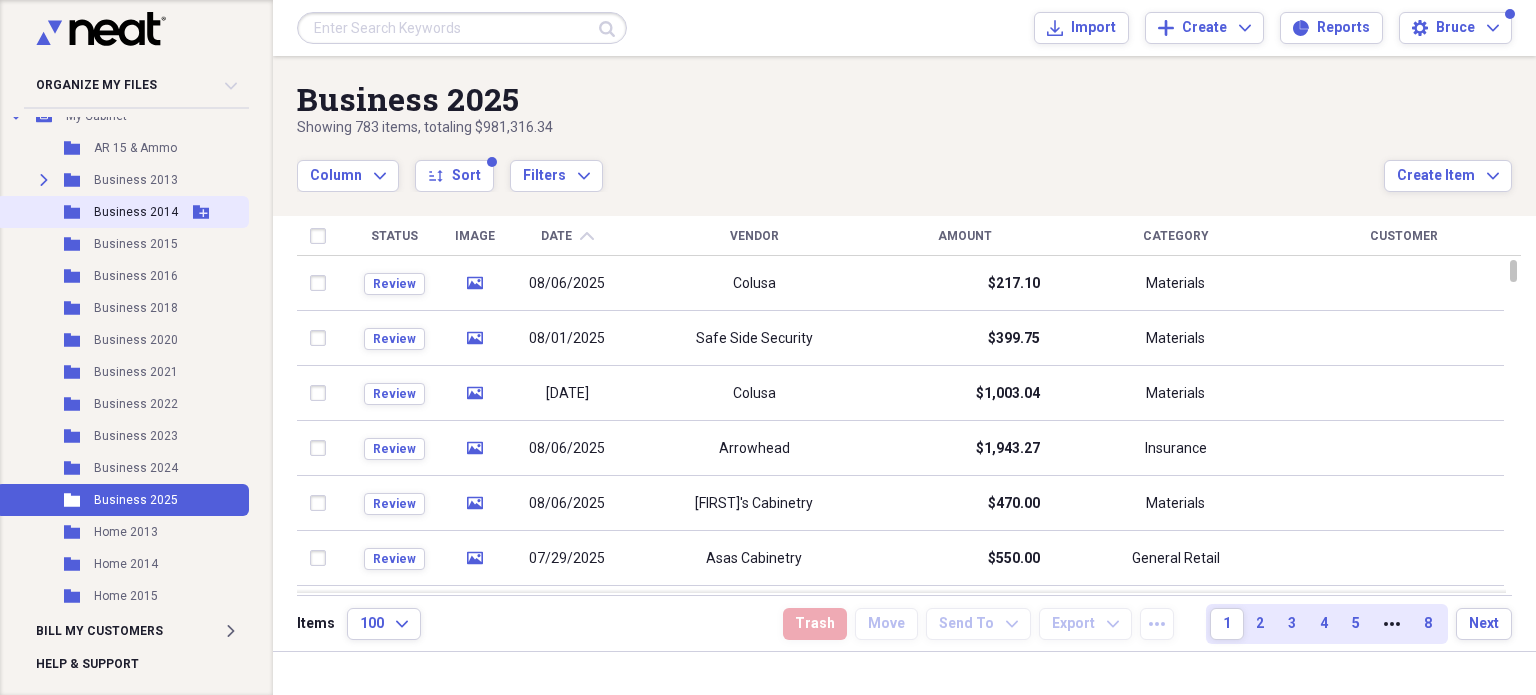 scroll, scrollTop: 0, scrollLeft: 0, axis: both 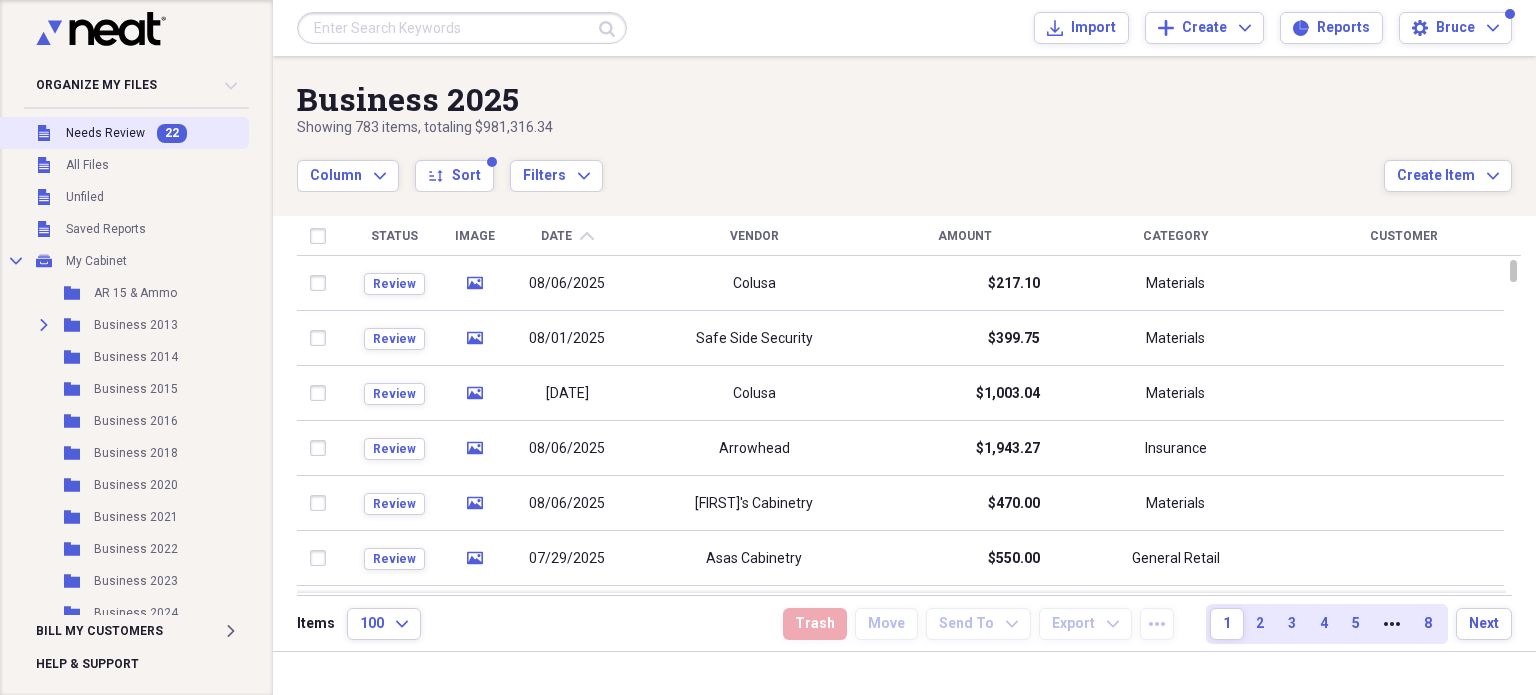 click on "Needs Review" at bounding box center (105, 133) 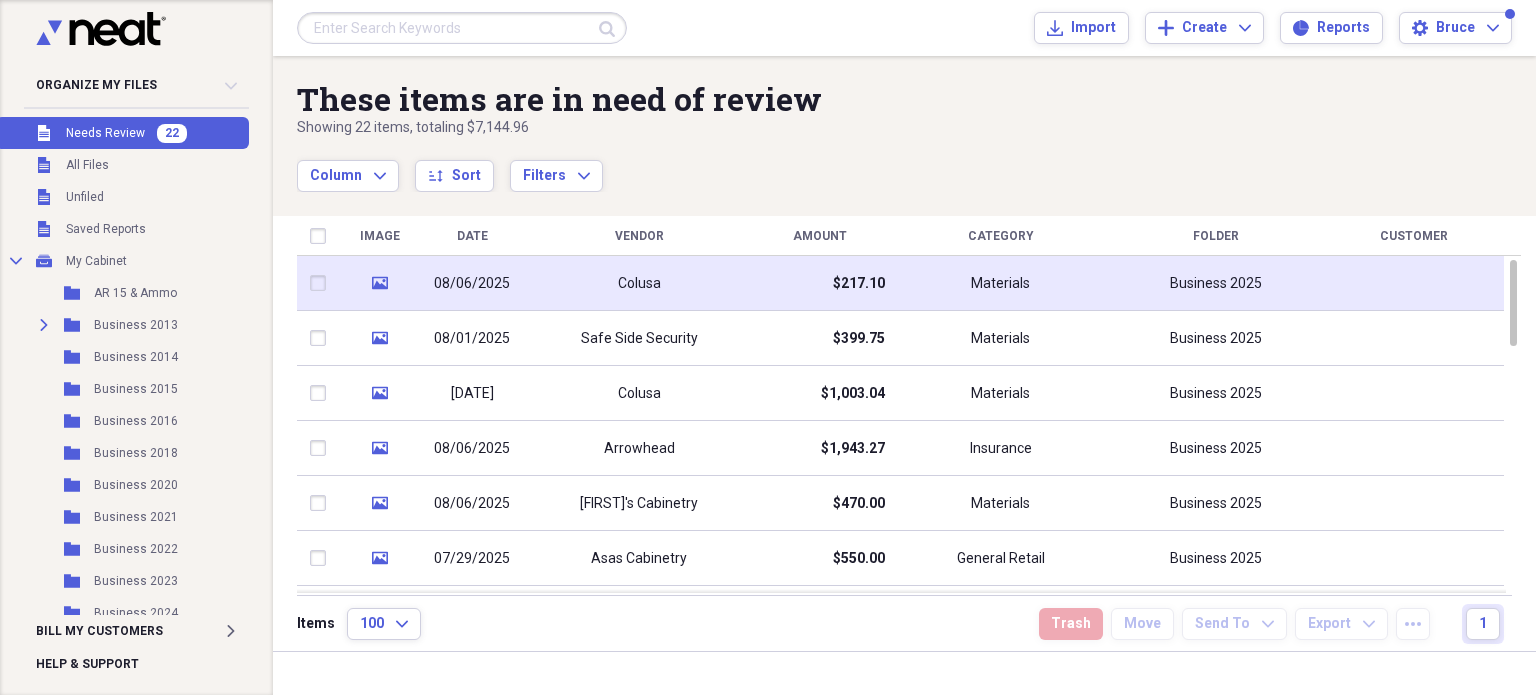 click on "Colusa" at bounding box center (639, 283) 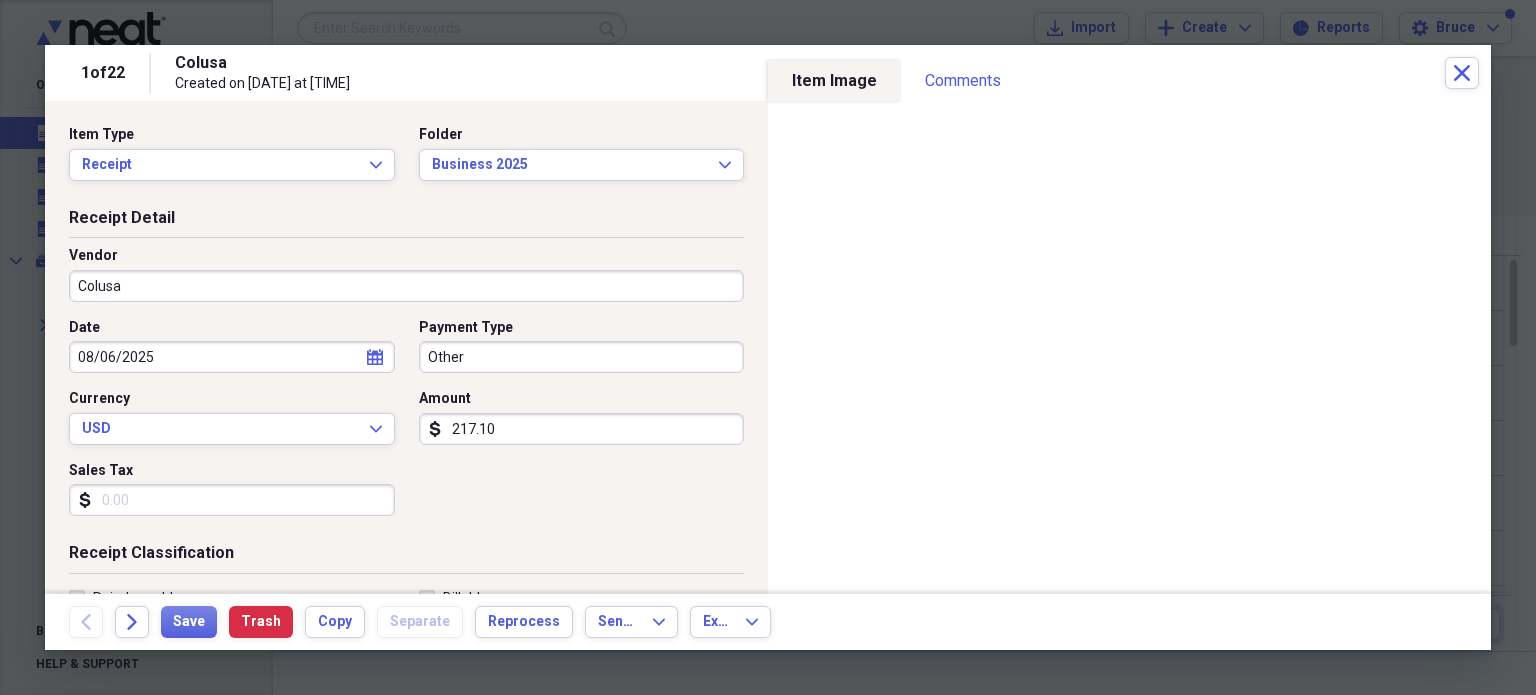 click on "Colusa" at bounding box center (406, 286) 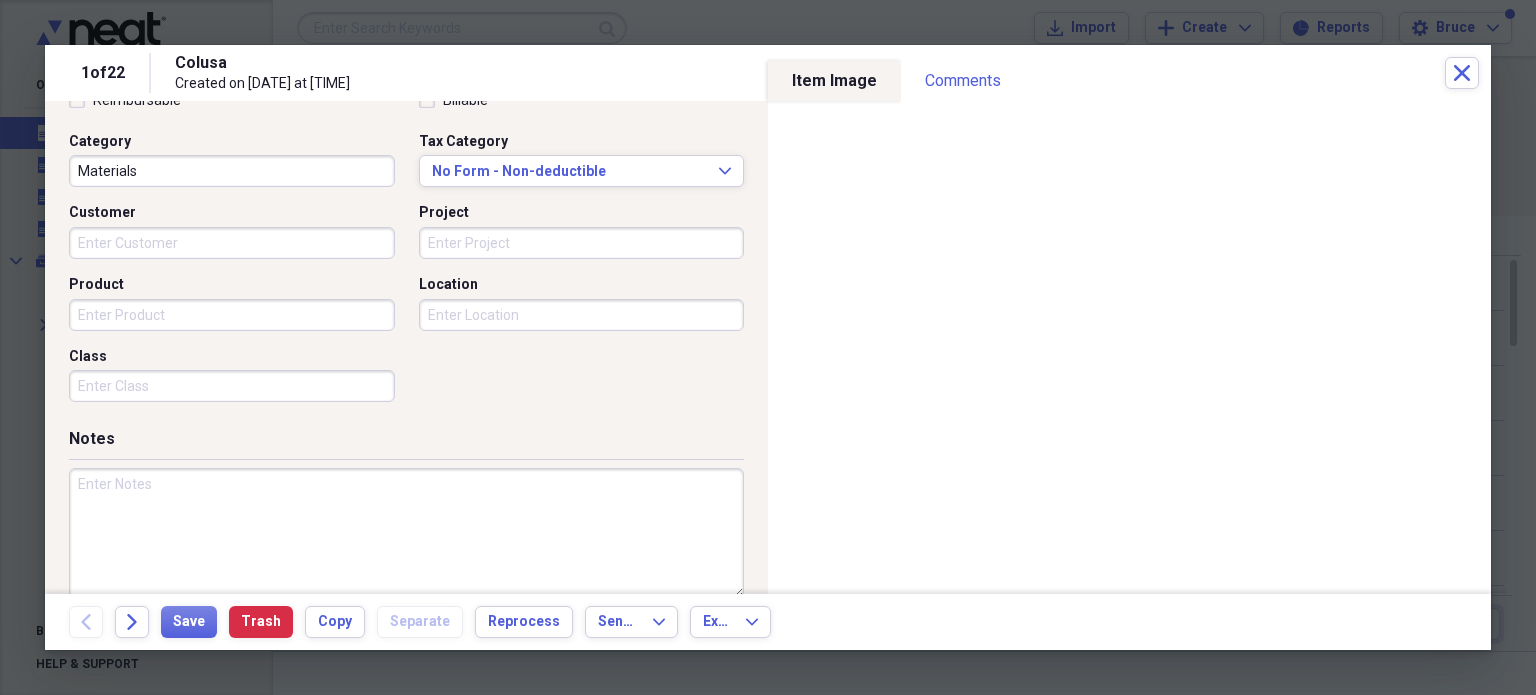 scroll, scrollTop: 500, scrollLeft: 0, axis: vertical 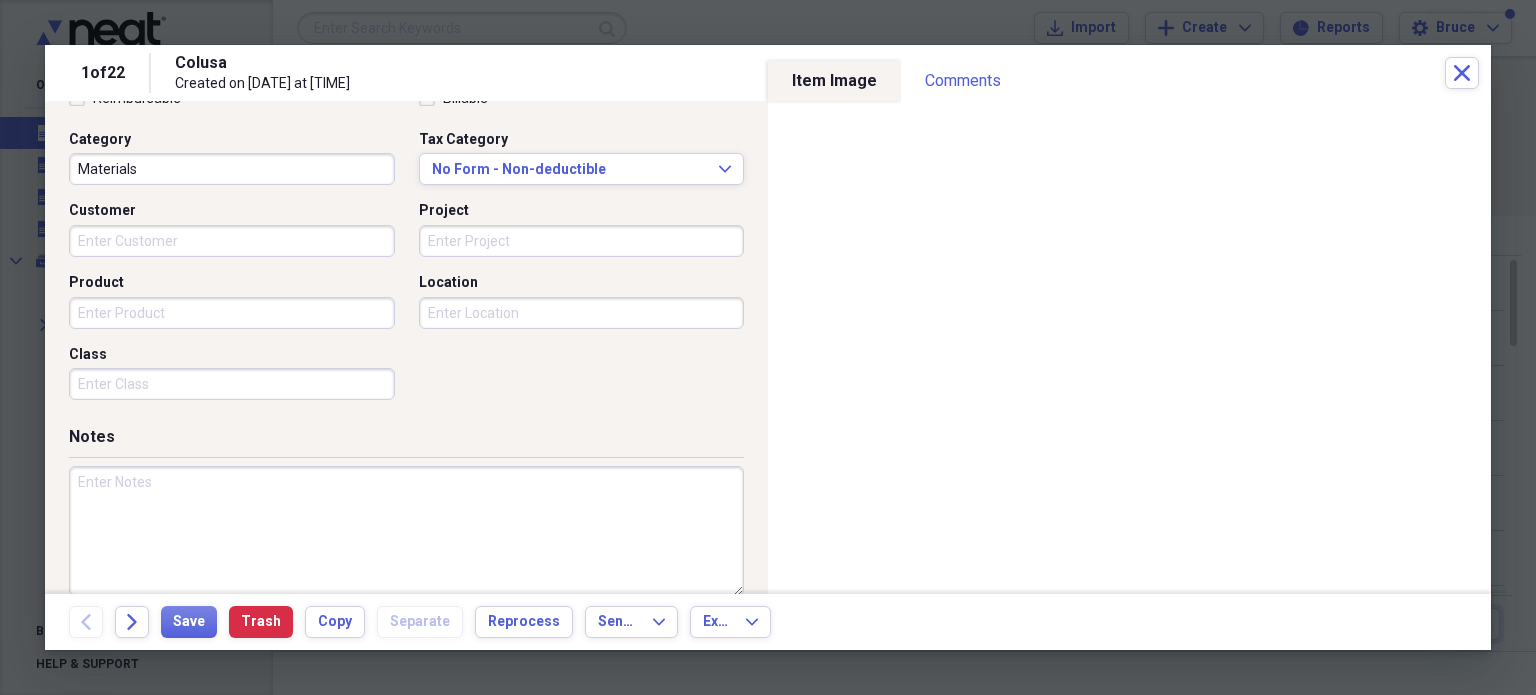 type on "Western Log Home Supply" 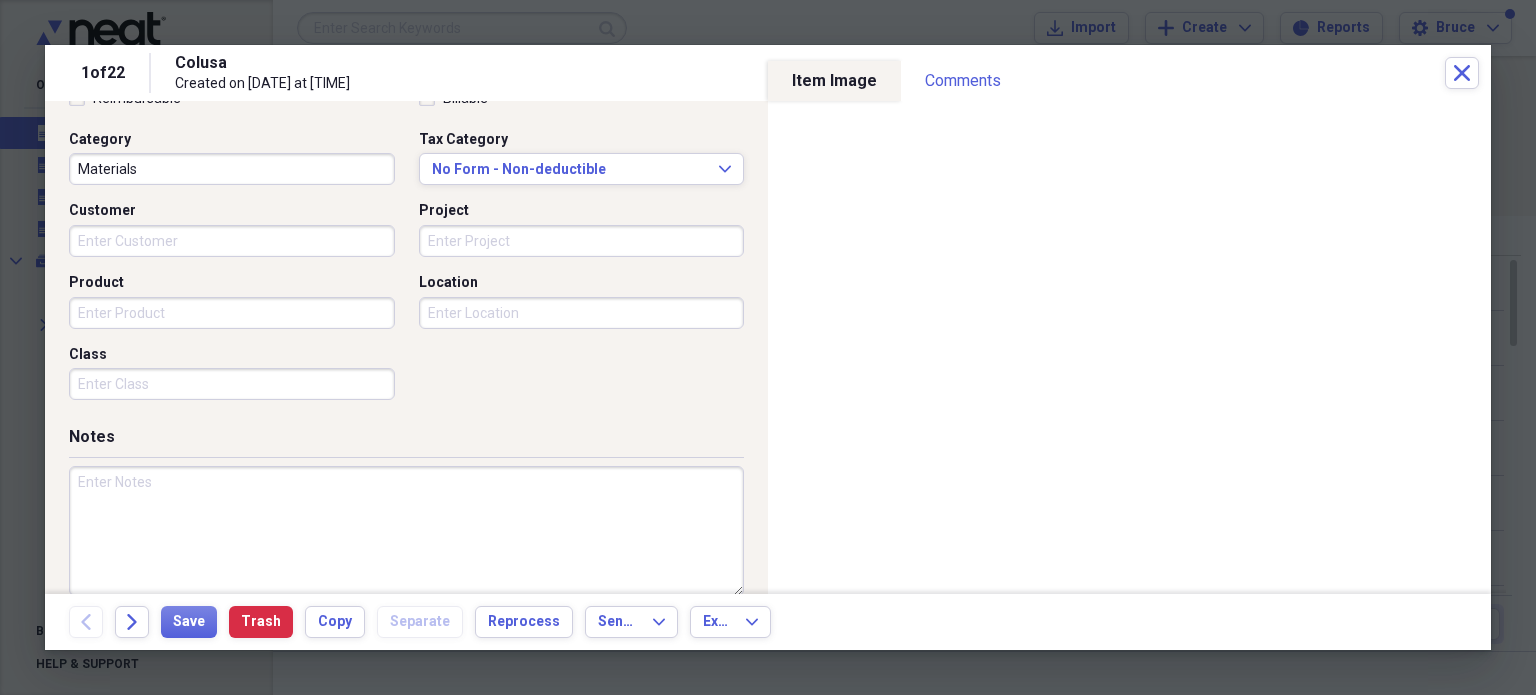 click on "Customer" at bounding box center [232, 241] 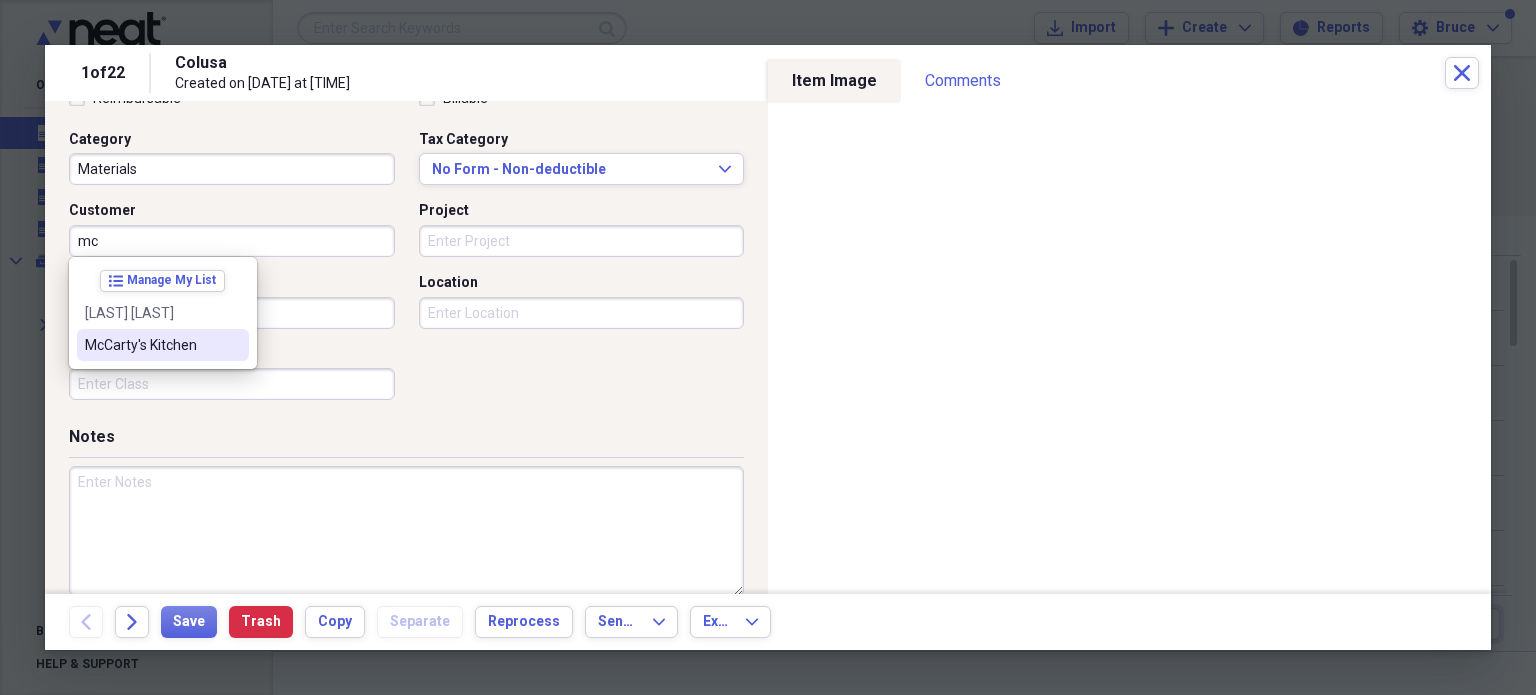 click on "McCarty's Kitchen" at bounding box center (163, 345) 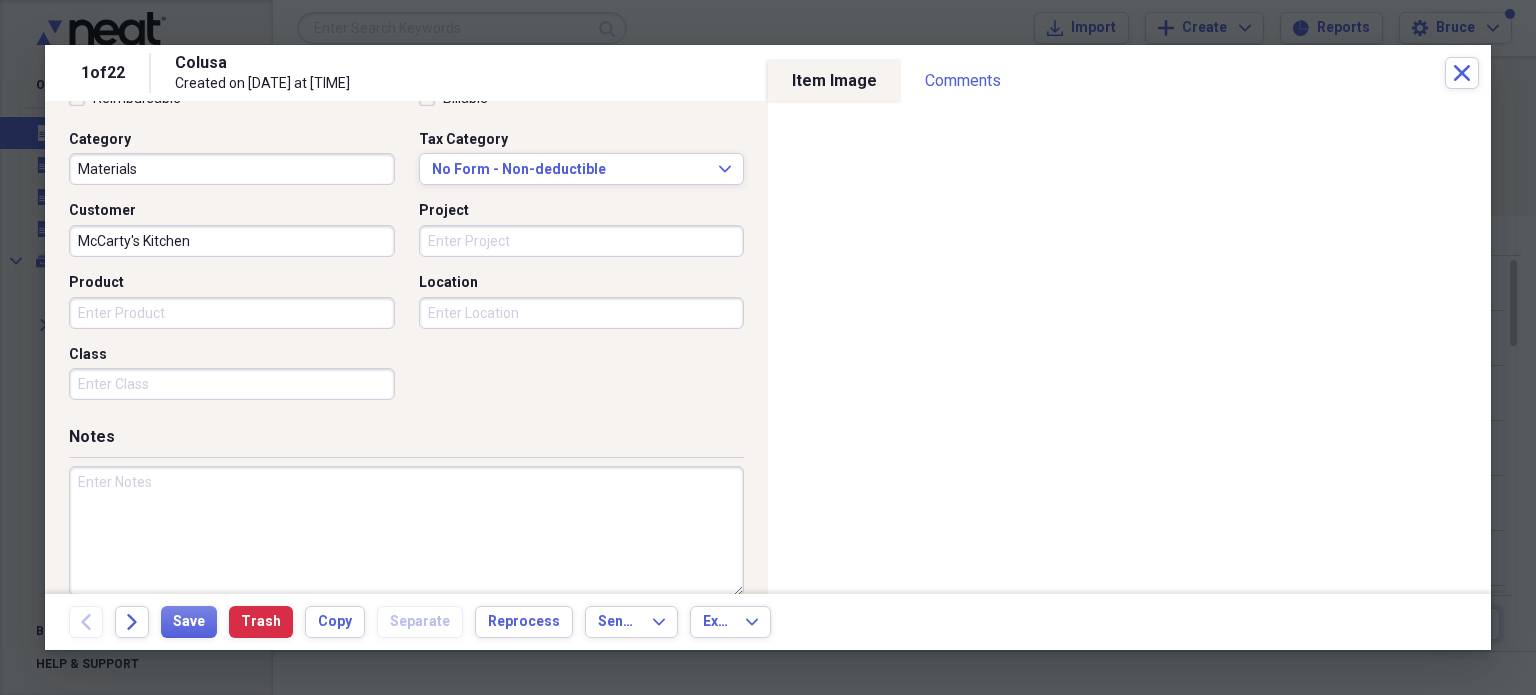 click at bounding box center (406, 531) 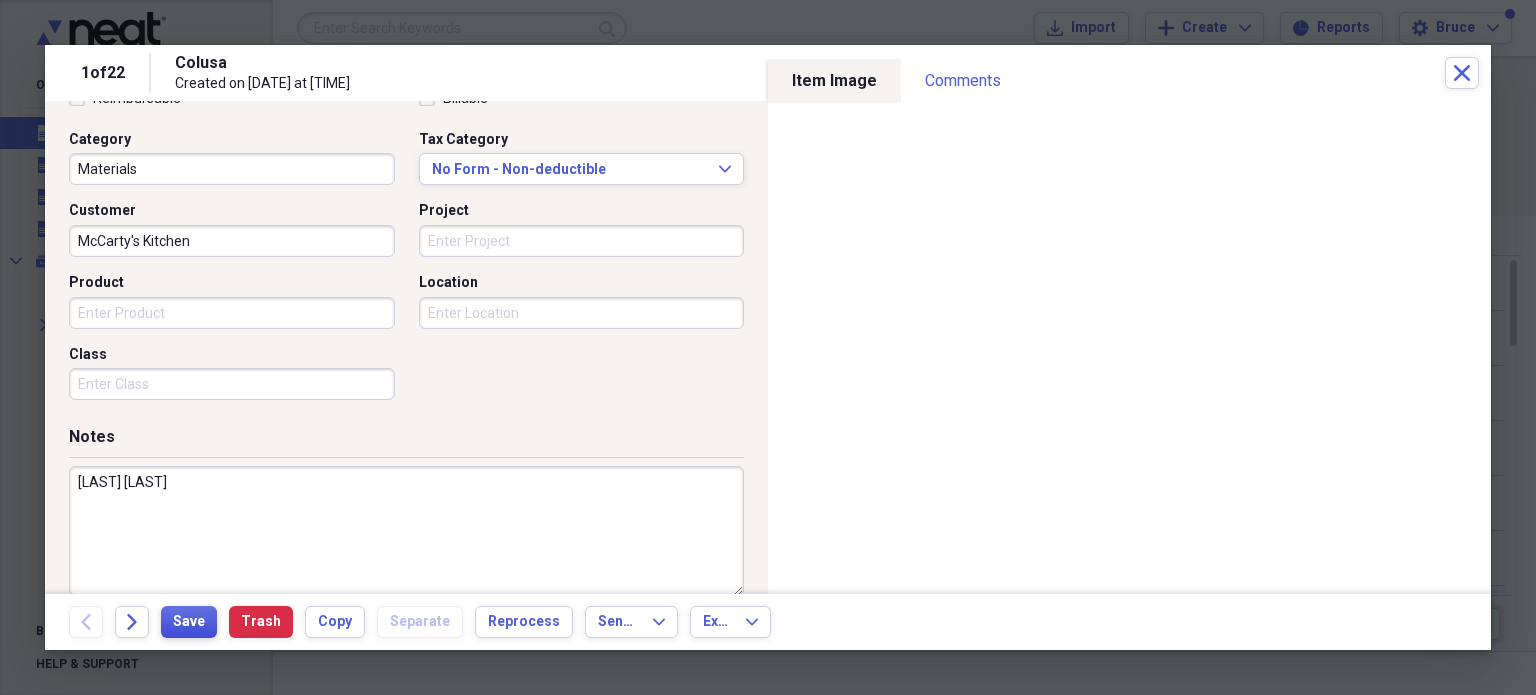 type on "[LAST] [LAST]" 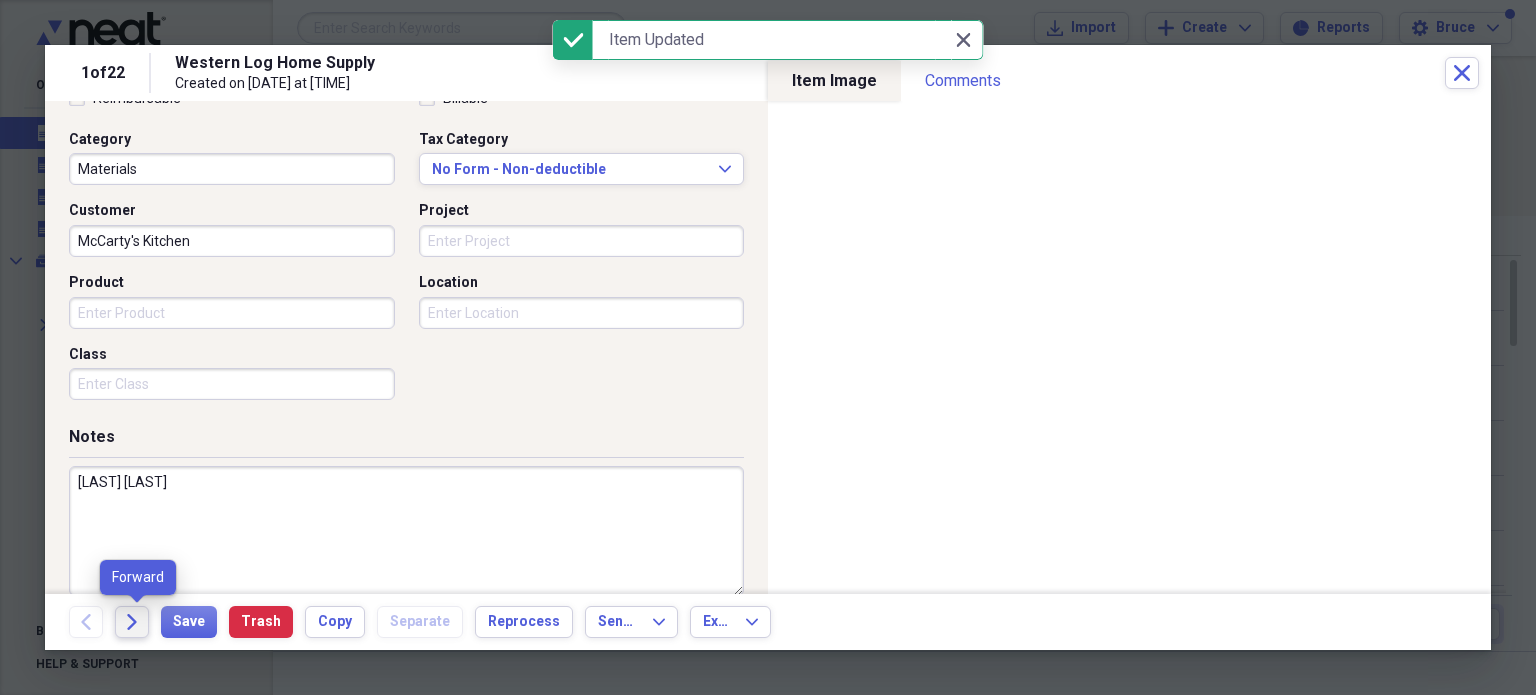 click on "Forward" 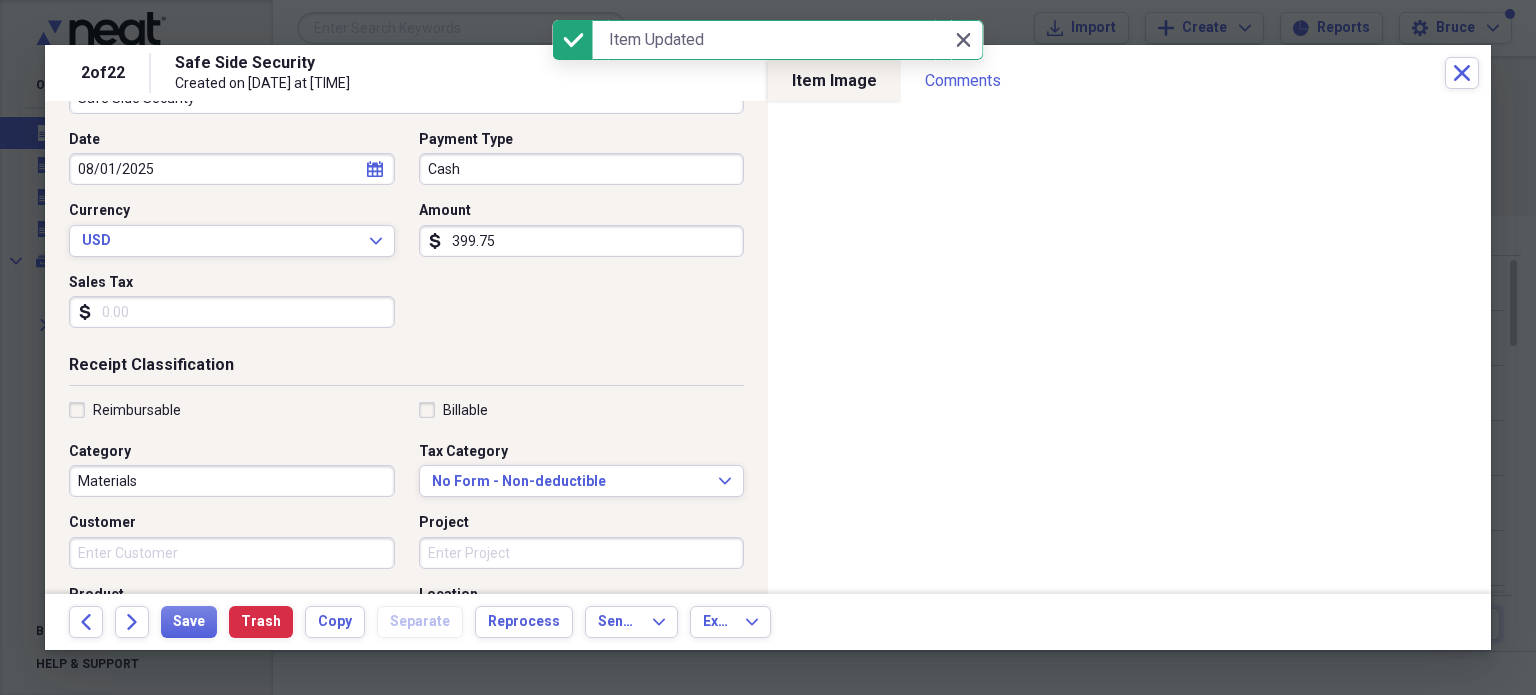 scroll, scrollTop: 300, scrollLeft: 0, axis: vertical 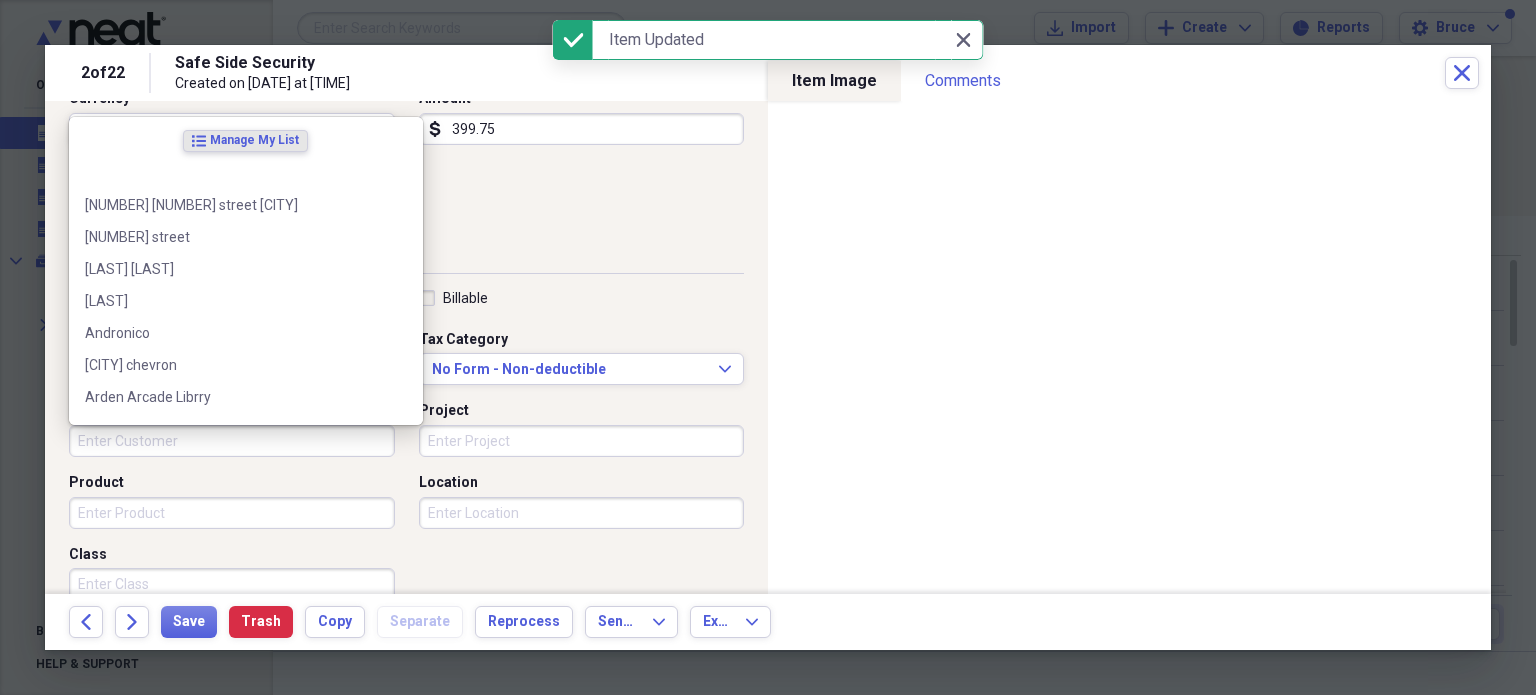 click on "Customer" at bounding box center (232, 441) 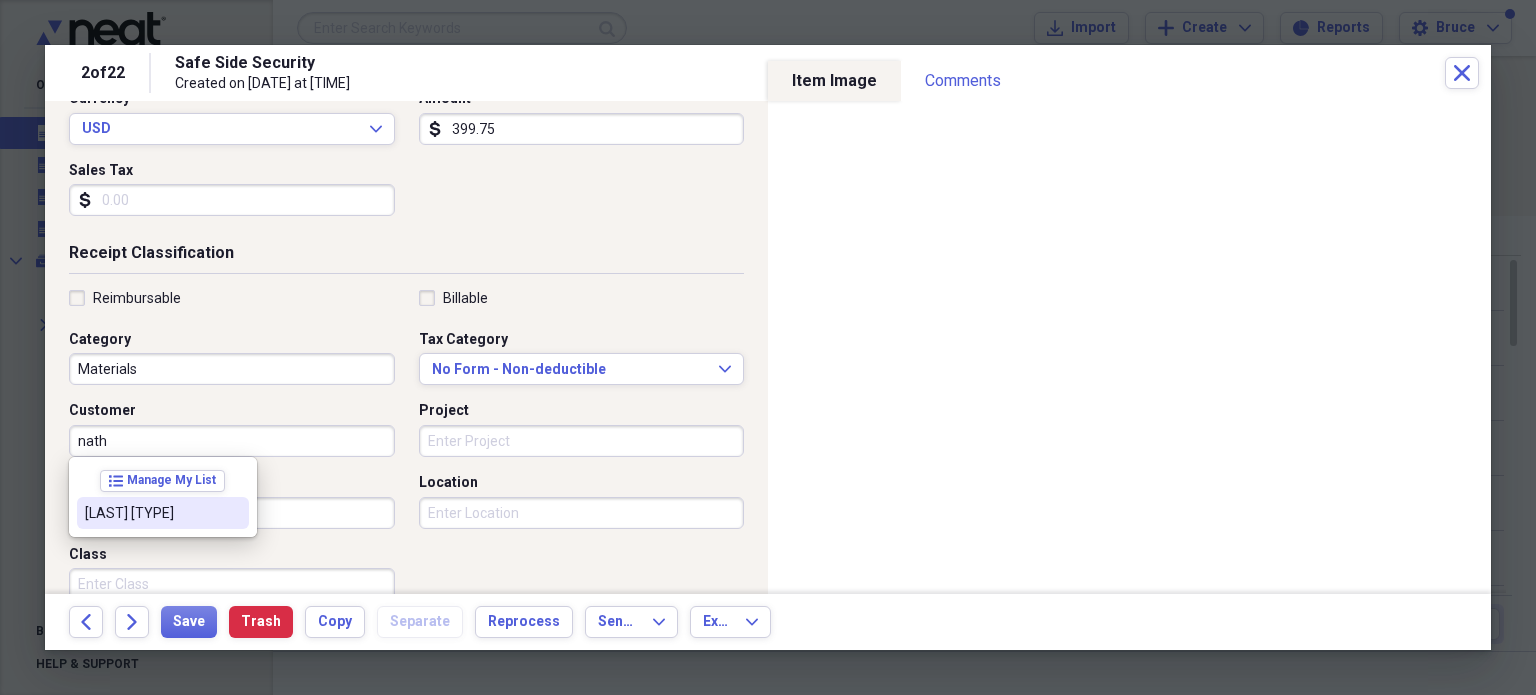 click on "[LAST] [TYPE]" at bounding box center [151, 513] 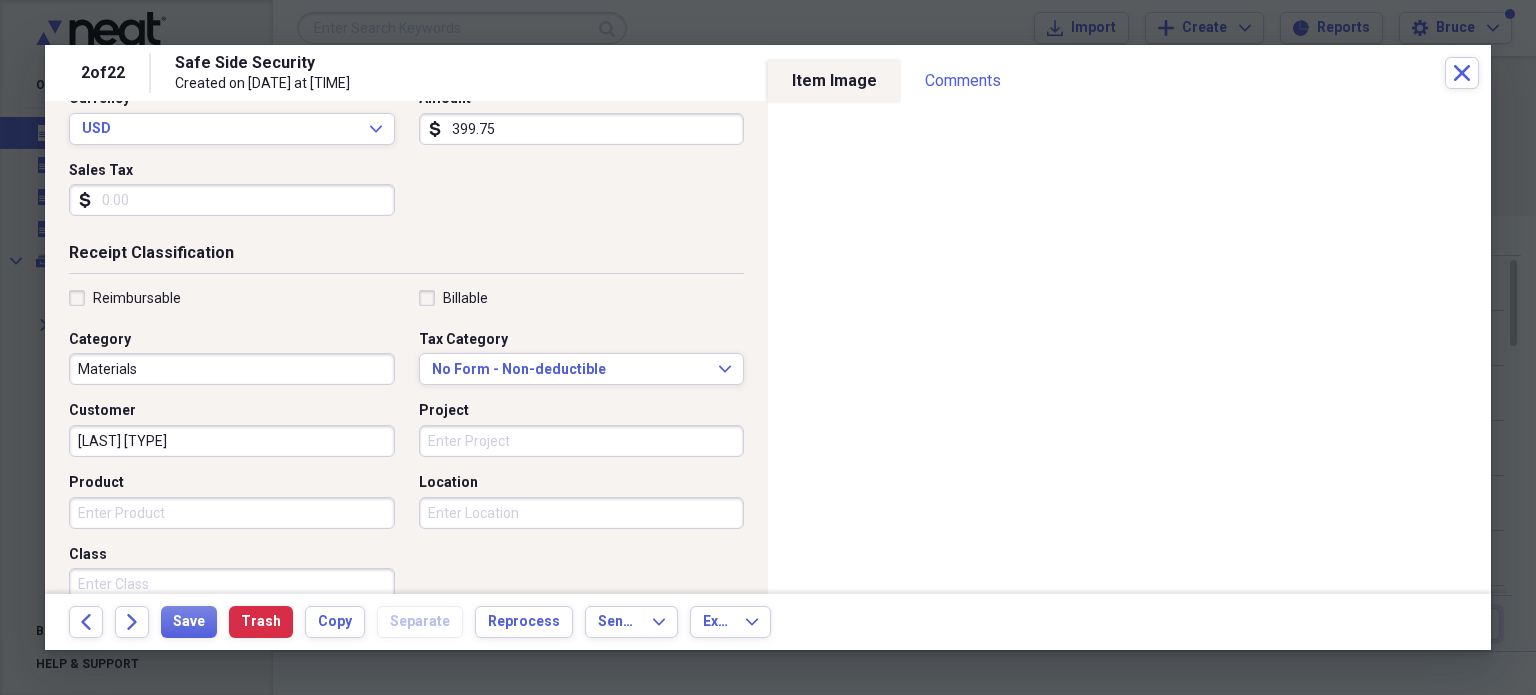 scroll, scrollTop: 526, scrollLeft: 0, axis: vertical 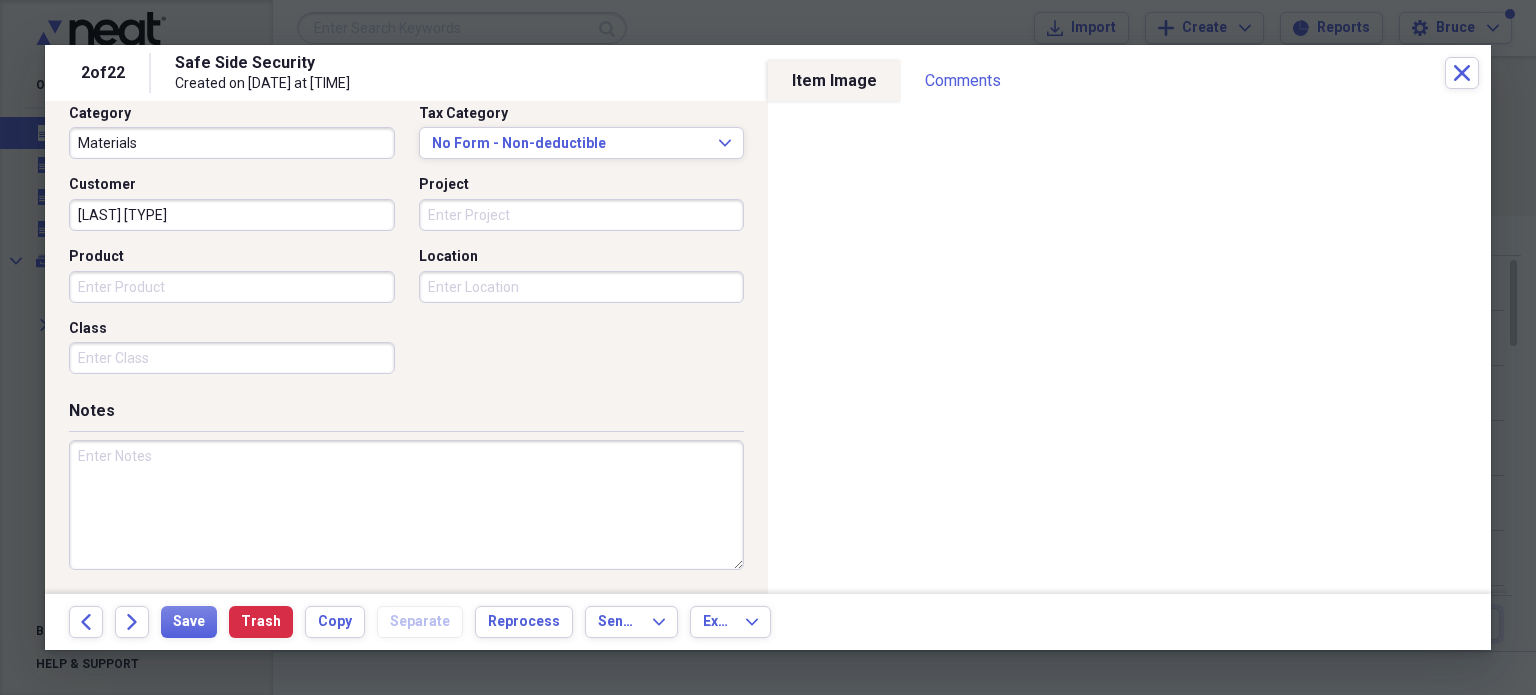 click at bounding box center [406, 505] 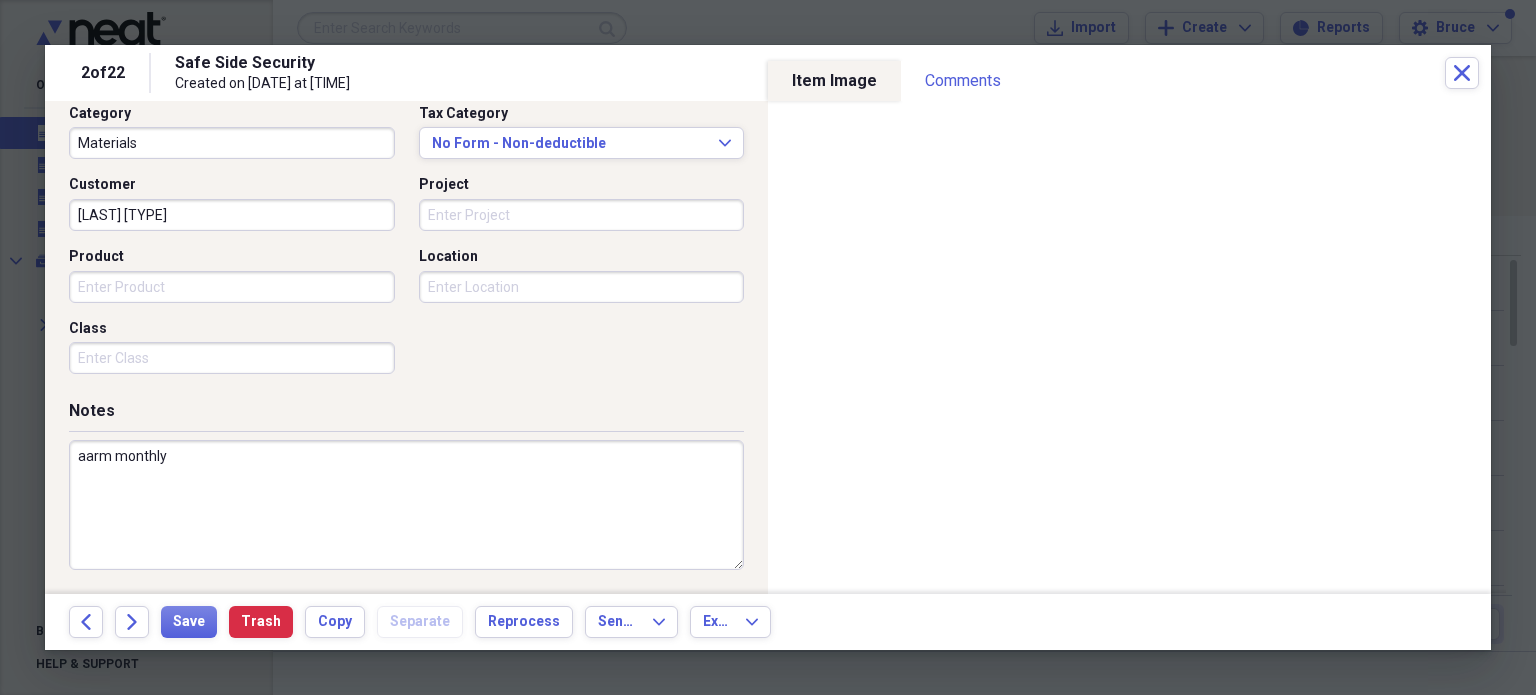 click on "aarm monthly" at bounding box center [406, 505] 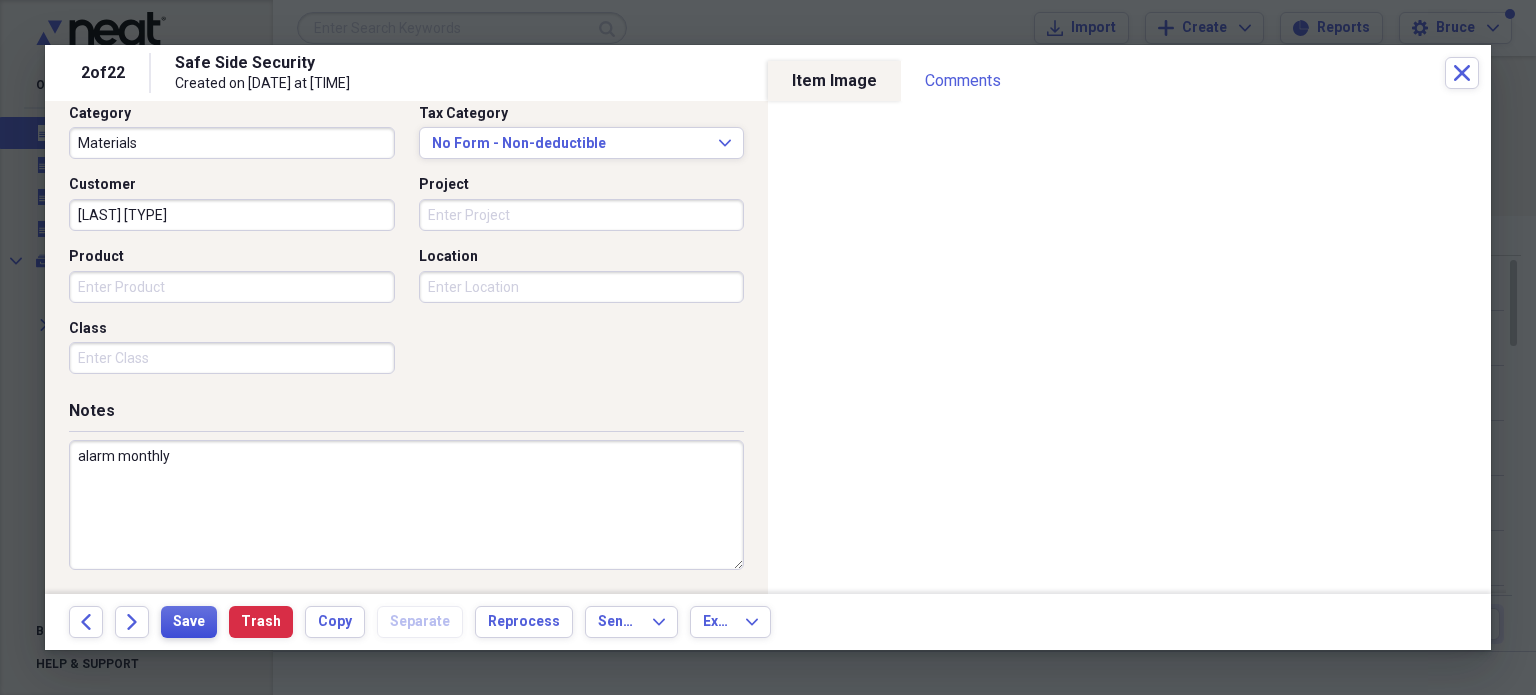 click on "Save" at bounding box center (189, 622) 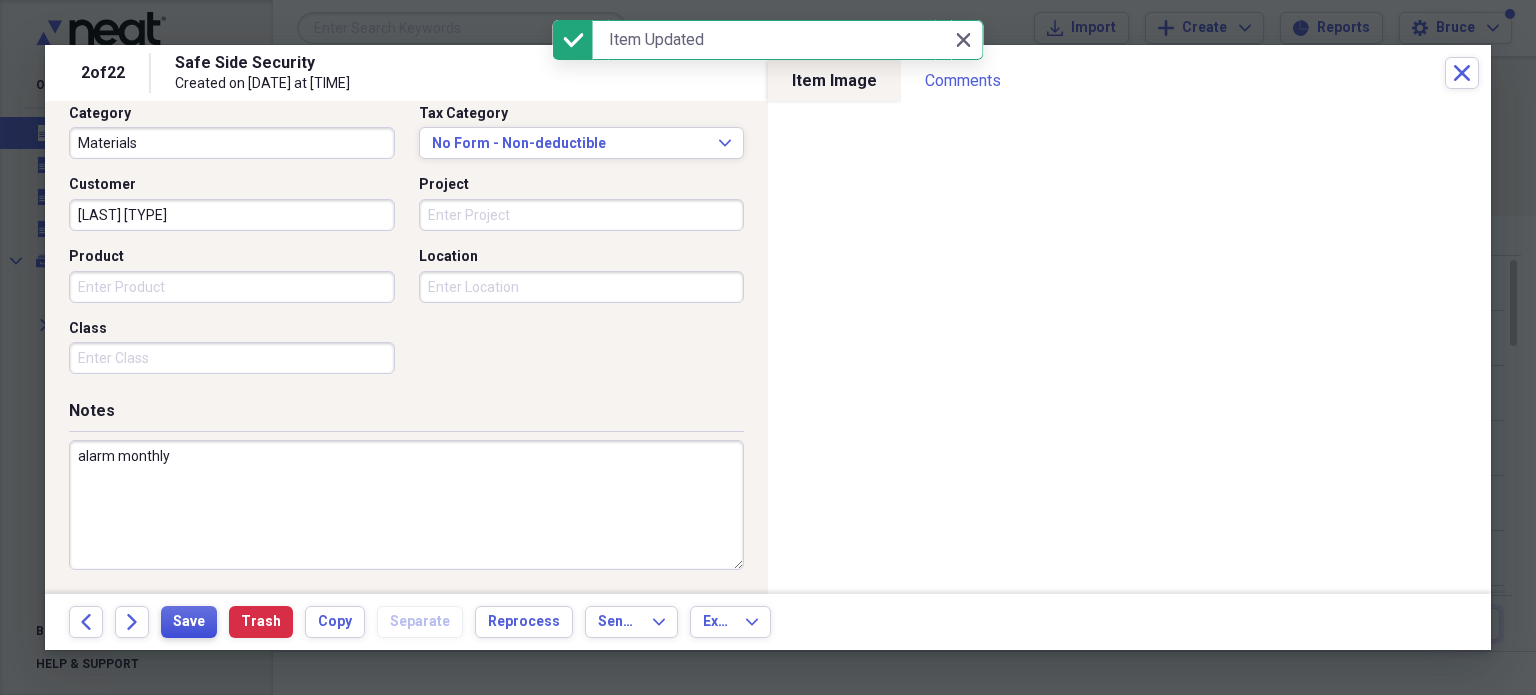type on "alarm monthly" 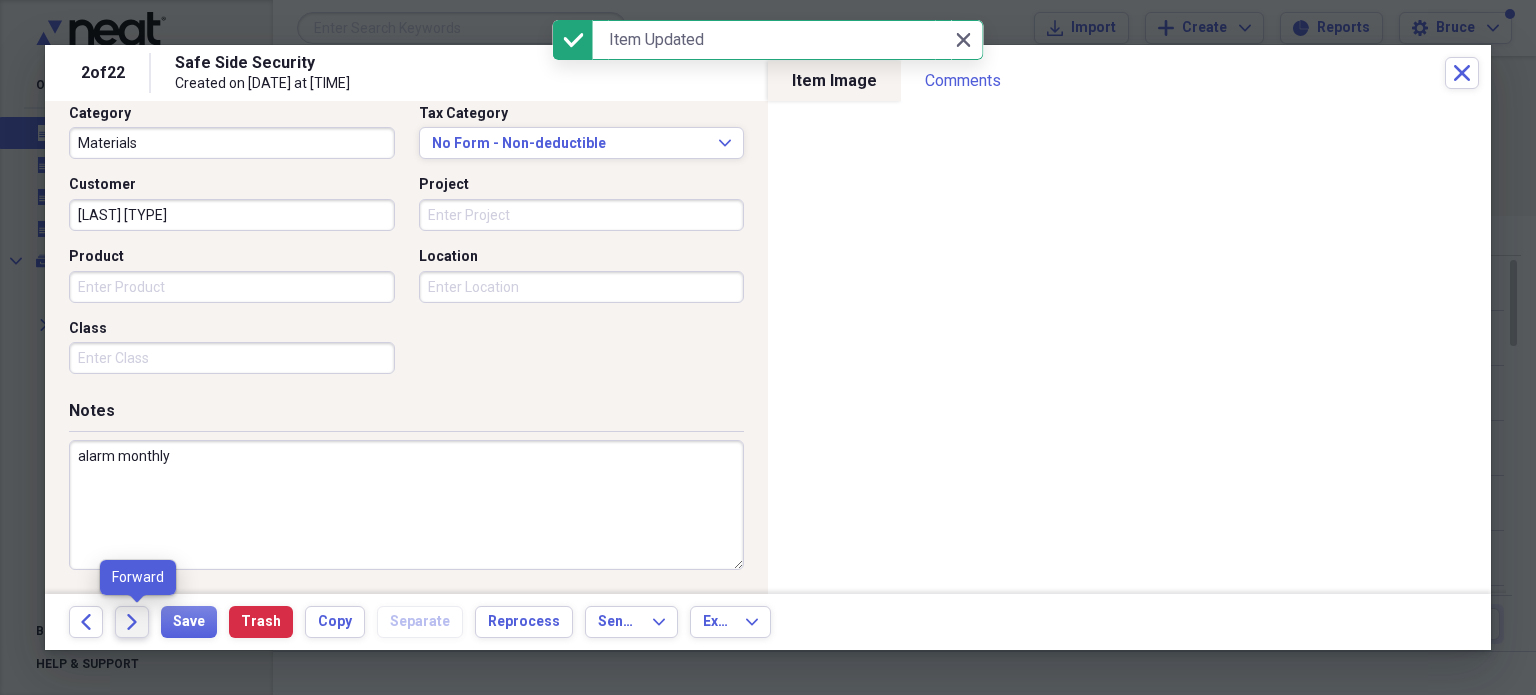 click on "Forward" 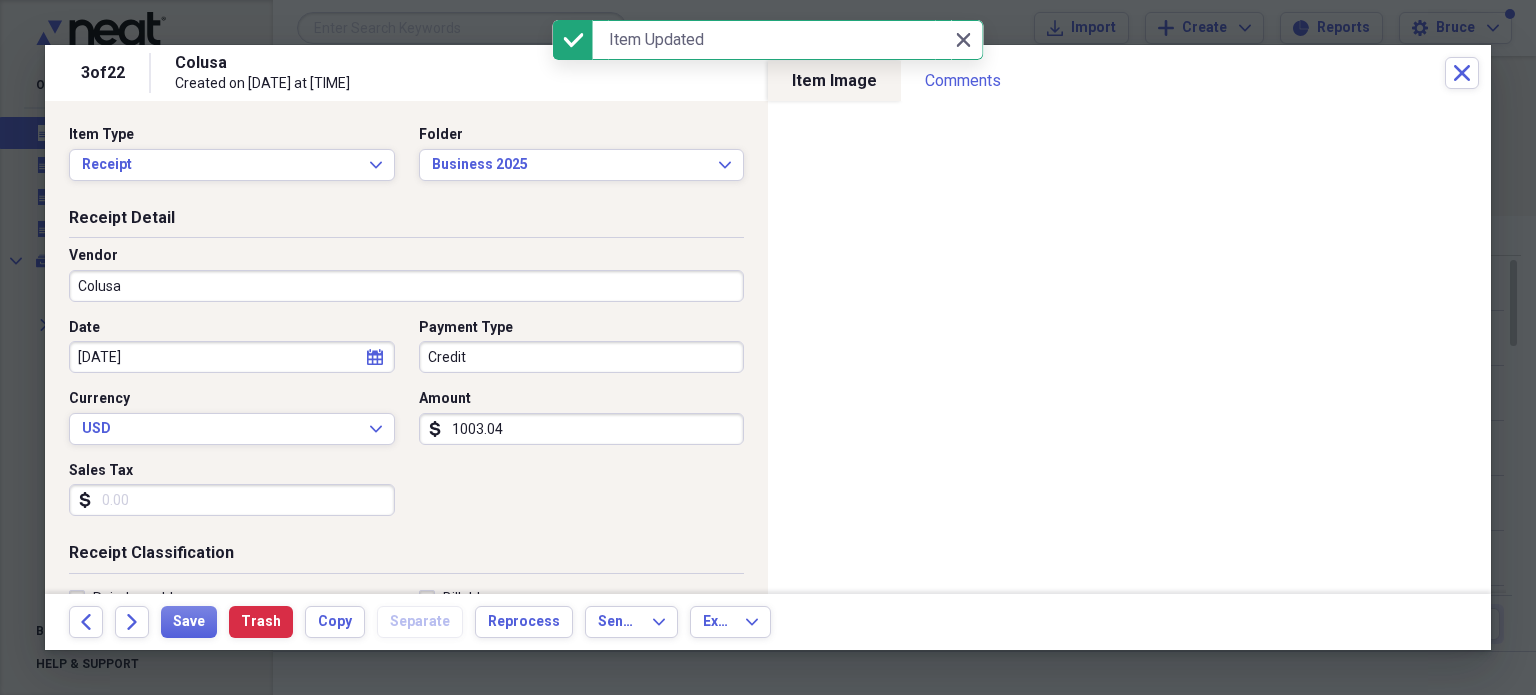 click on "Colusa" at bounding box center [406, 286] 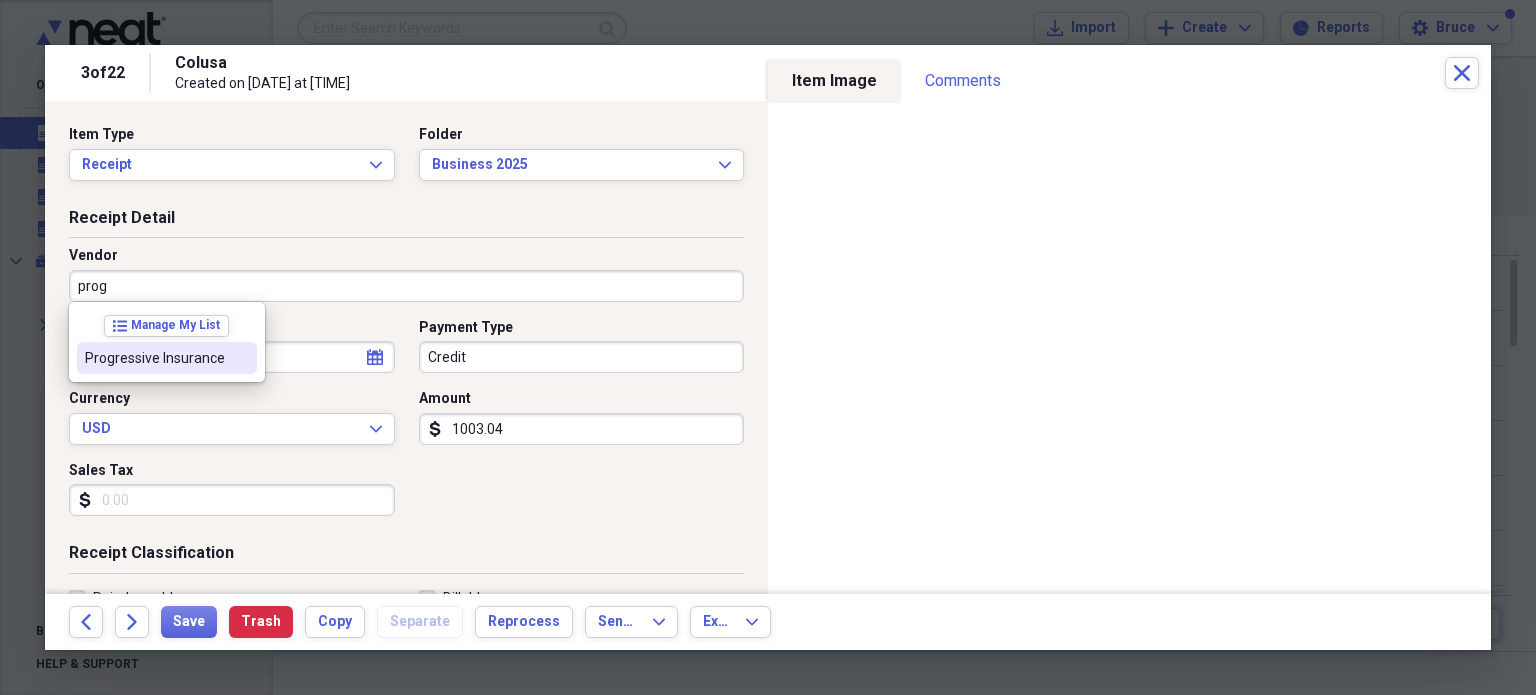 click on "Progressive Insurance" at bounding box center (155, 358) 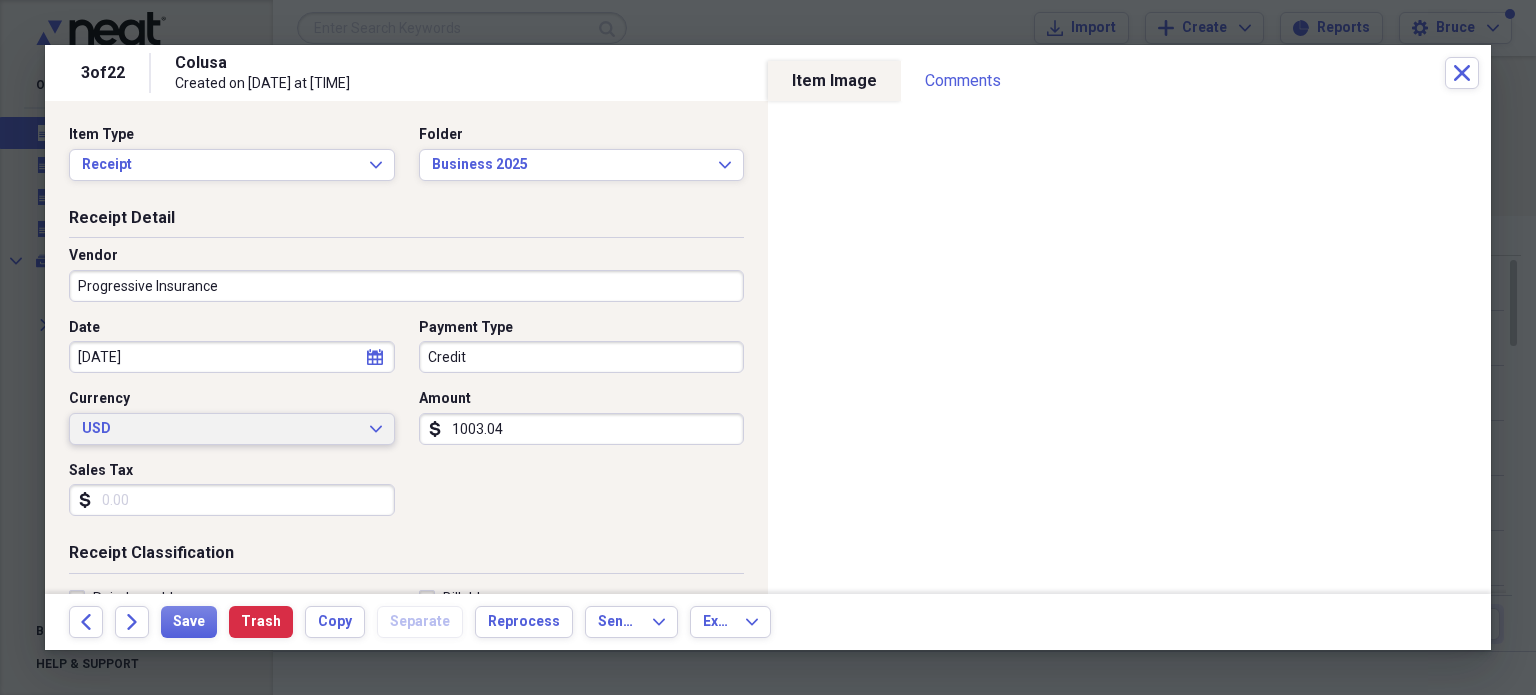 type on "Insurance" 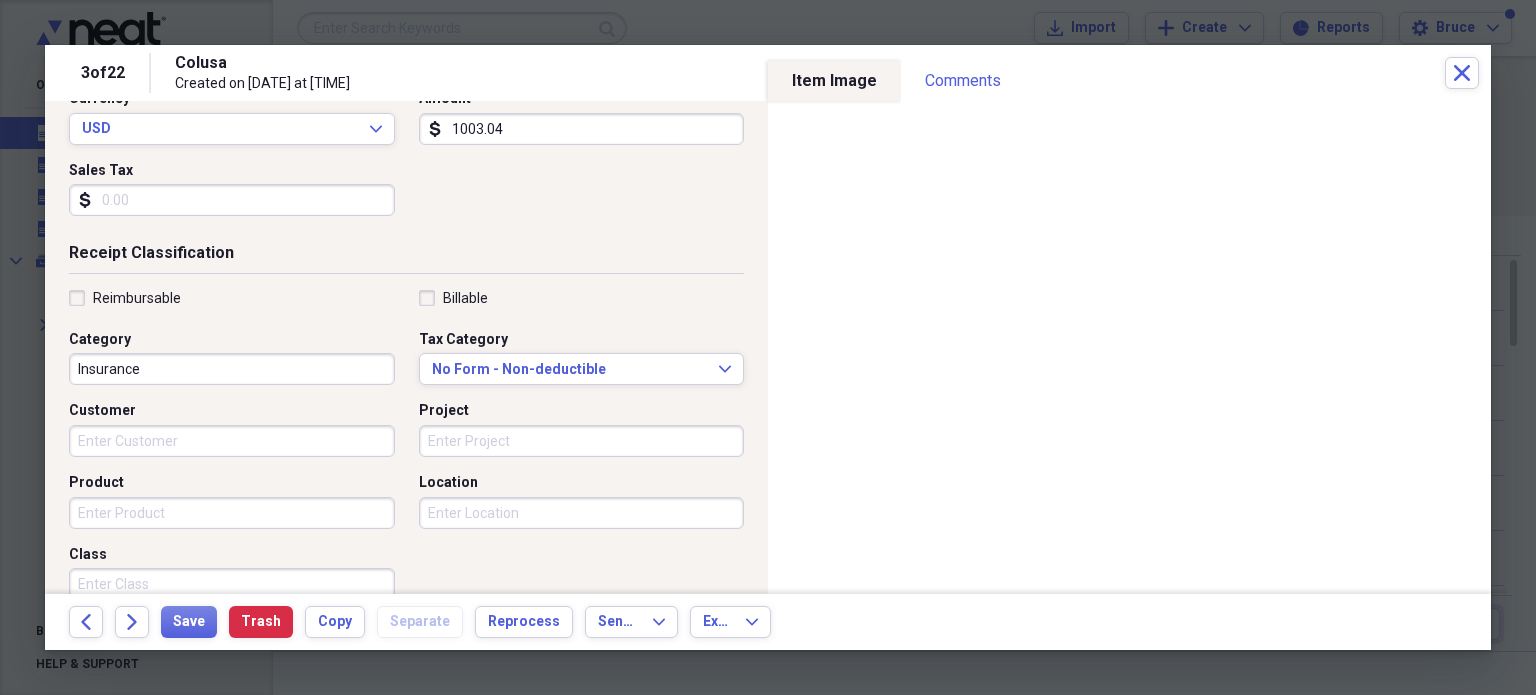 scroll, scrollTop: 526, scrollLeft: 0, axis: vertical 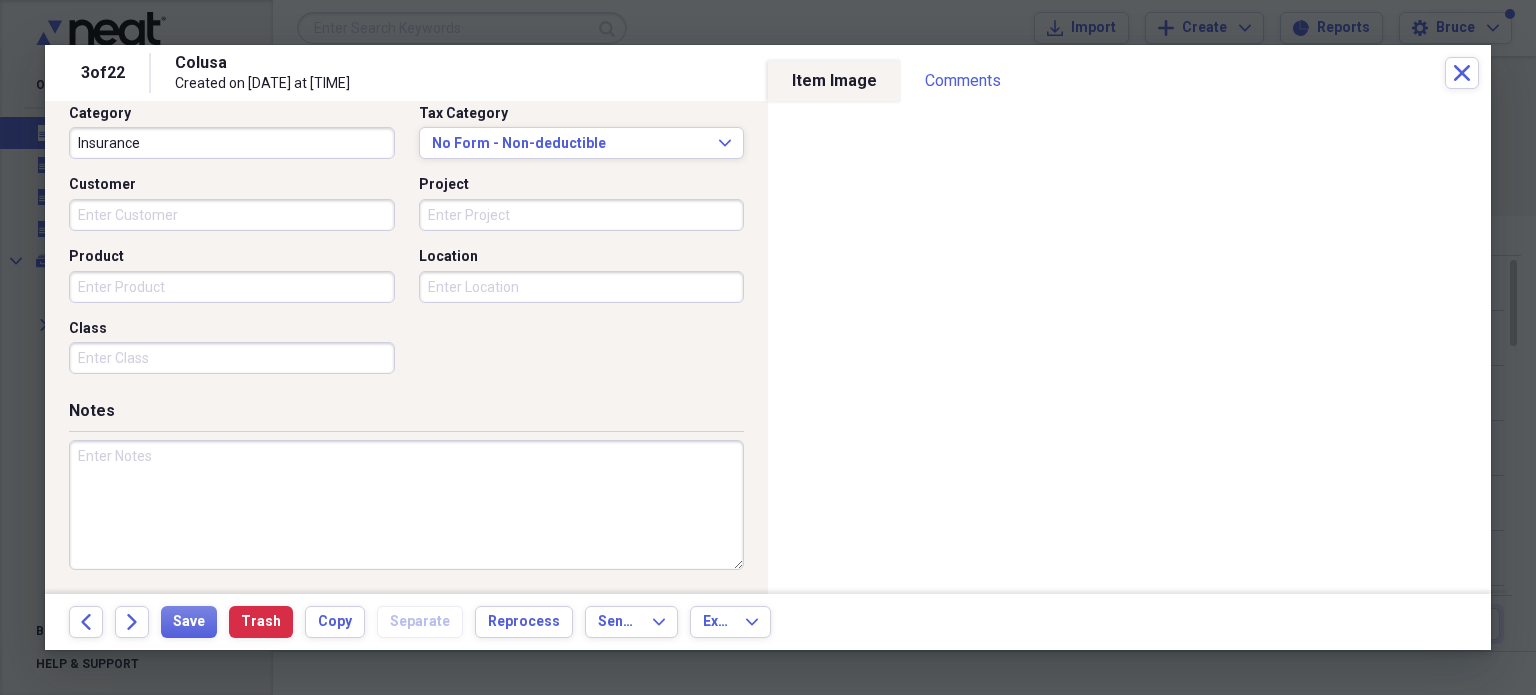 click at bounding box center [406, 505] 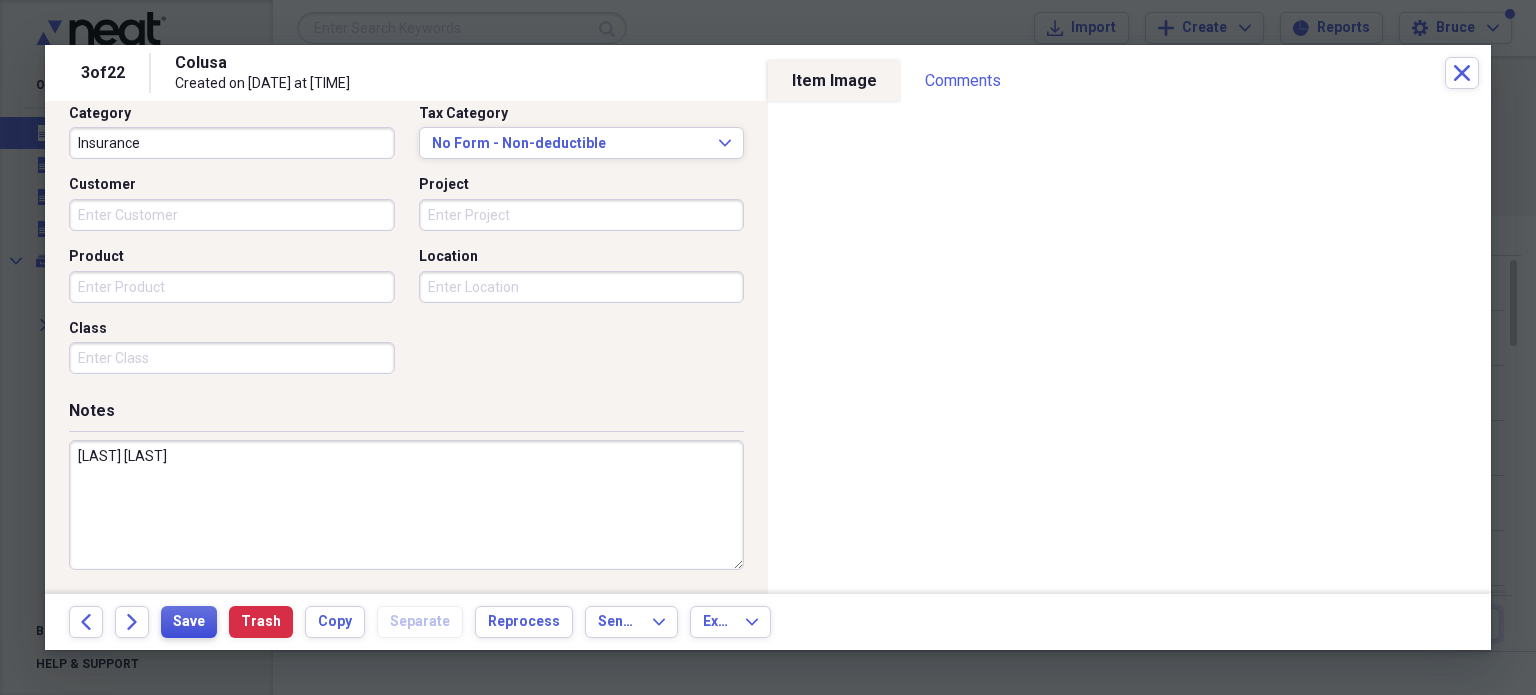type on "[LAST] [LAST]" 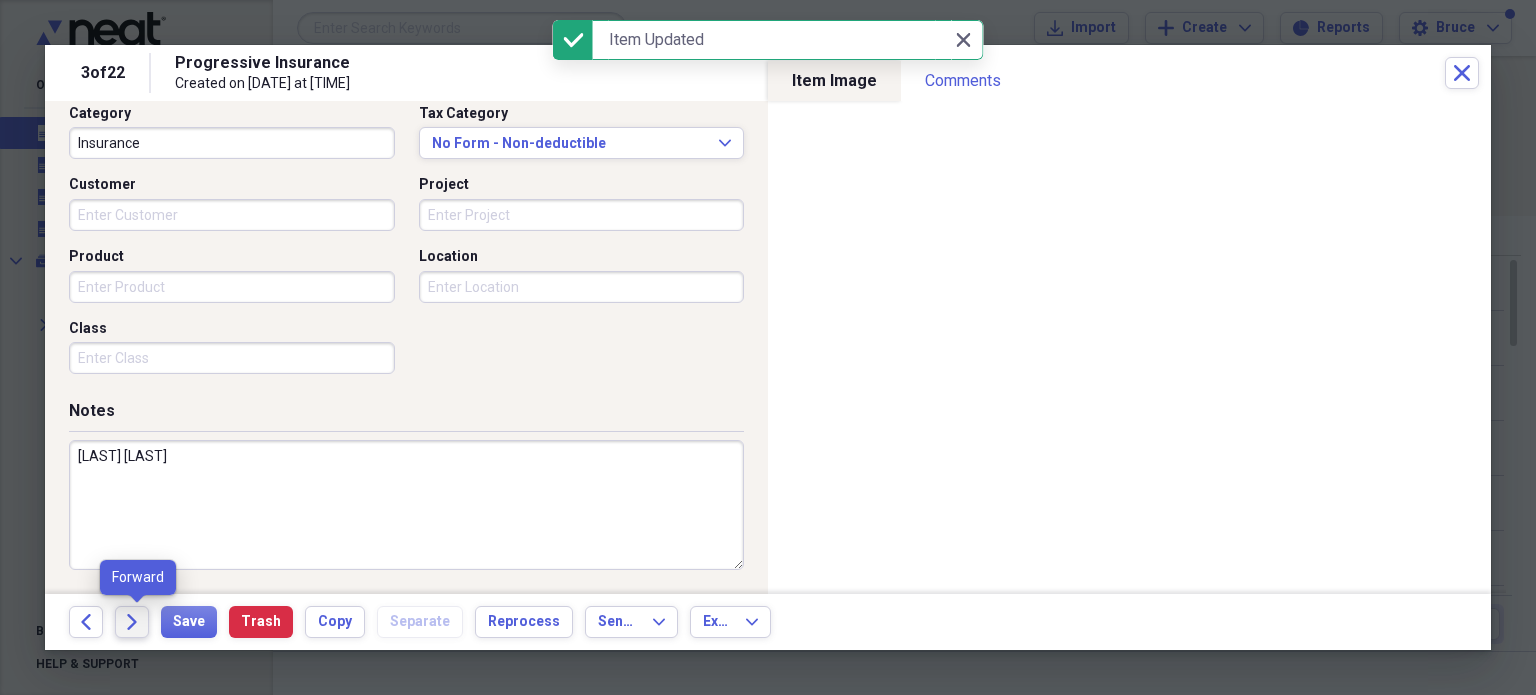 click 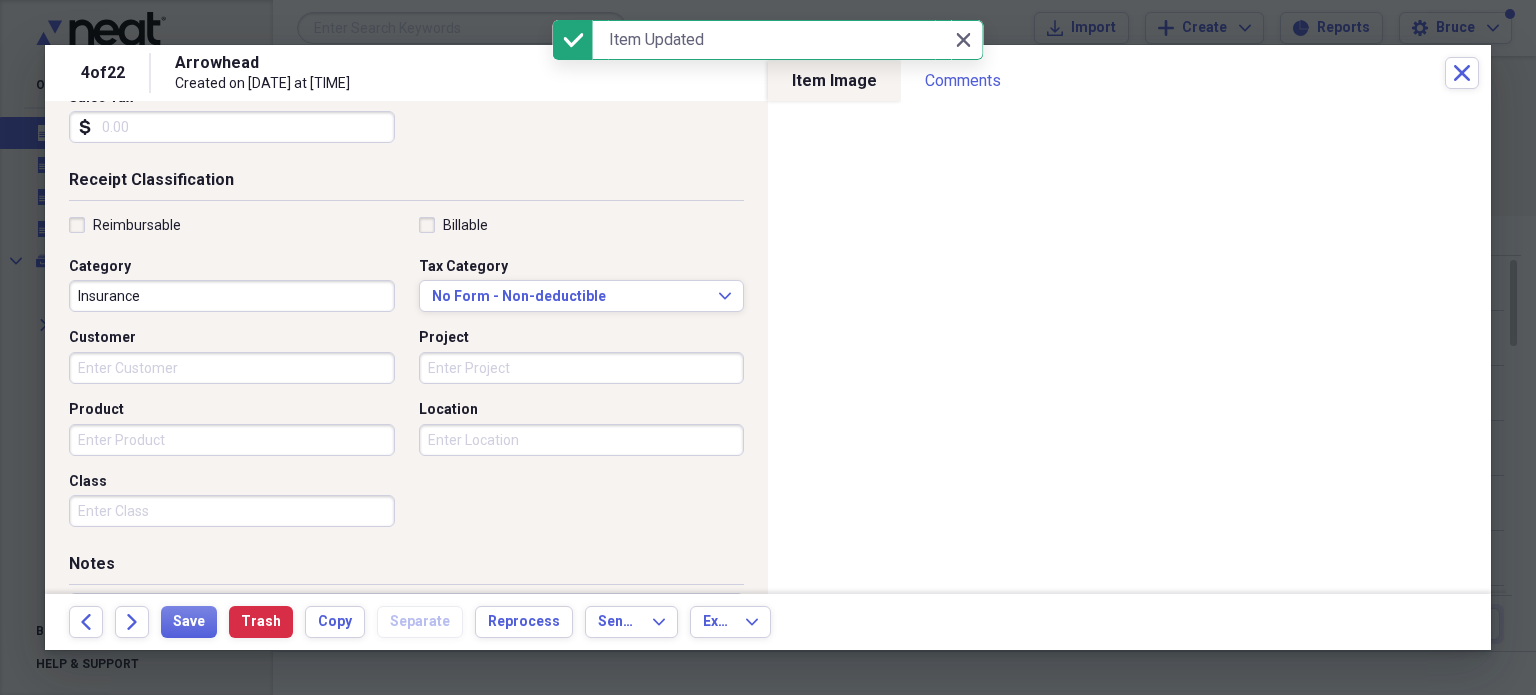 scroll, scrollTop: 500, scrollLeft: 0, axis: vertical 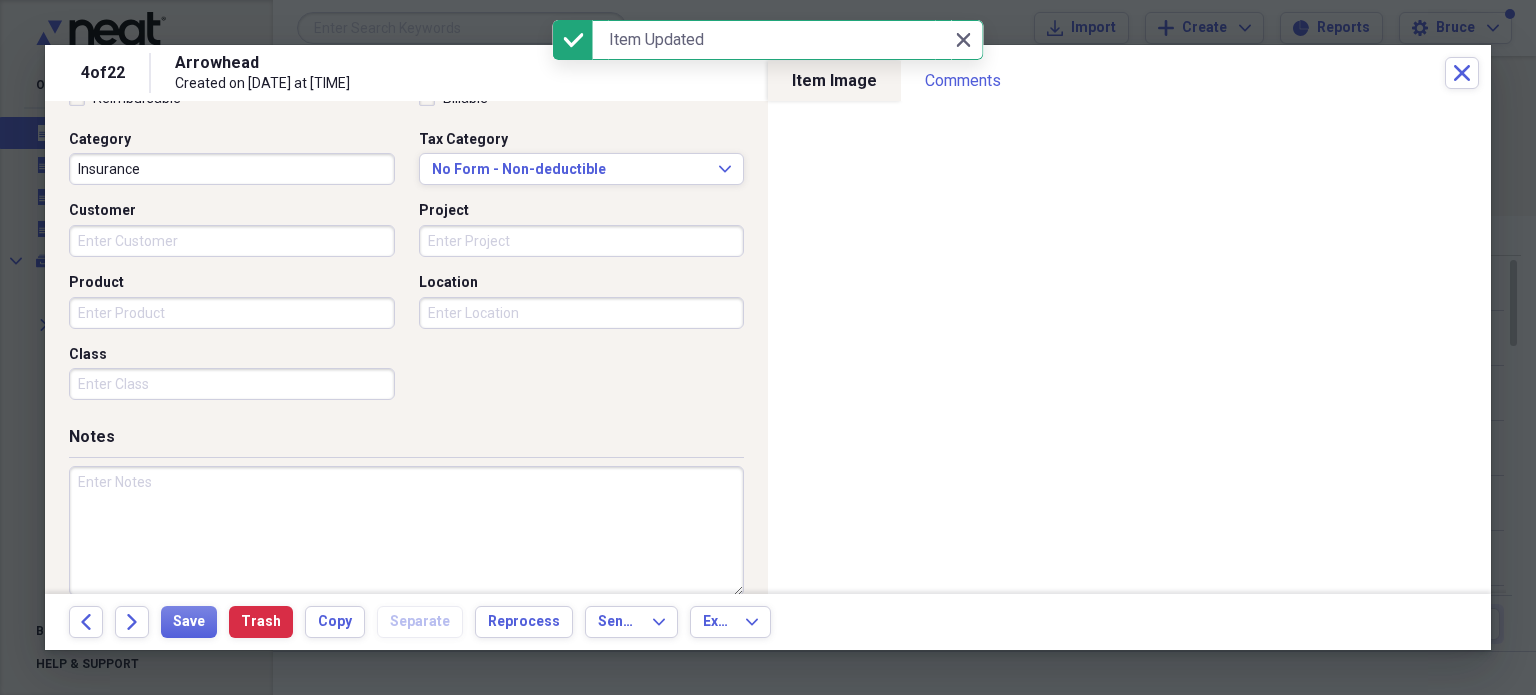 click at bounding box center (406, 531) 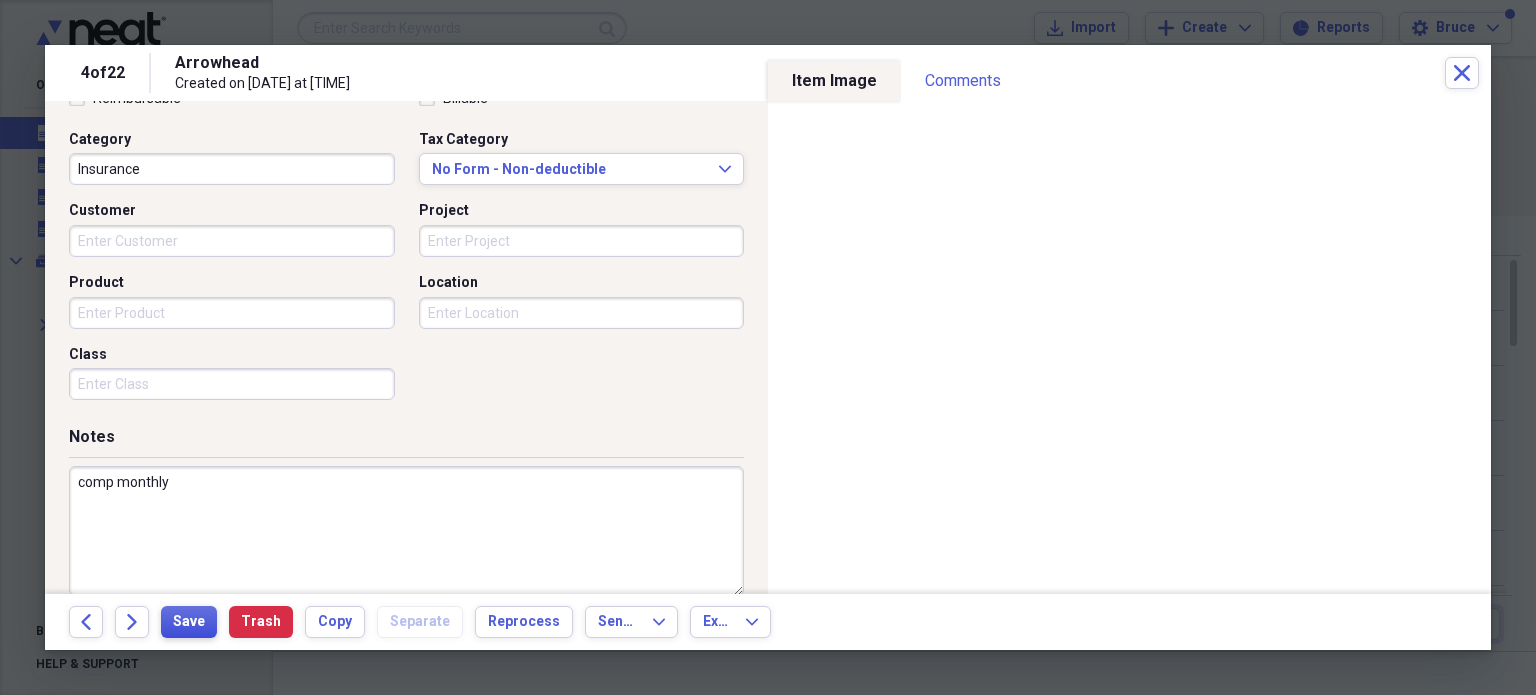 type on "comp monthly" 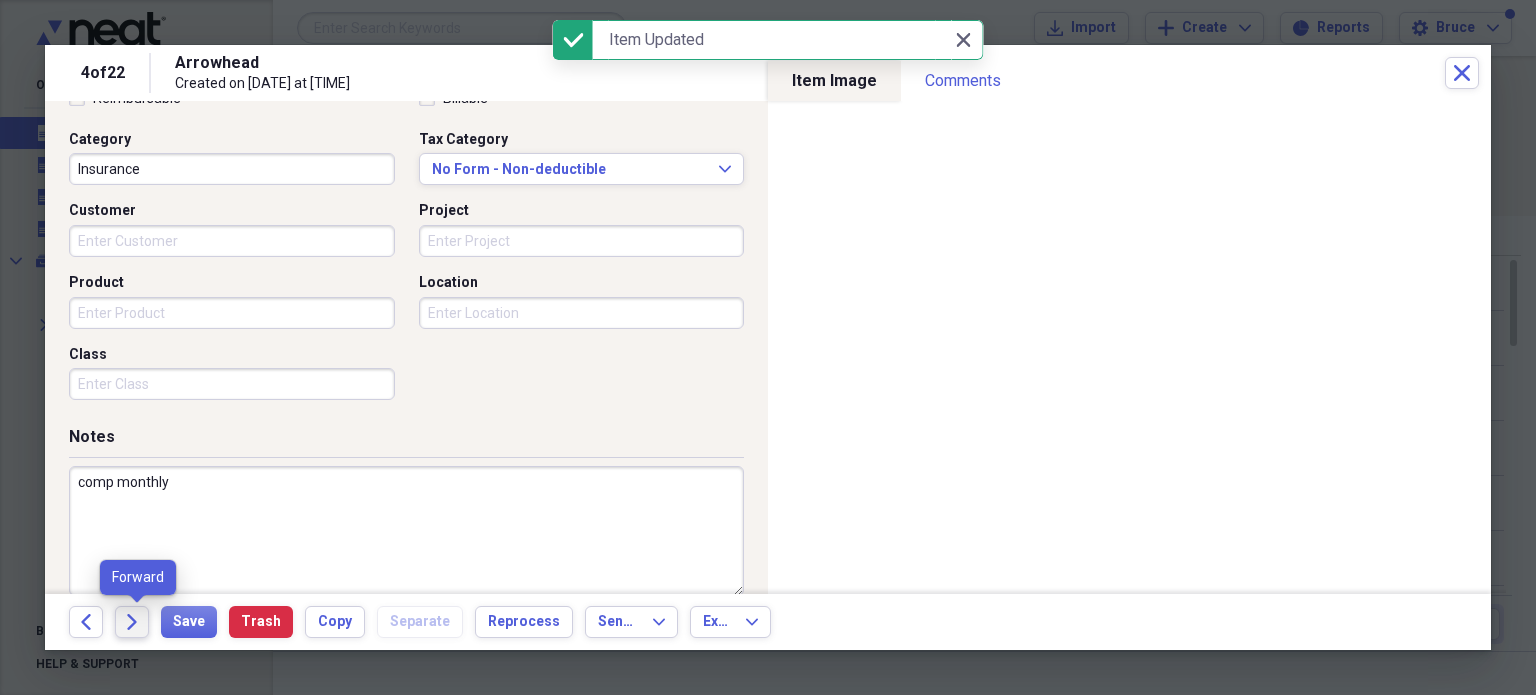 click on "Forward" at bounding box center (132, 622) 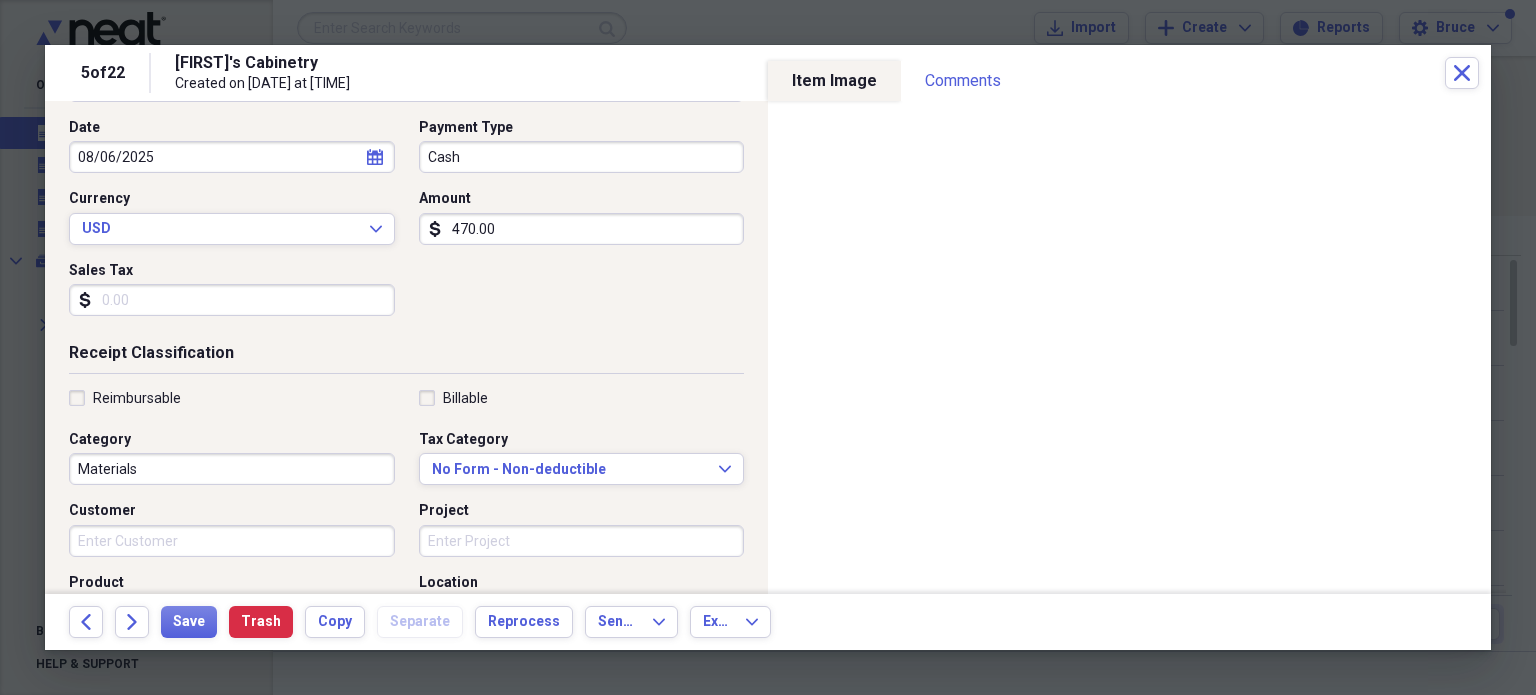 scroll, scrollTop: 300, scrollLeft: 0, axis: vertical 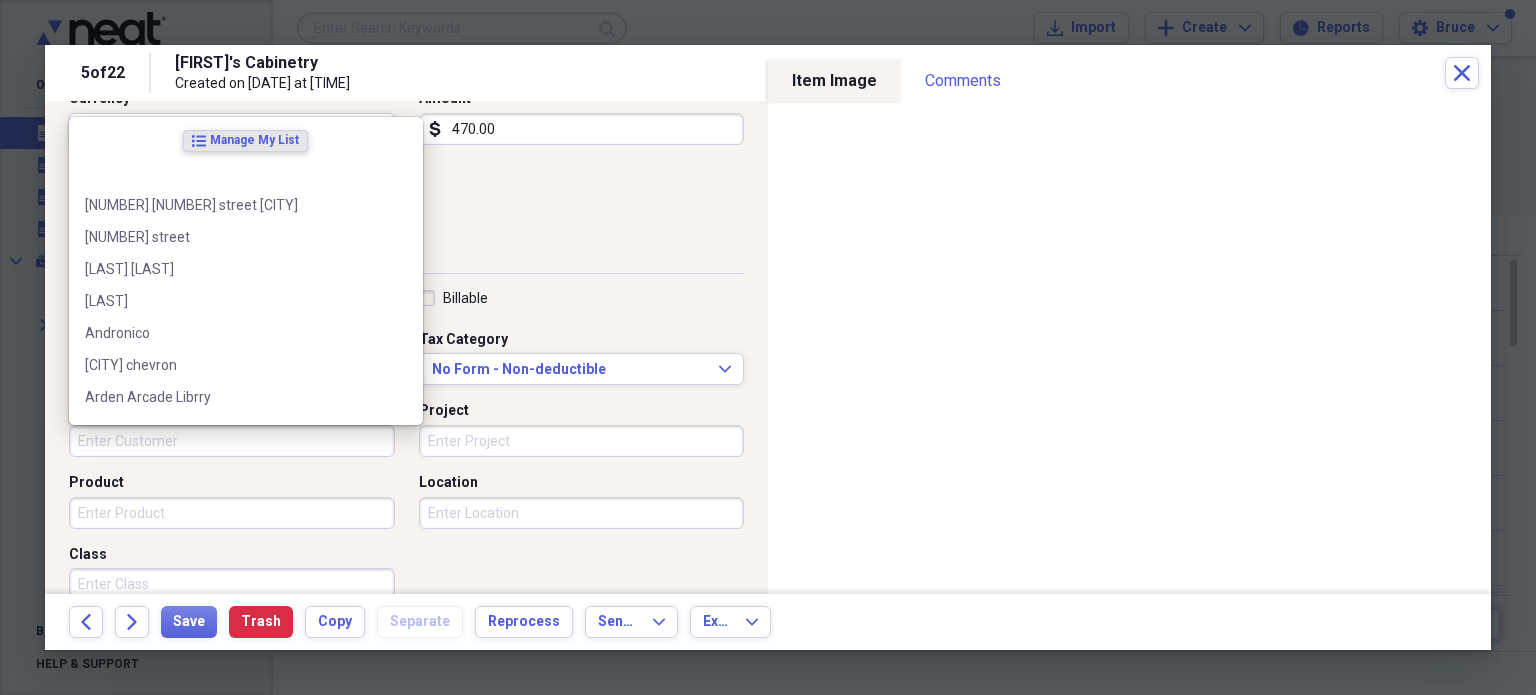 click on "Customer" at bounding box center [232, 441] 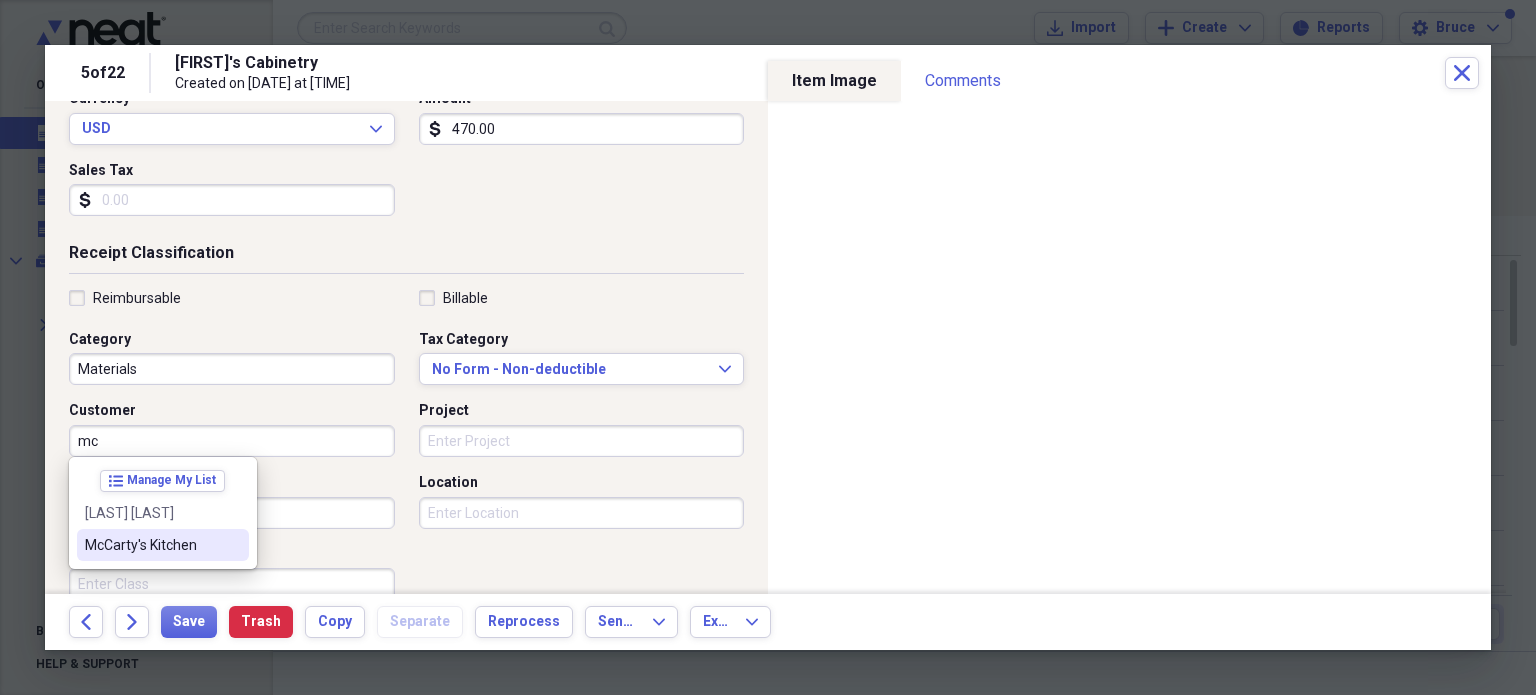 click on "McCarty's Kitchen" at bounding box center (151, 545) 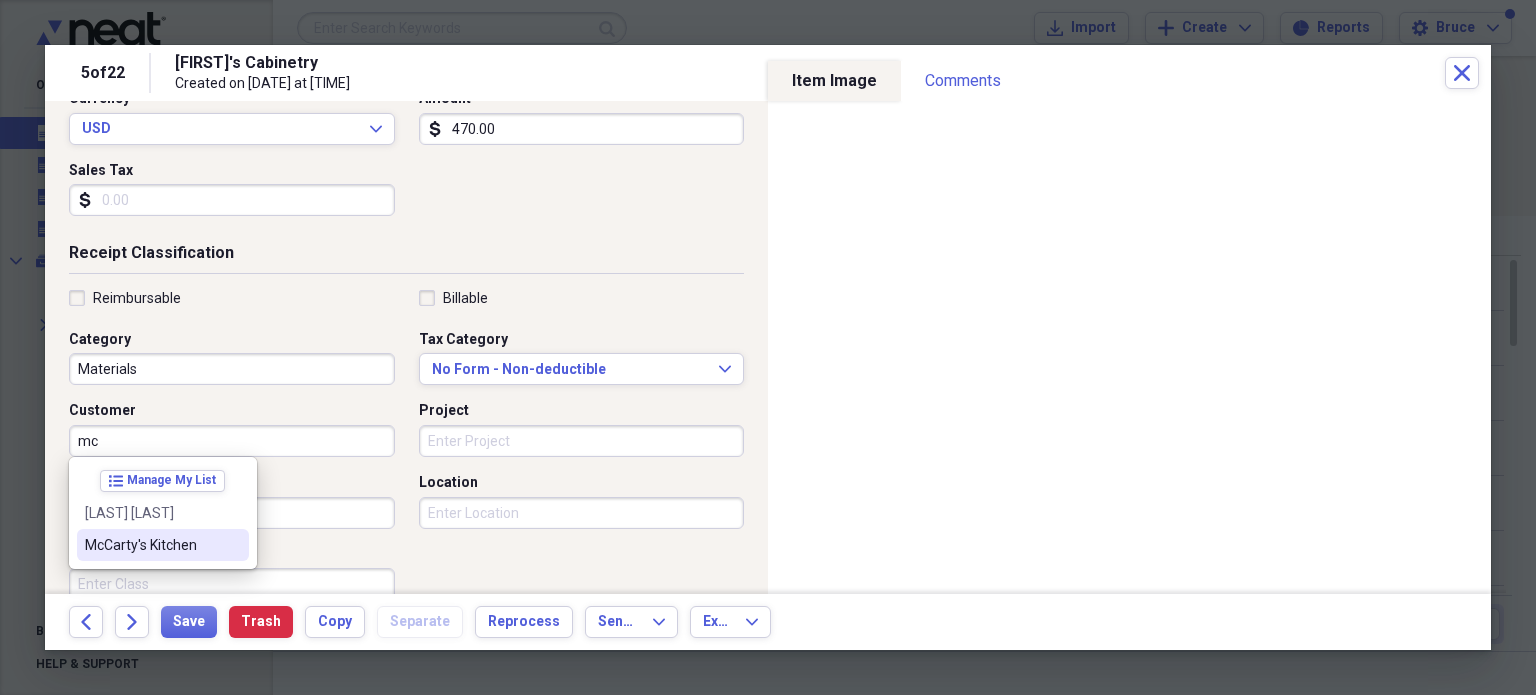 type on "McCarty's Kitchen" 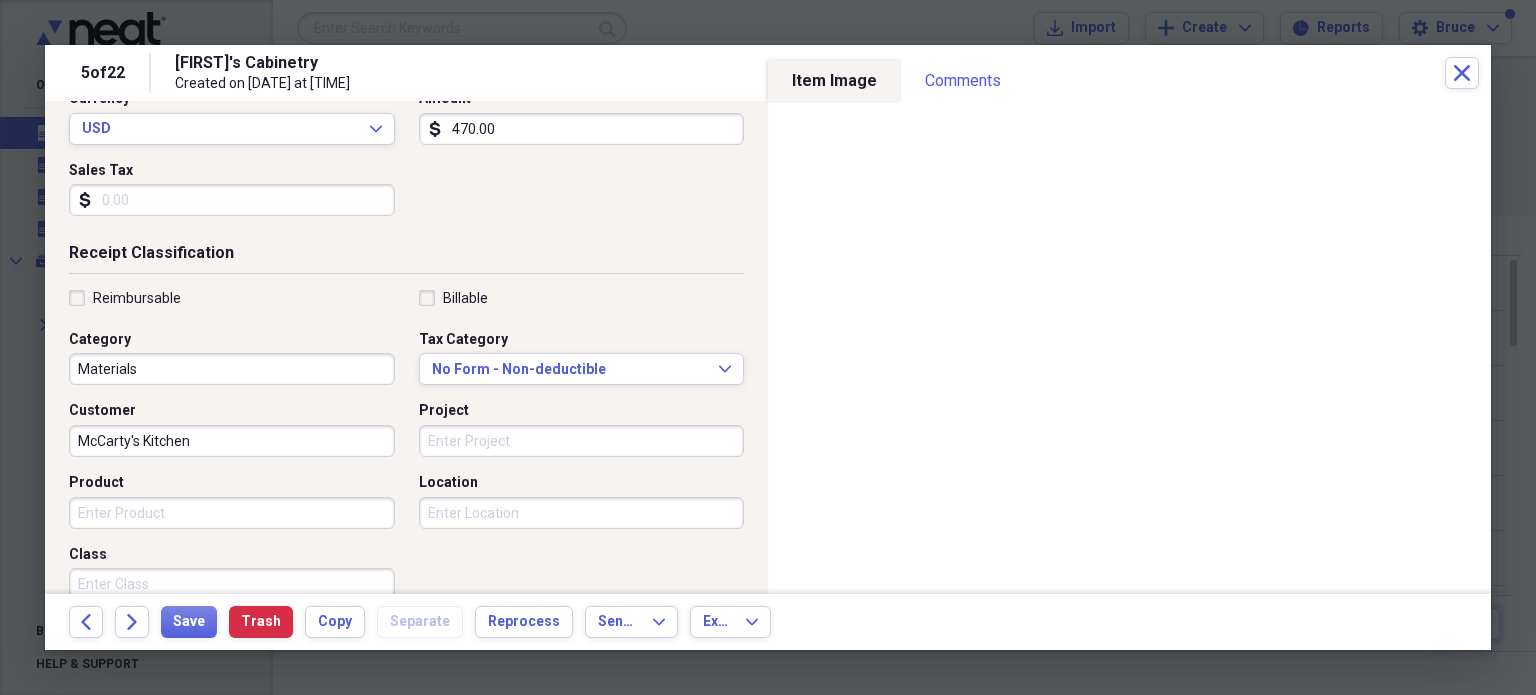 scroll, scrollTop: 500, scrollLeft: 0, axis: vertical 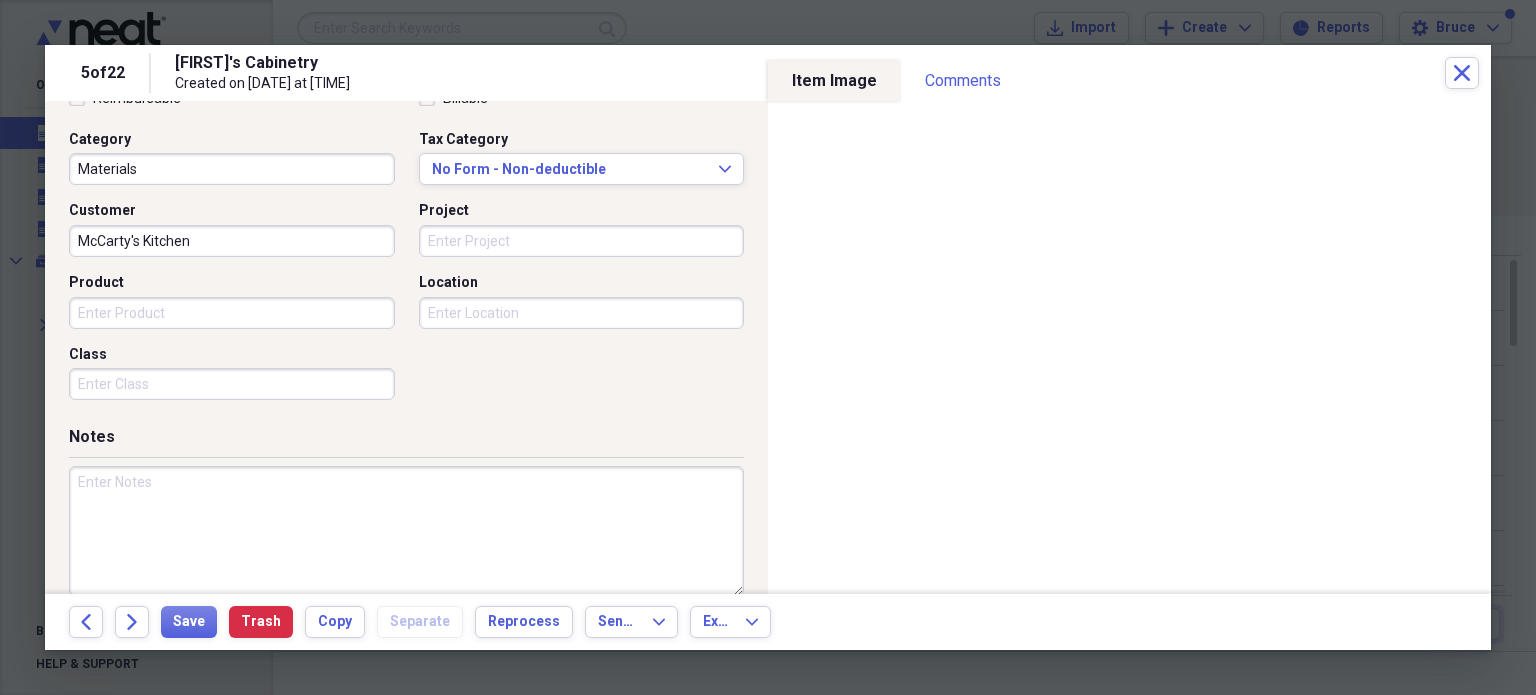 click at bounding box center [406, 531] 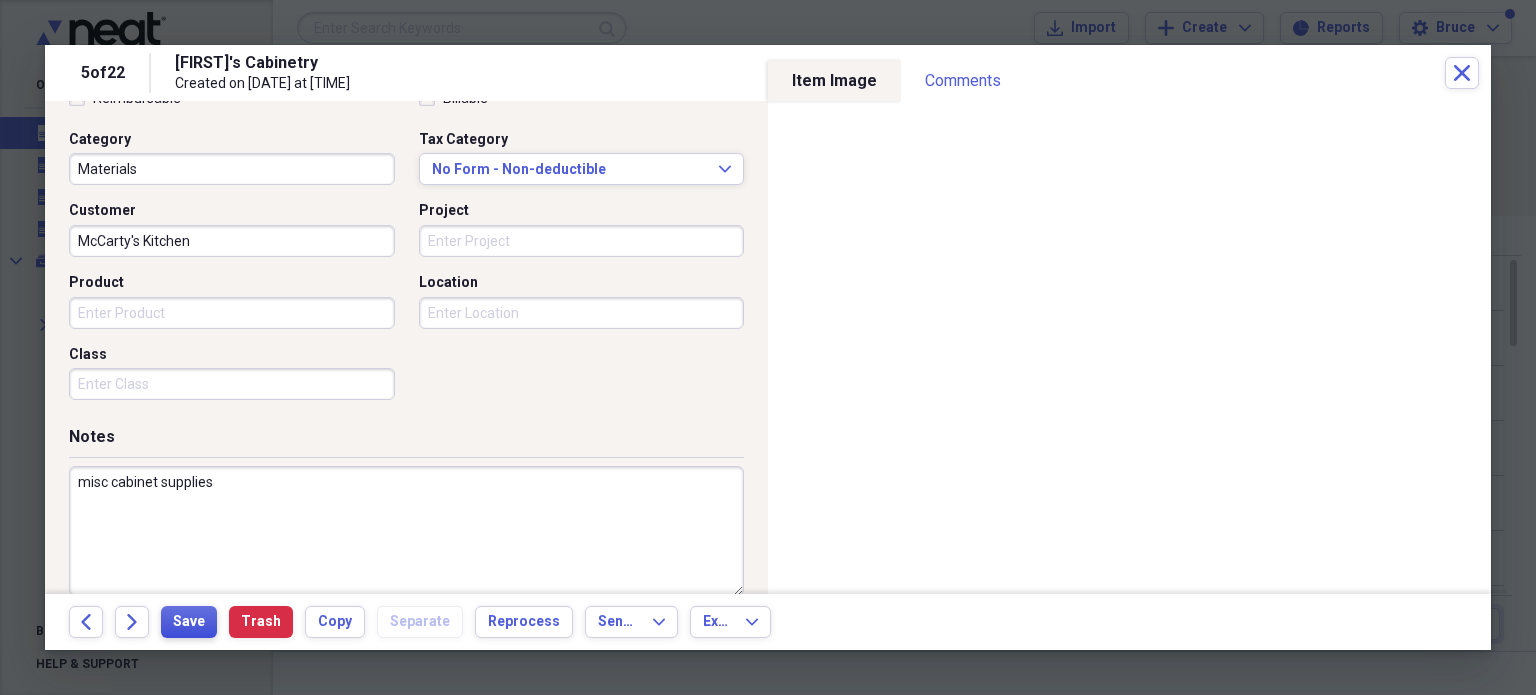 click on "Save" at bounding box center [189, 622] 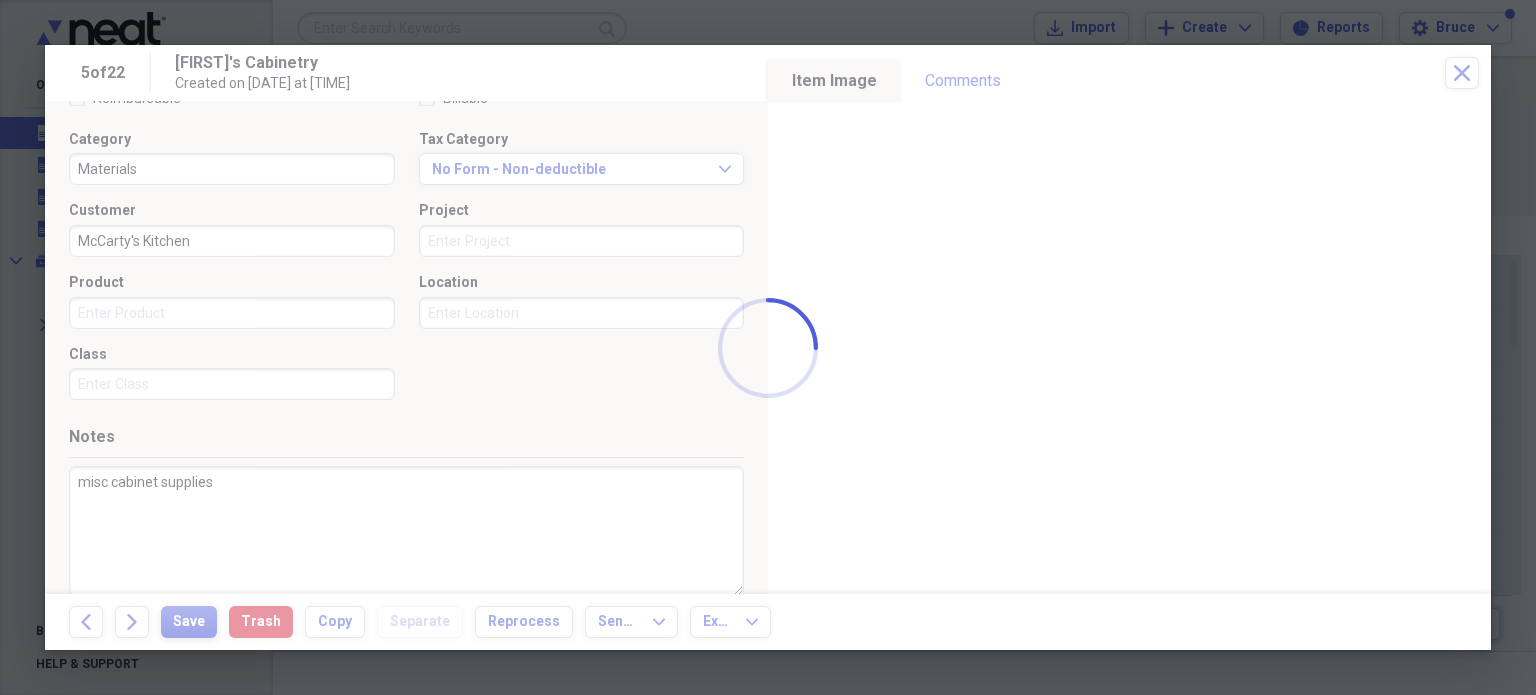 type on "misc cabinet supplies" 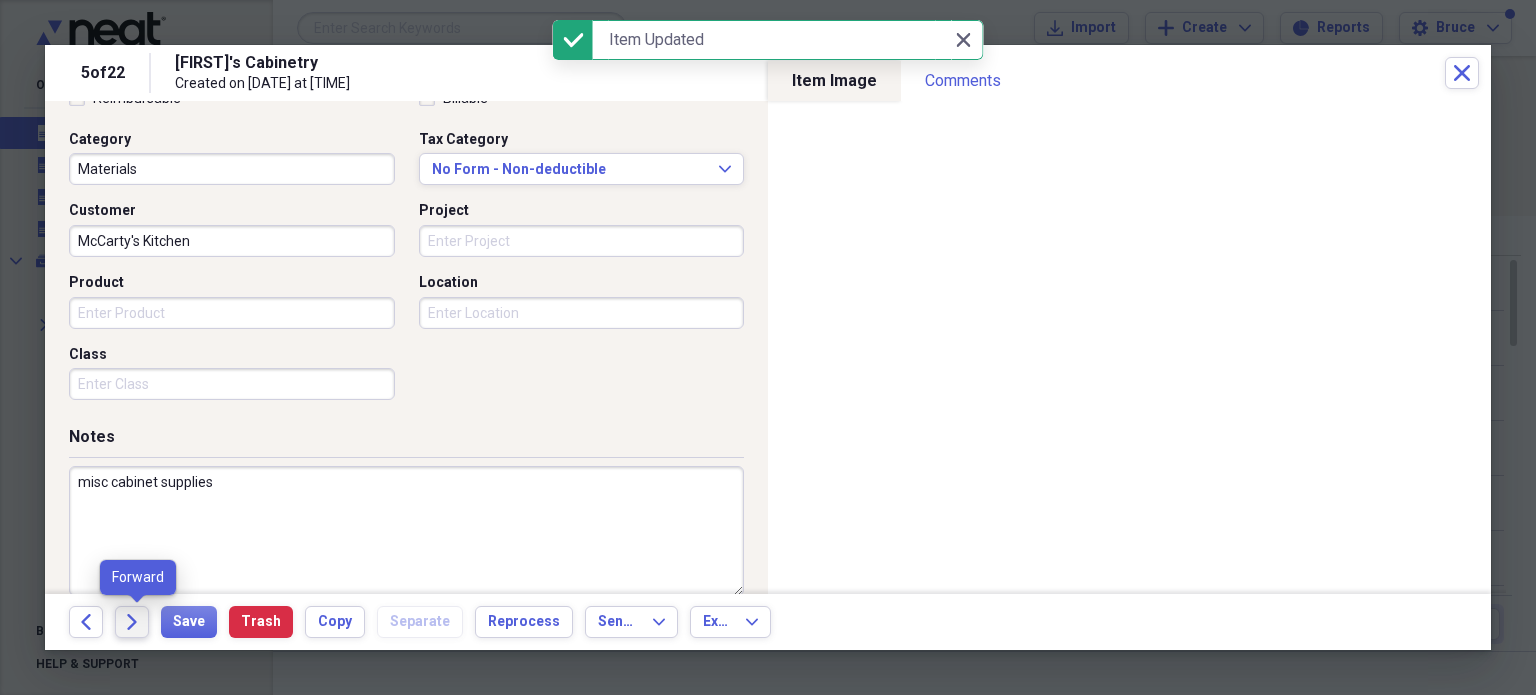 click 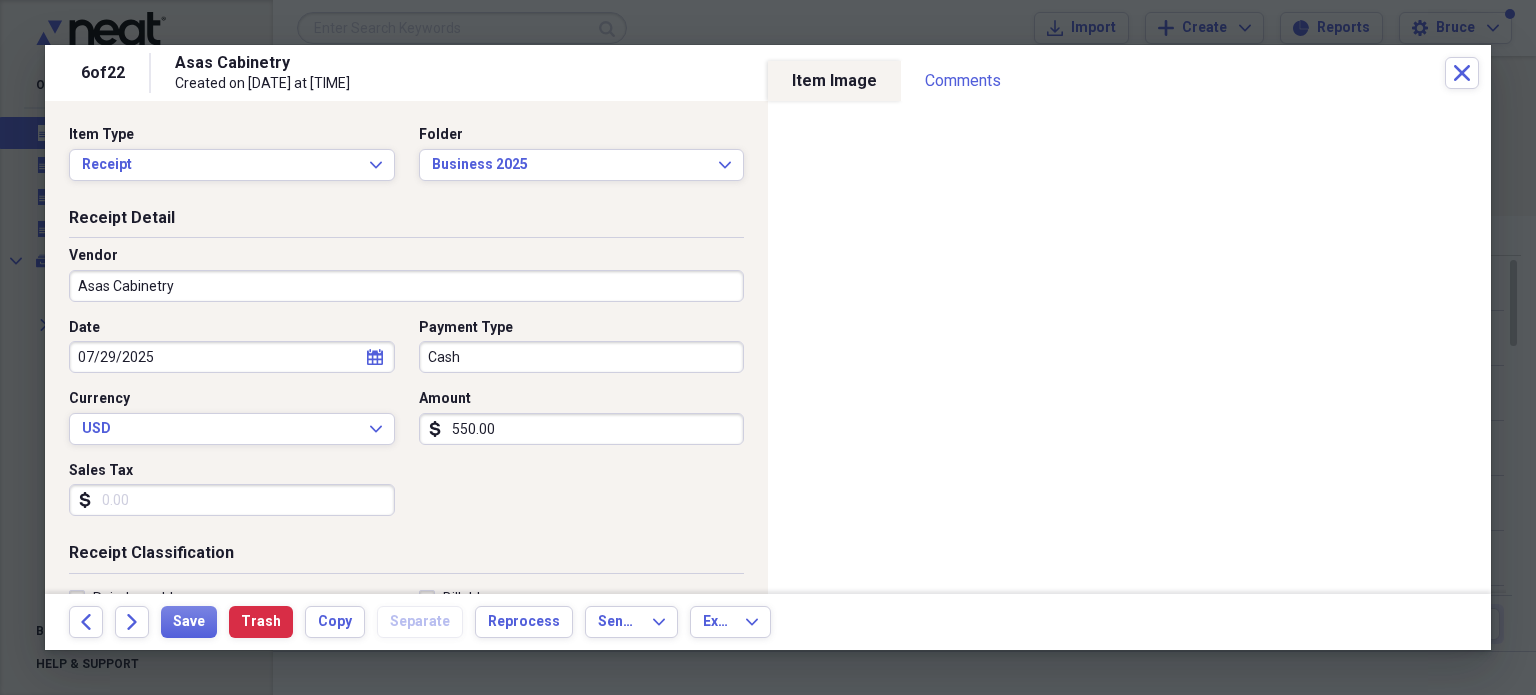 scroll, scrollTop: 300, scrollLeft: 0, axis: vertical 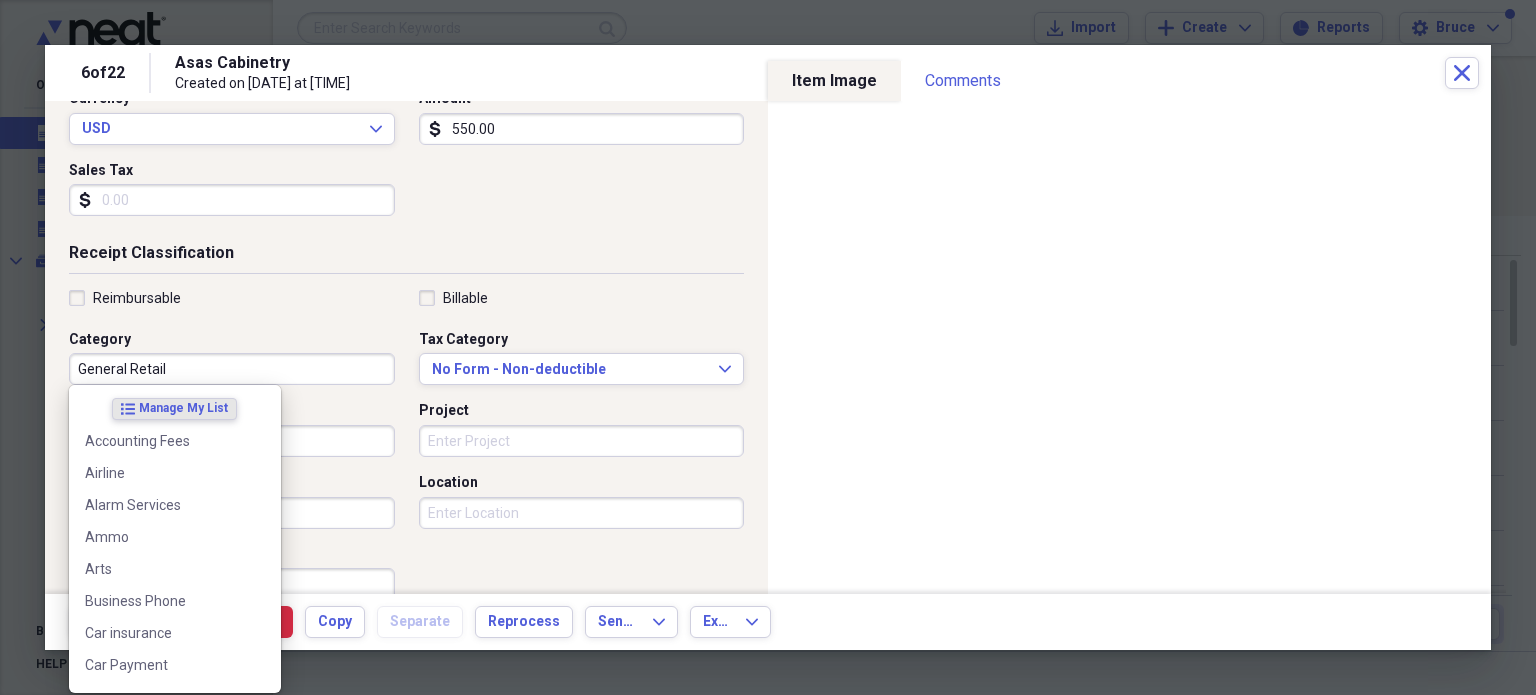 click on "General Retail" at bounding box center (232, 369) 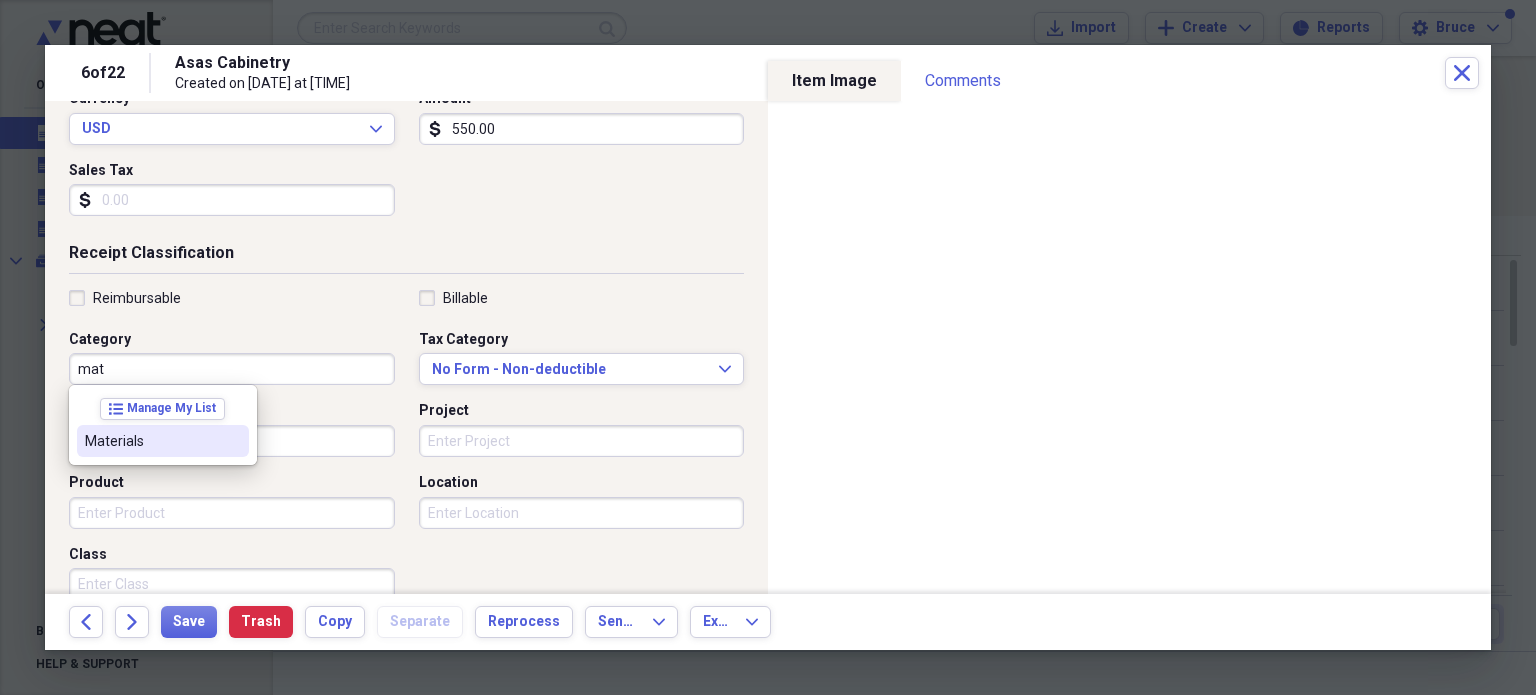 click on "Materials" at bounding box center (163, 441) 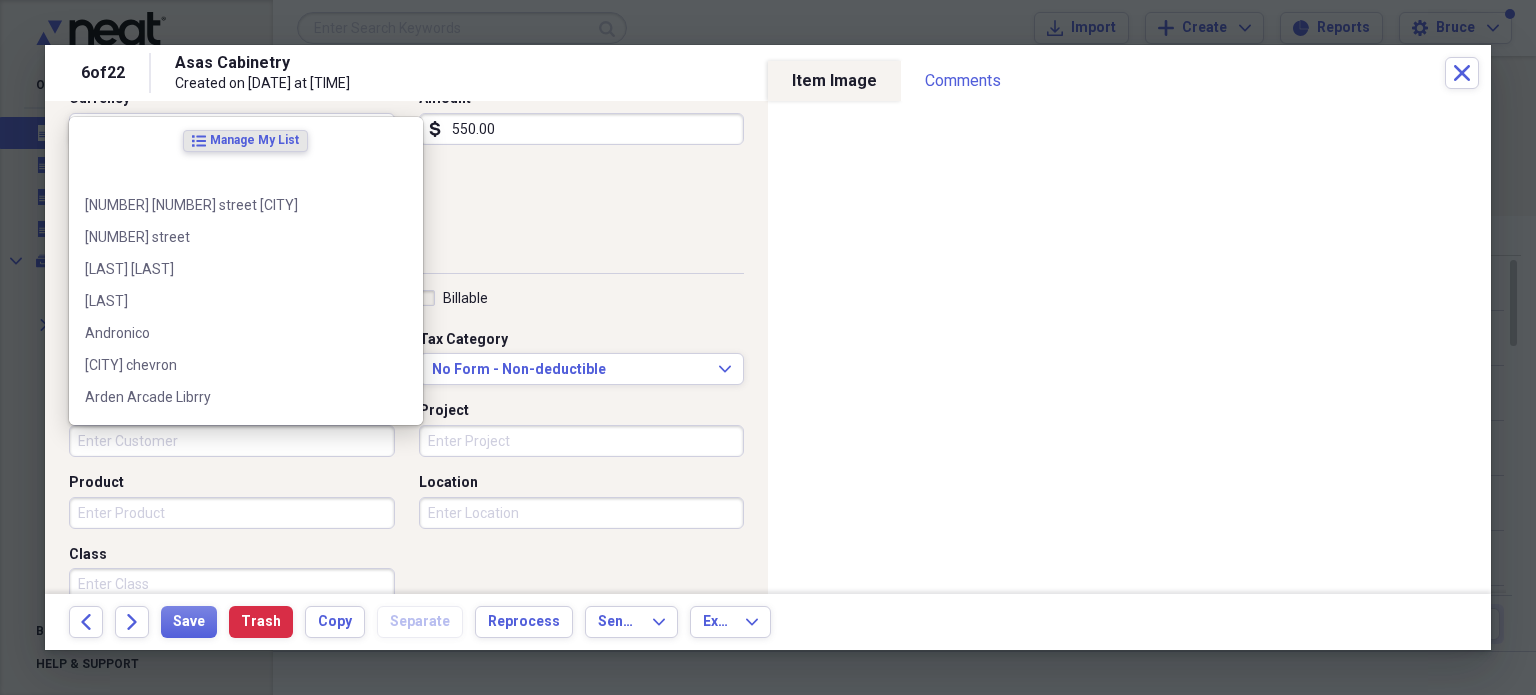 click on "Customer" at bounding box center (232, 441) 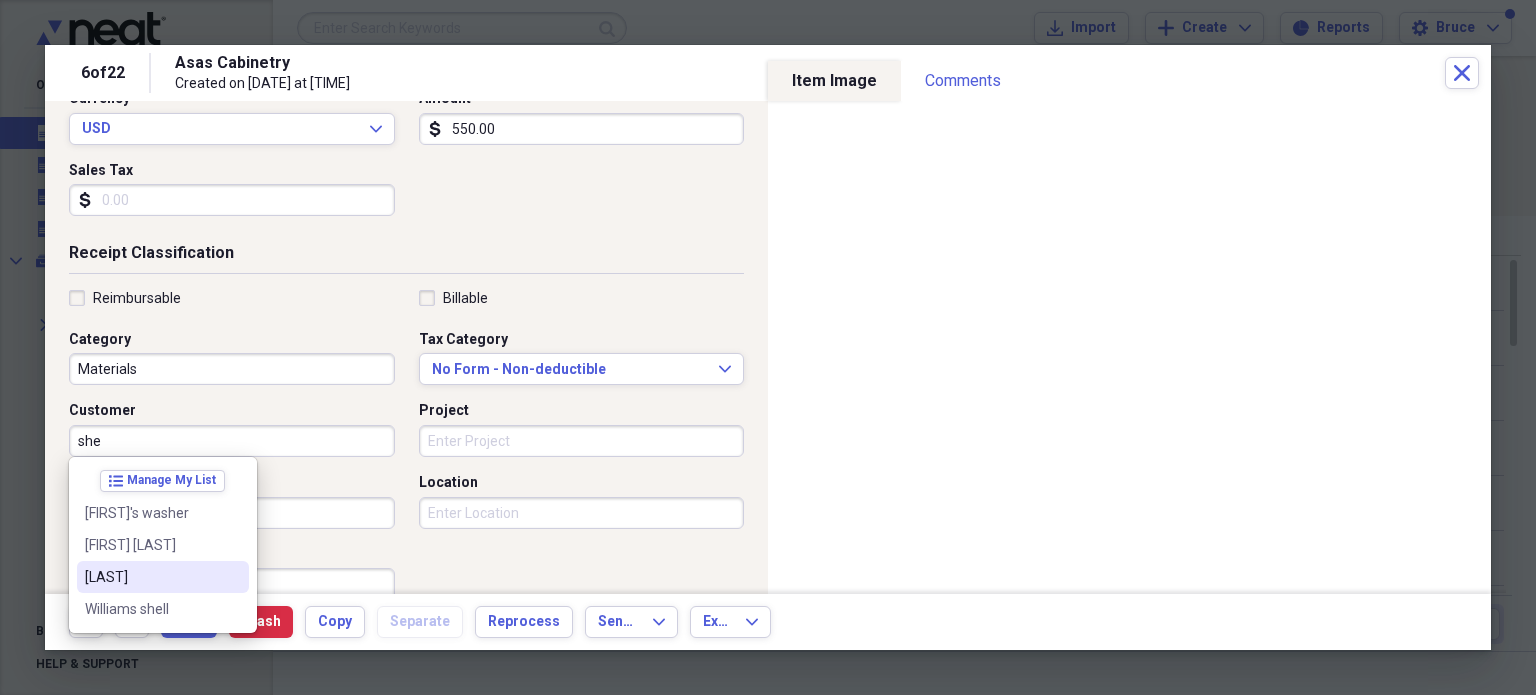 click on "[LAST]" at bounding box center [151, 577] 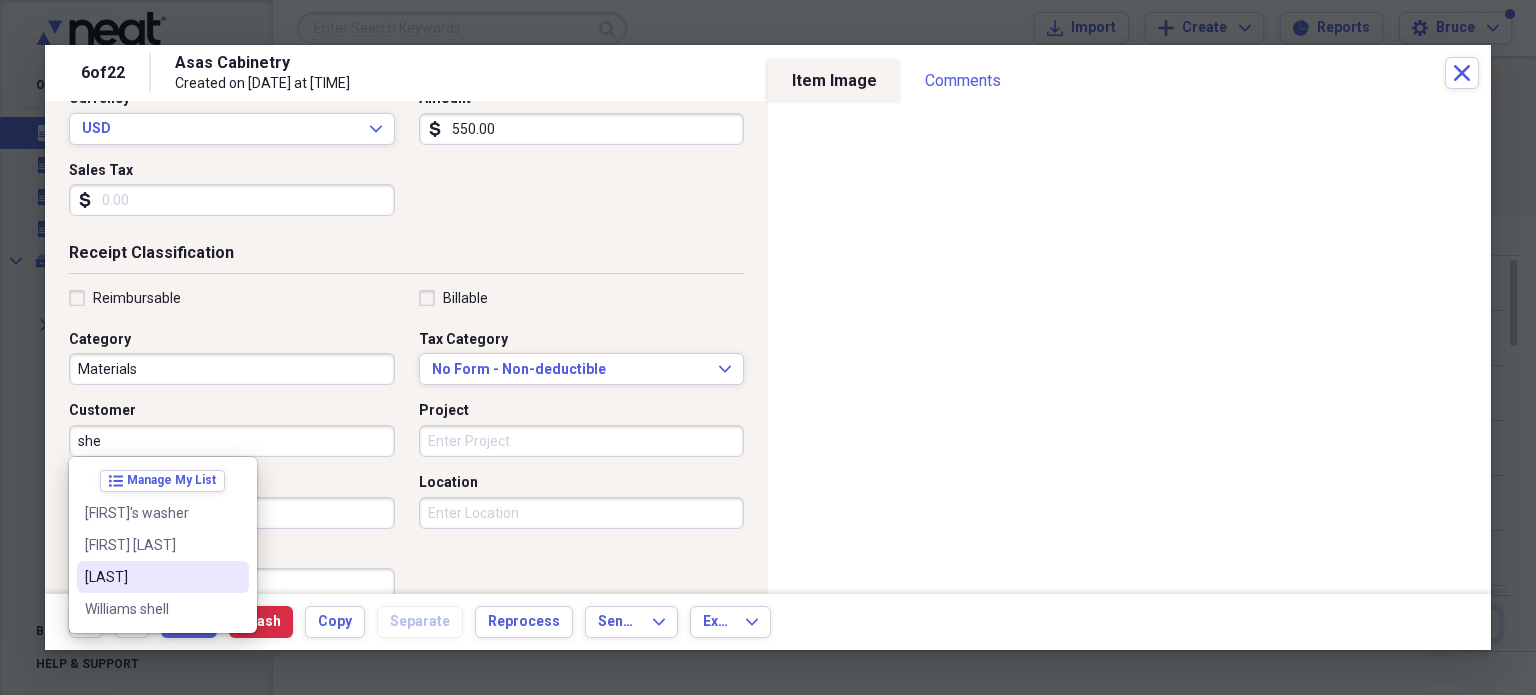type on "[LAST]" 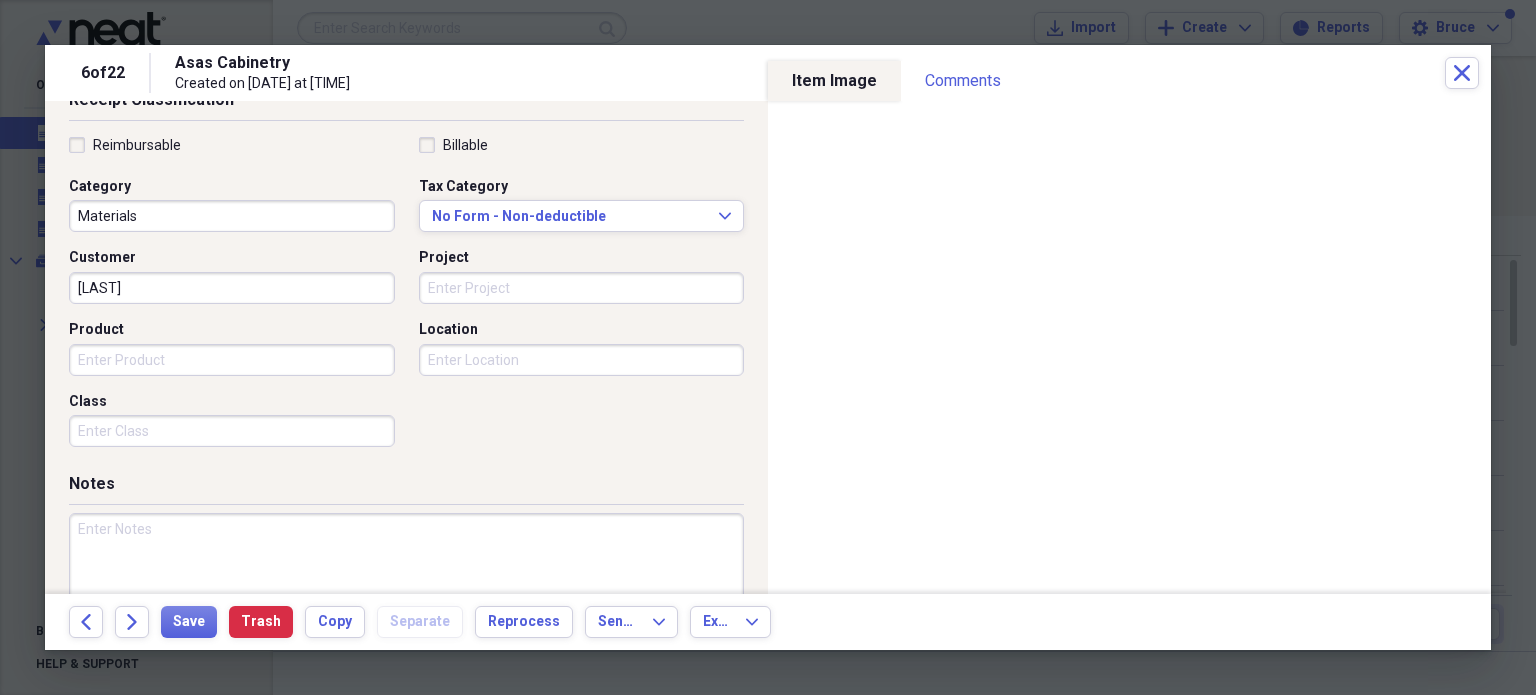 scroll, scrollTop: 526, scrollLeft: 0, axis: vertical 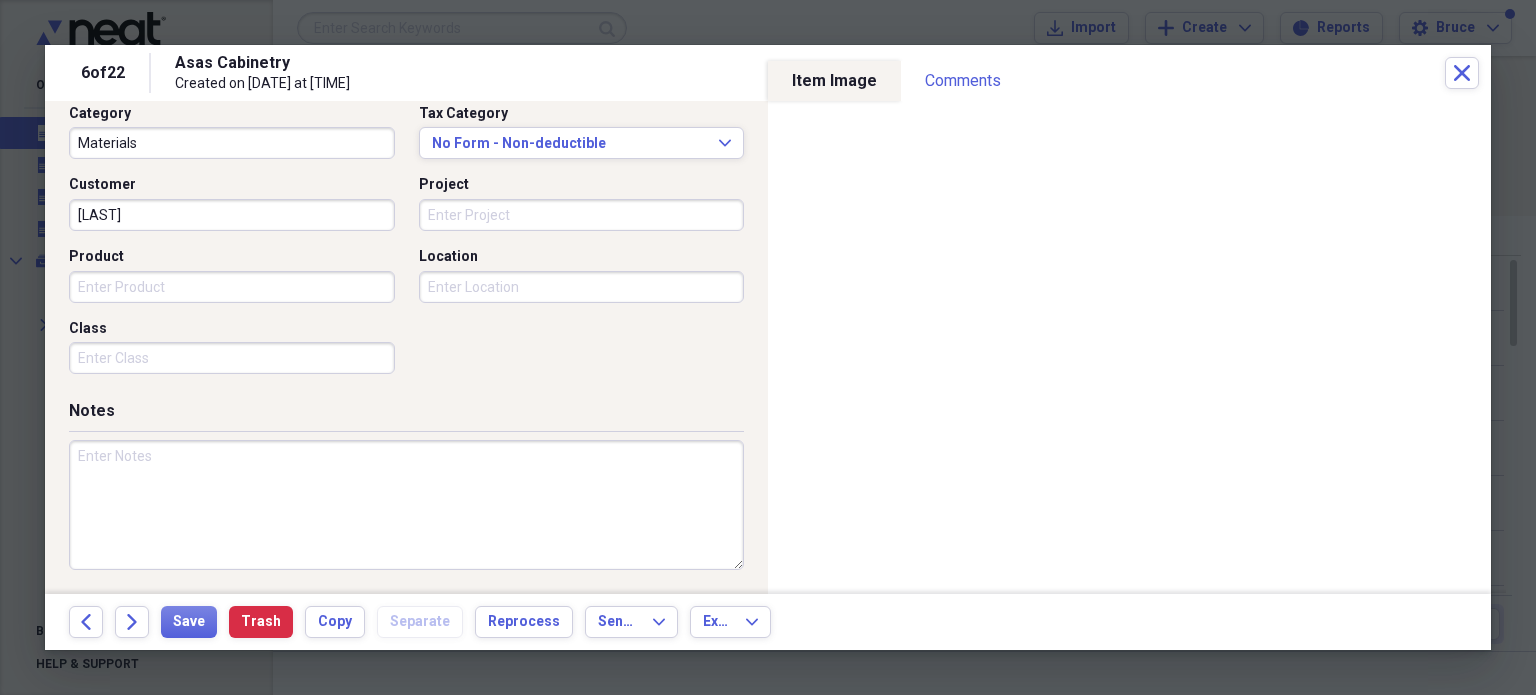 click at bounding box center (406, 505) 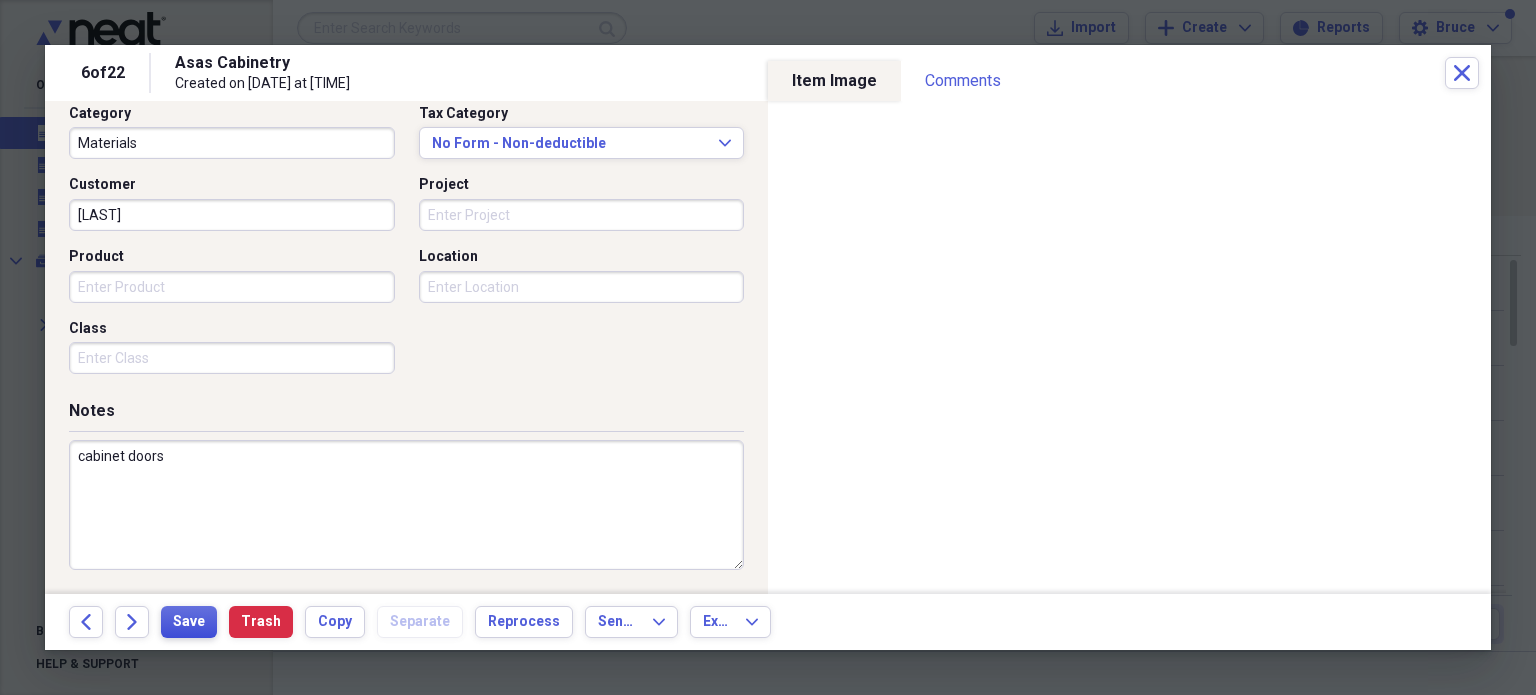 type on "cabinet doors" 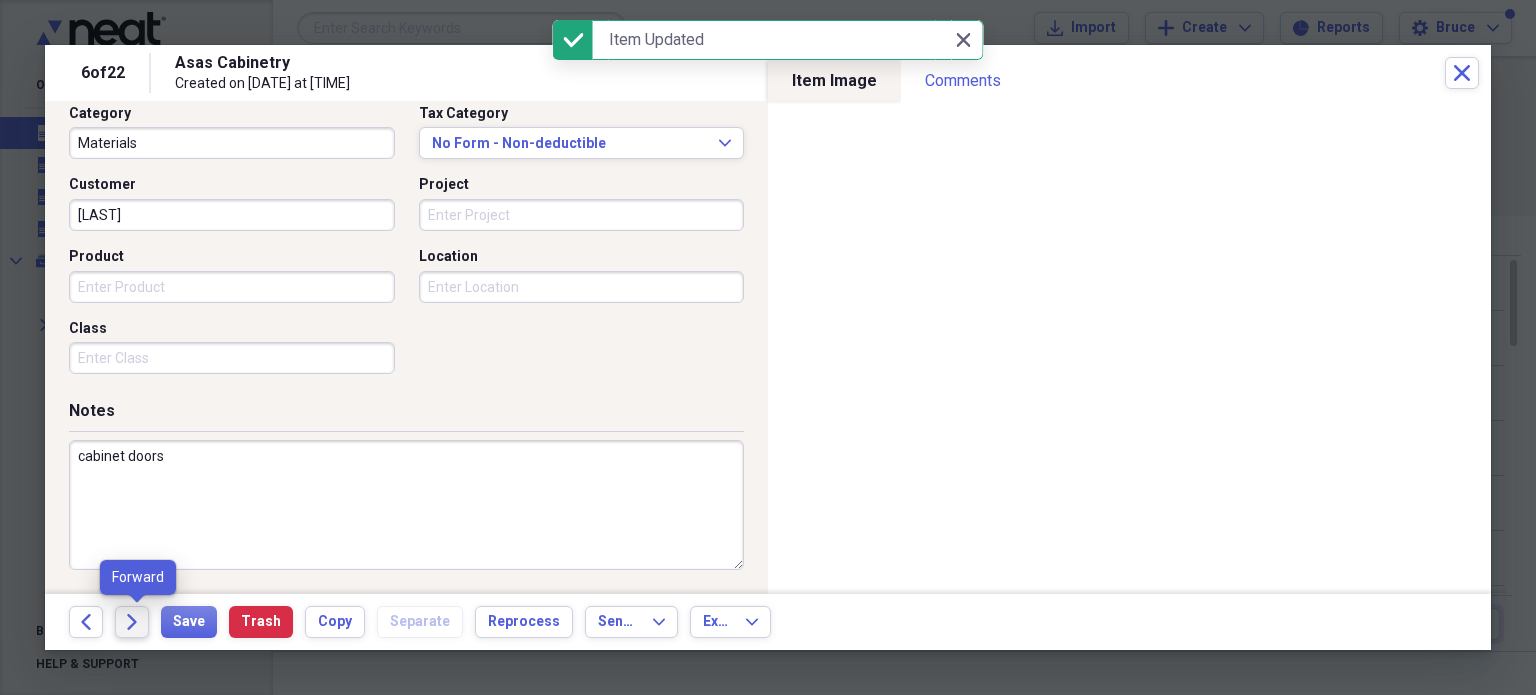 click on "Forward" 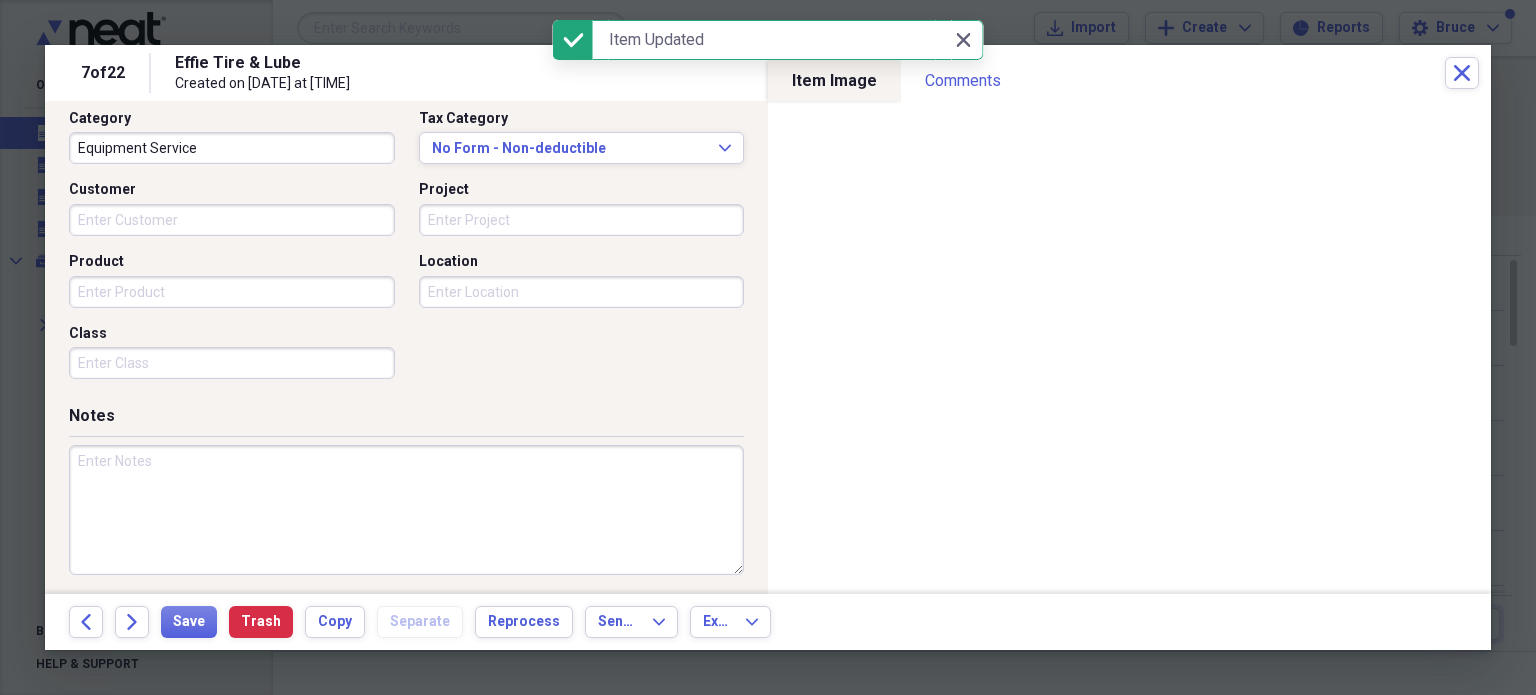 scroll, scrollTop: 526, scrollLeft: 0, axis: vertical 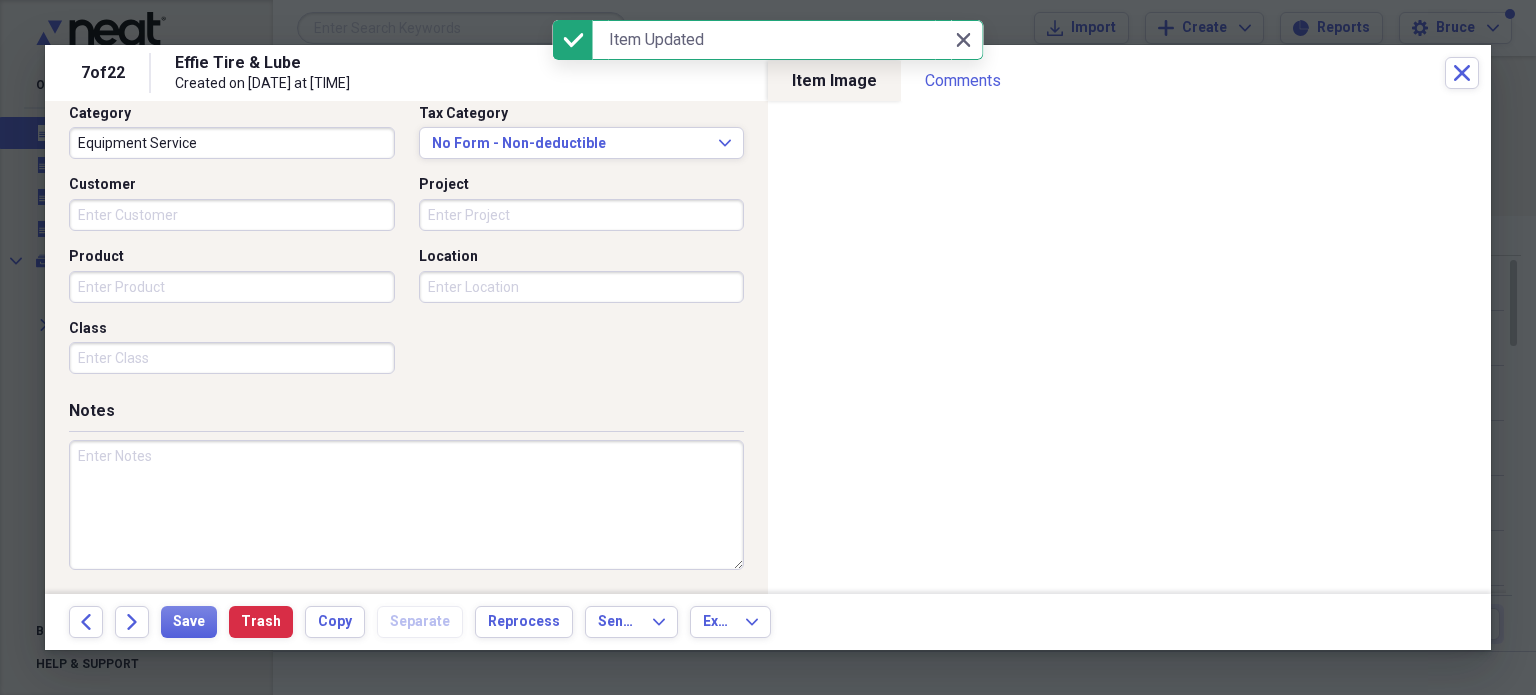 click at bounding box center [406, 505] 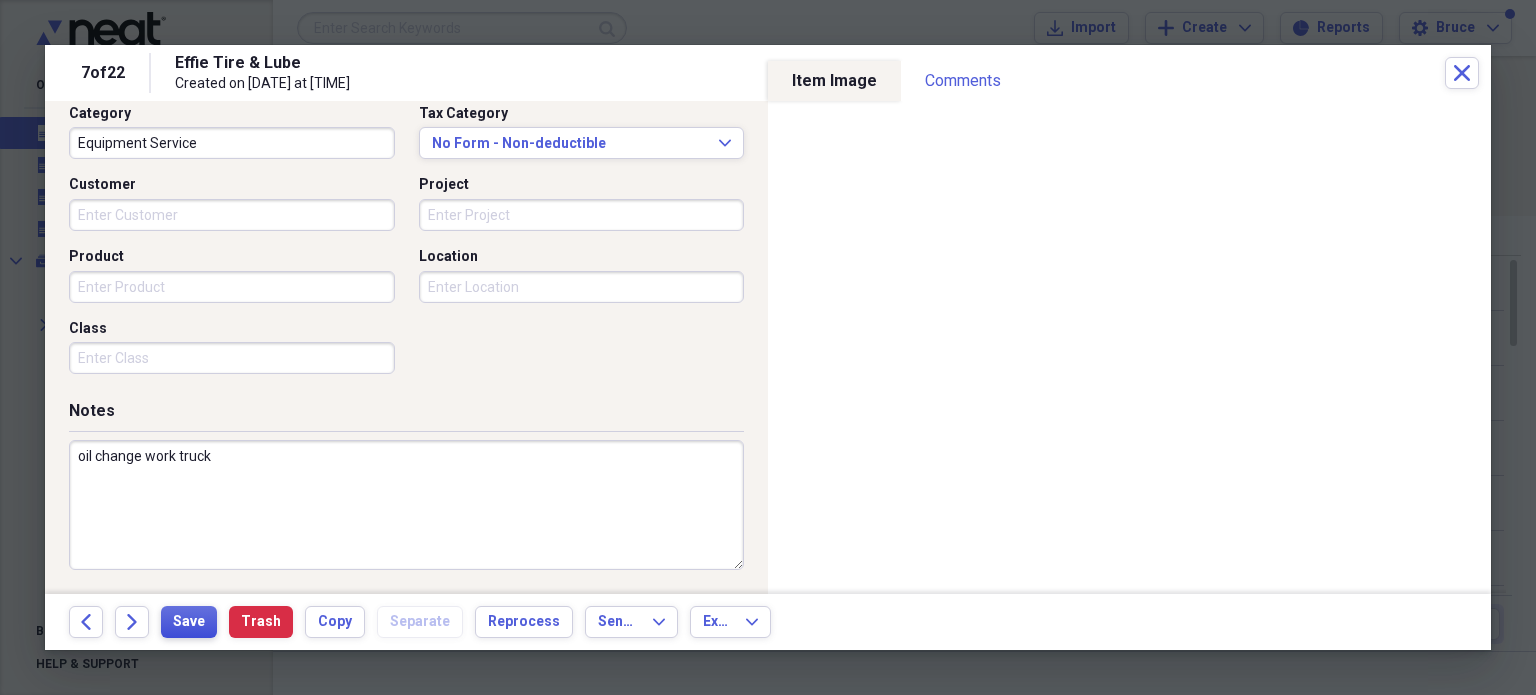 type on "oil change work truck" 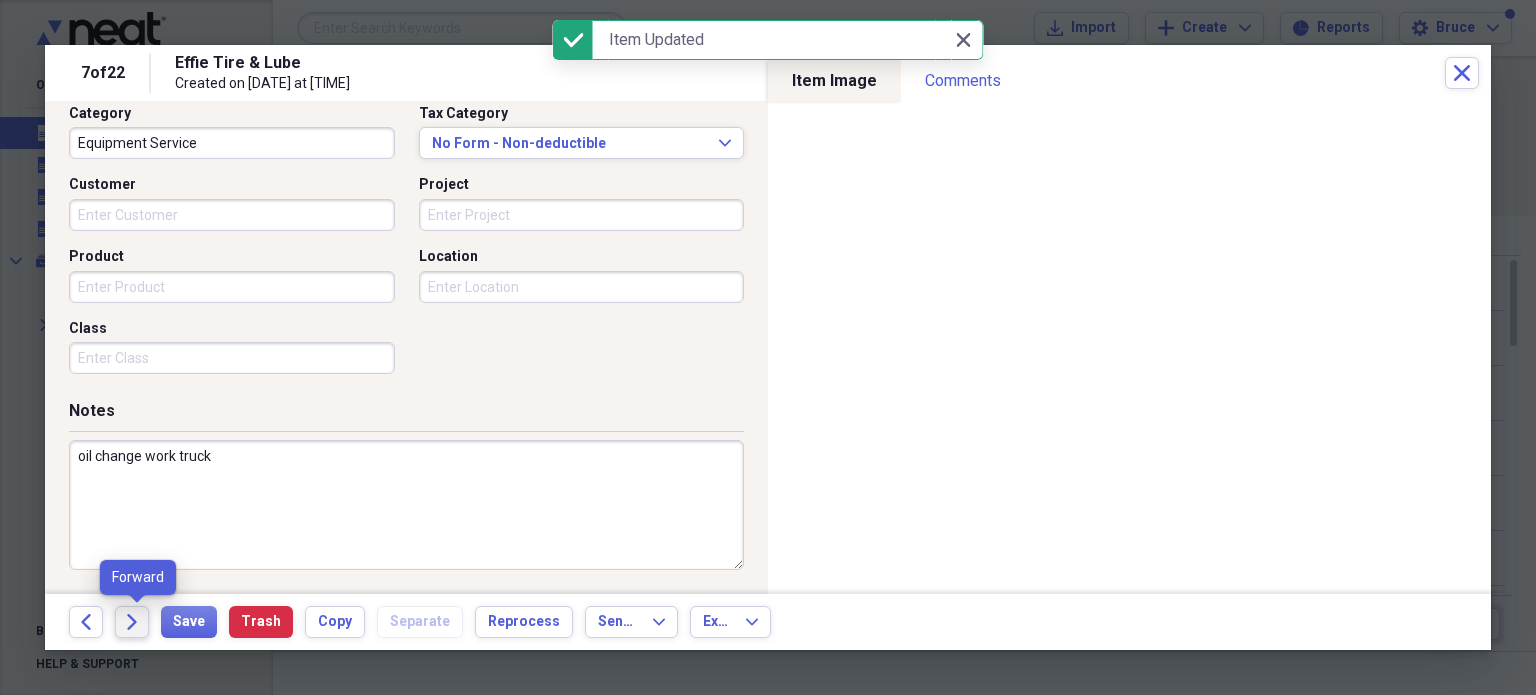 click 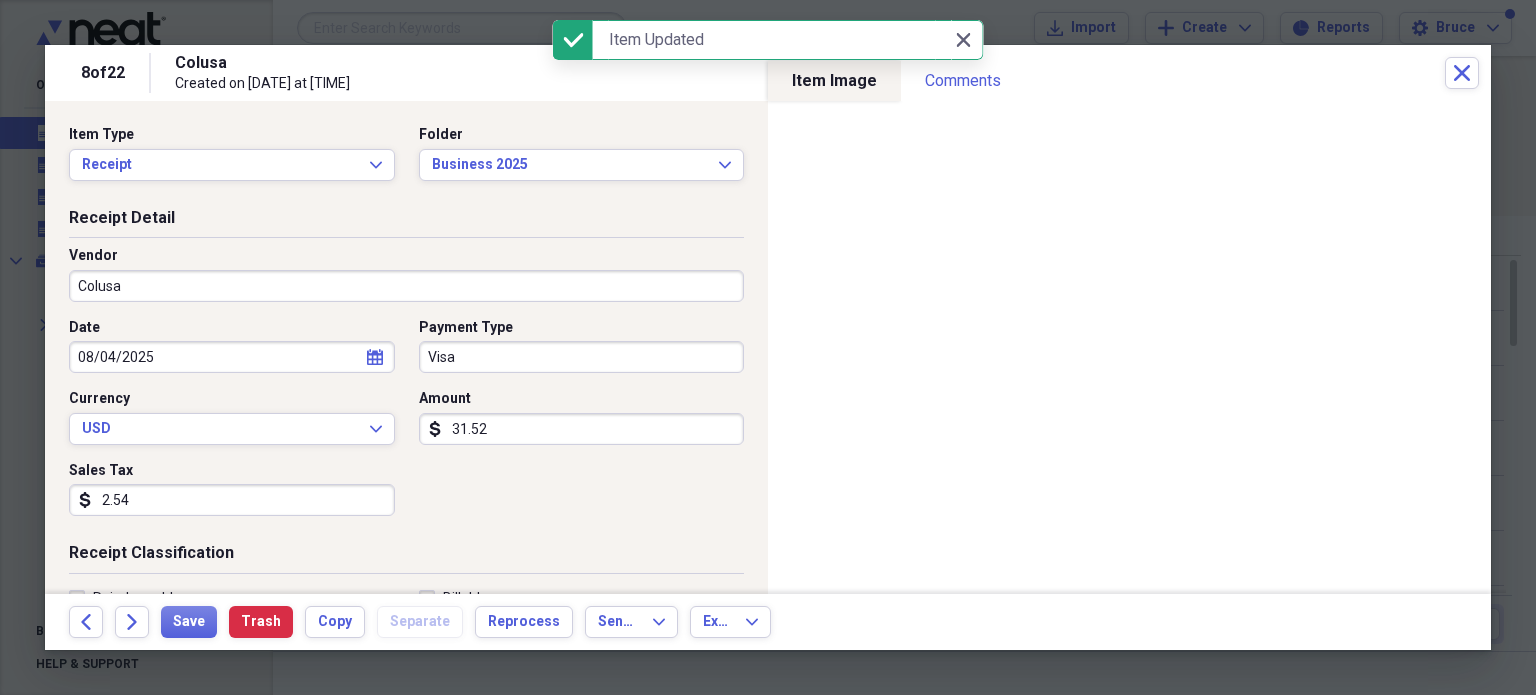click on "Colusa" at bounding box center (406, 286) 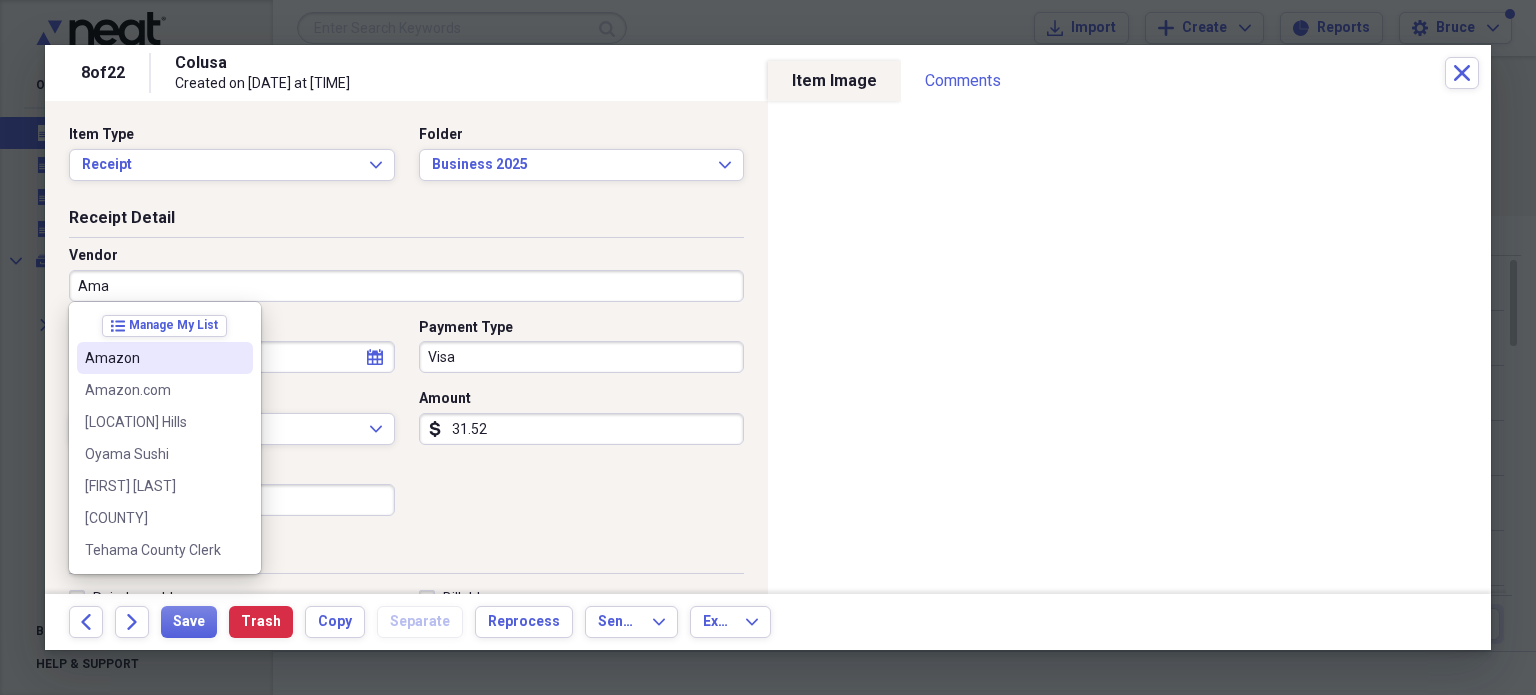 click on "Amazon" at bounding box center [153, 358] 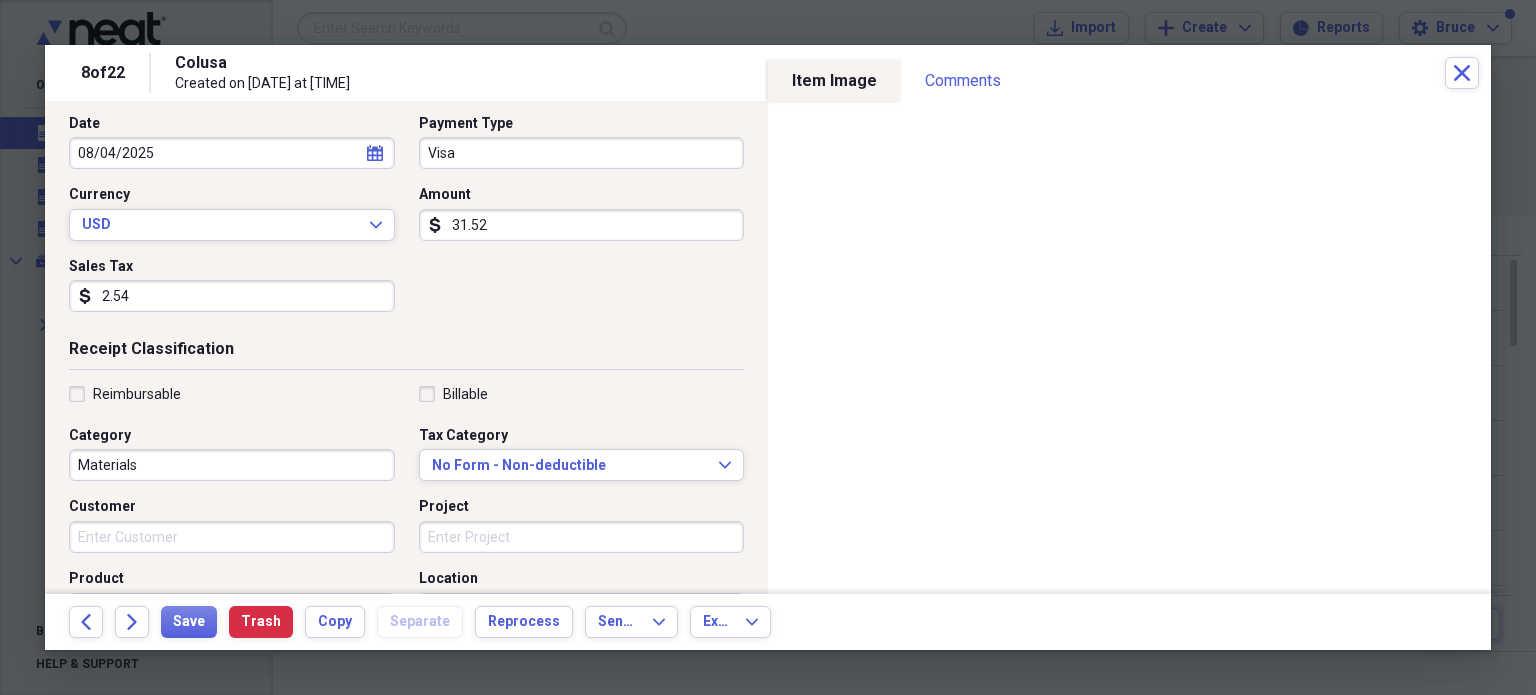 scroll, scrollTop: 300, scrollLeft: 0, axis: vertical 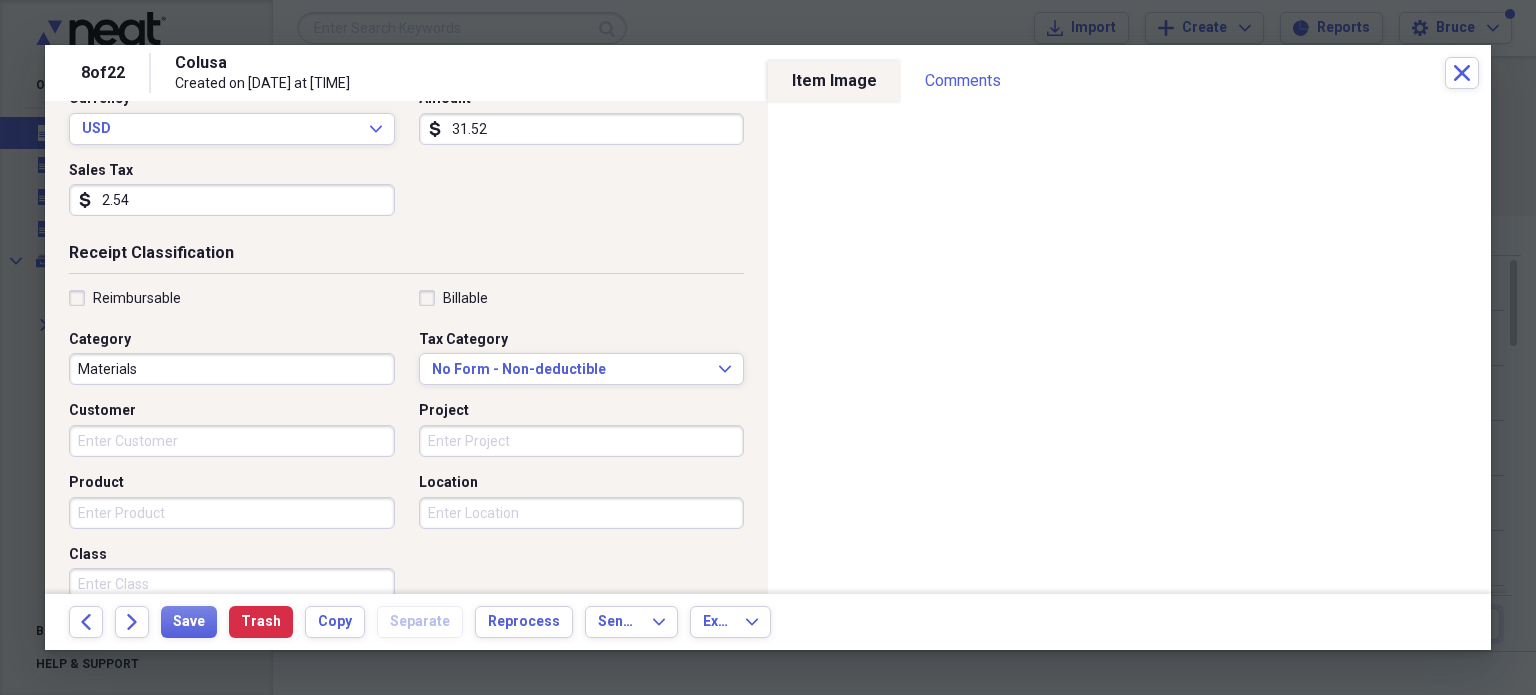 click on "Customer" at bounding box center [232, 441] 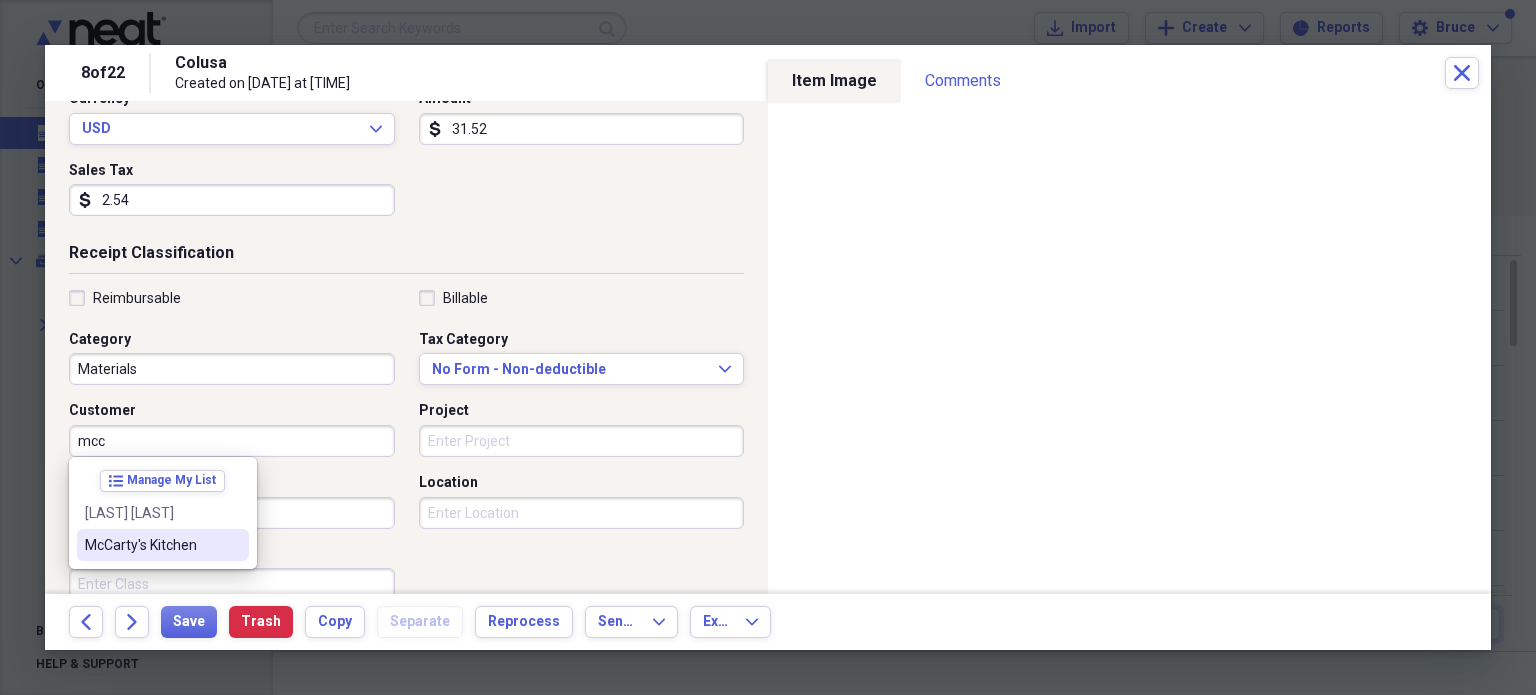 click on "McCarty's Kitchen" at bounding box center (151, 545) 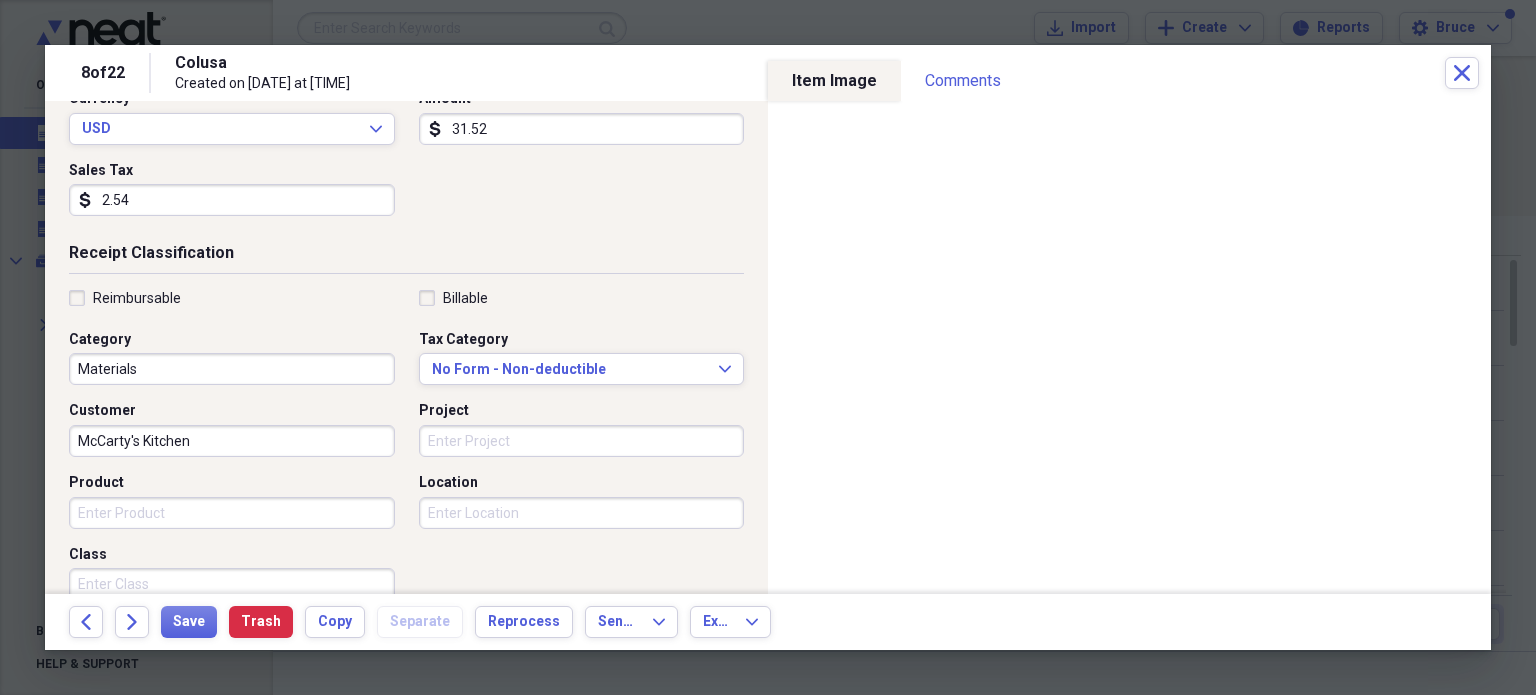 scroll, scrollTop: 526, scrollLeft: 0, axis: vertical 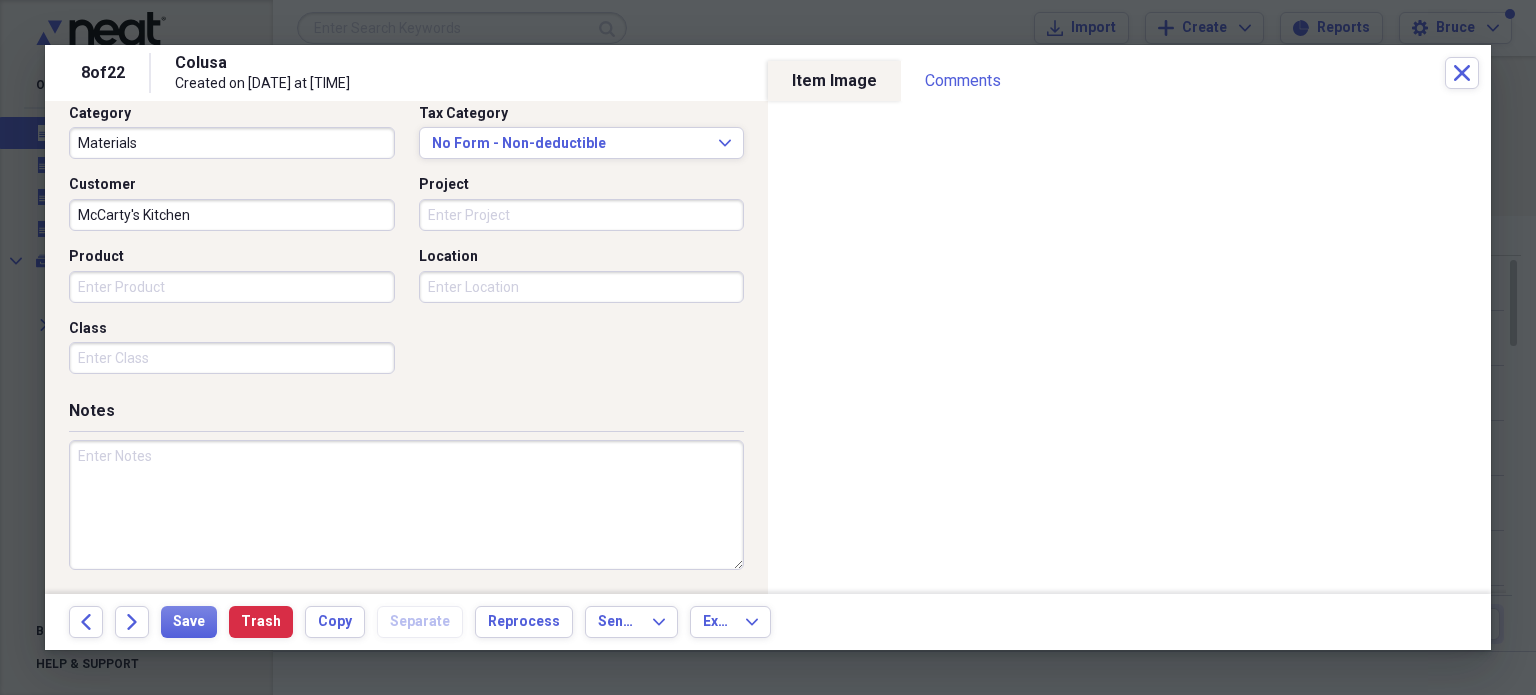 click at bounding box center [406, 505] 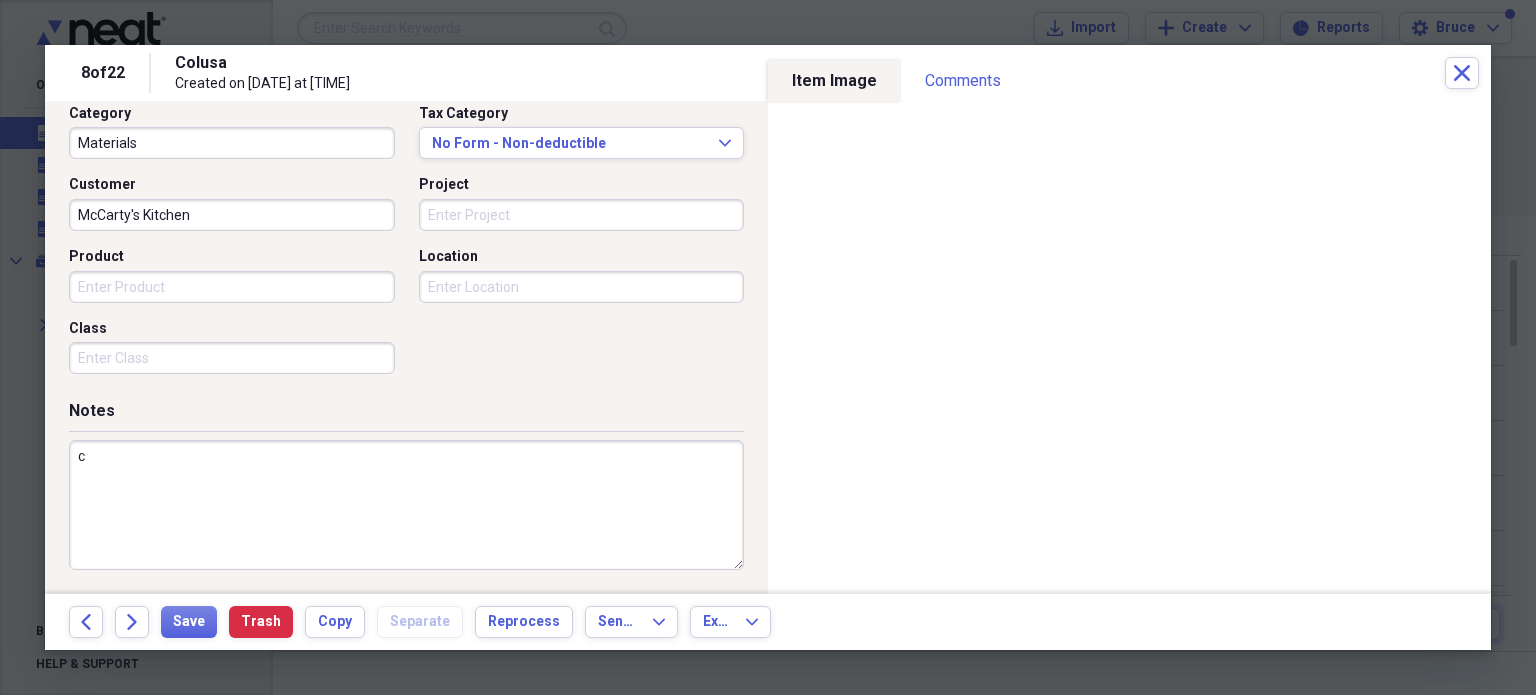 type on "c" 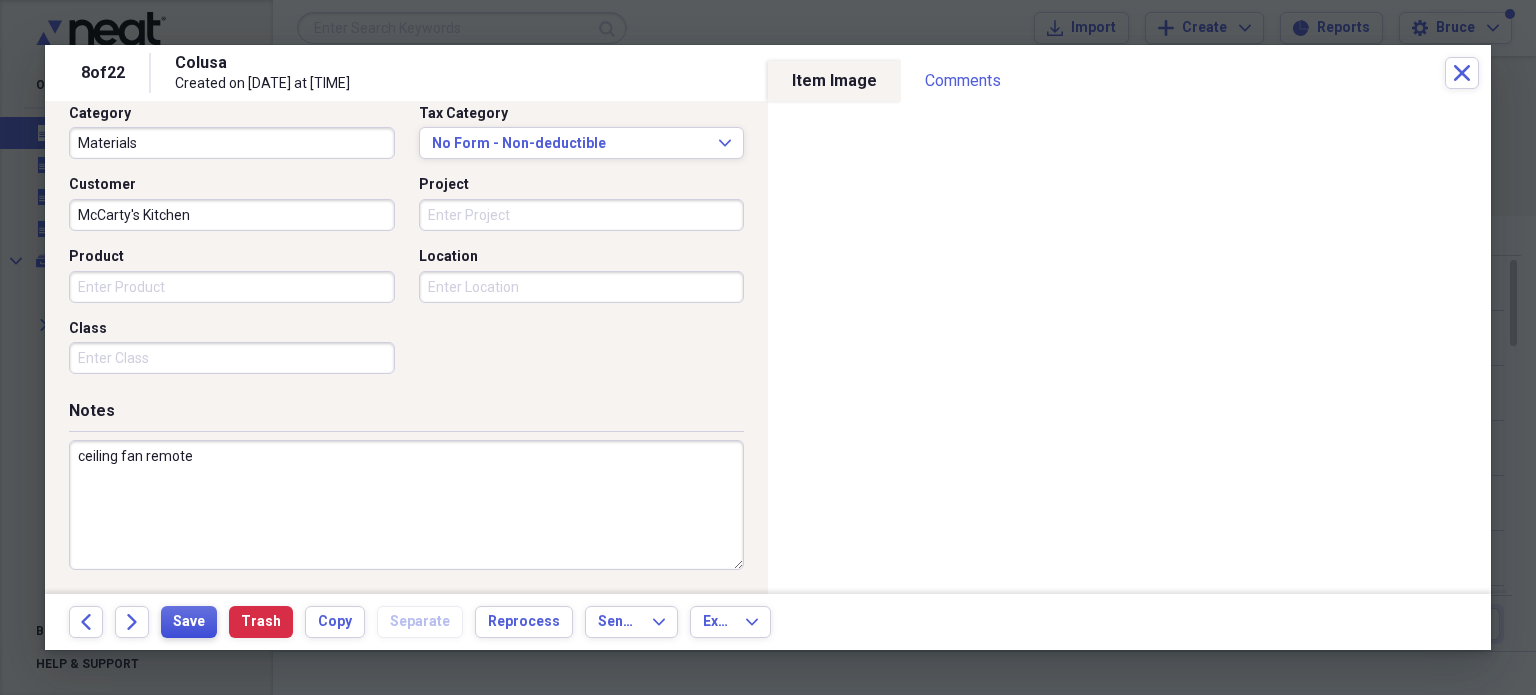 type on "ceiling fan remote" 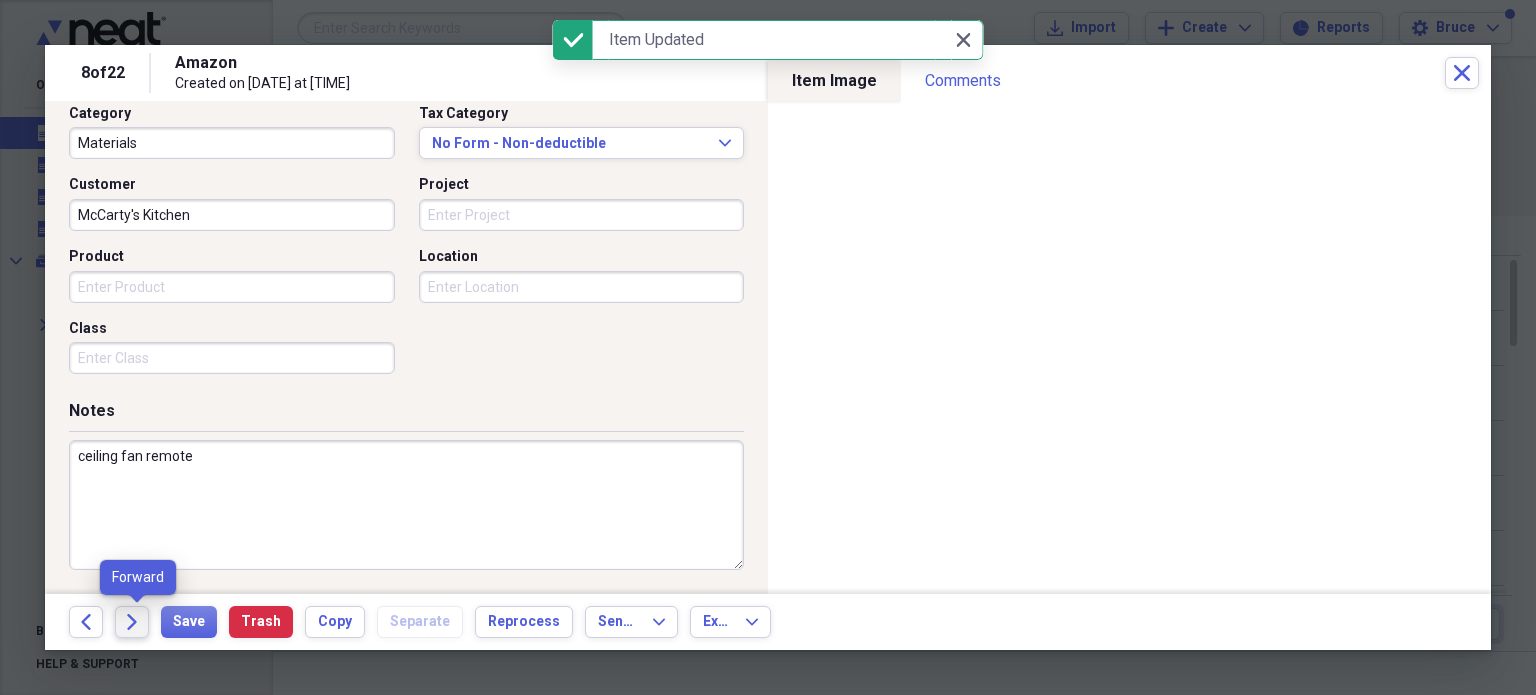 click on "Forward" 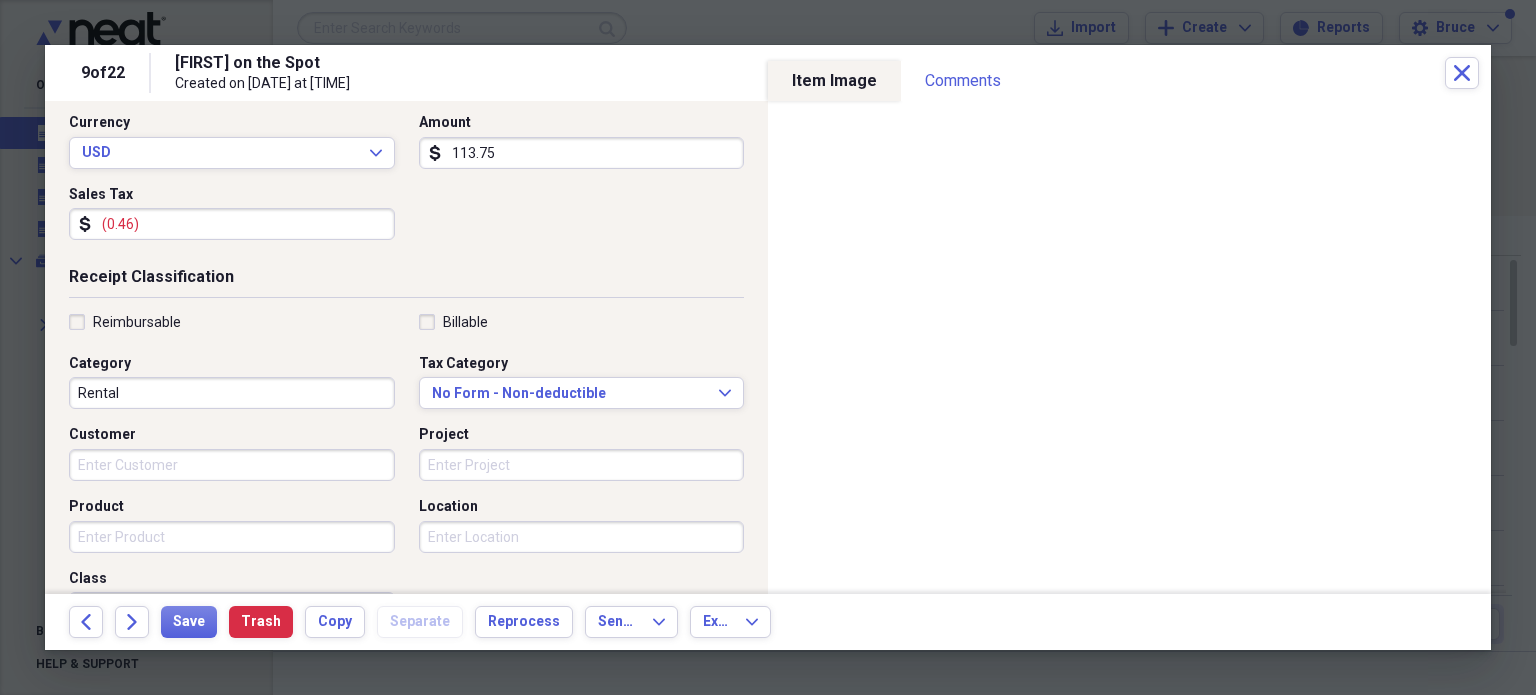 scroll, scrollTop: 400, scrollLeft: 0, axis: vertical 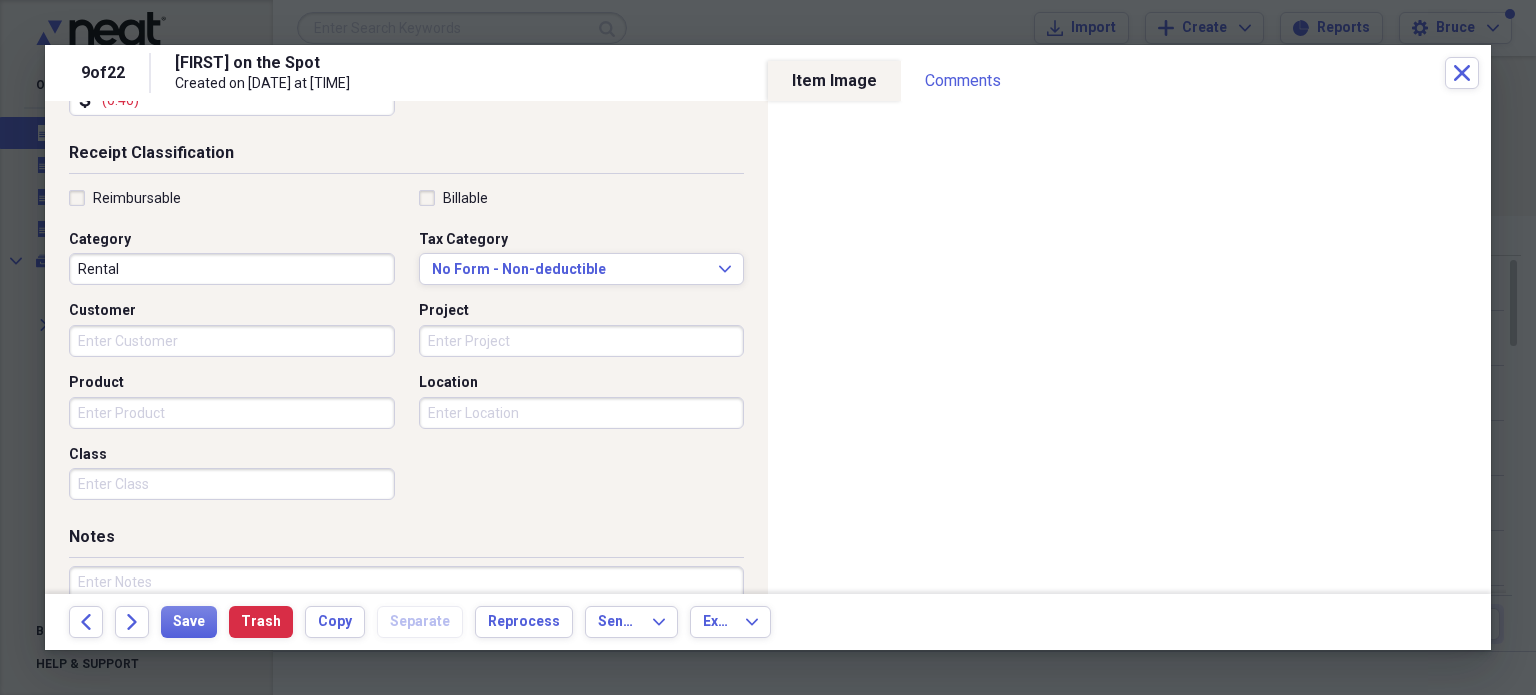 click on "Customer" at bounding box center (232, 341) 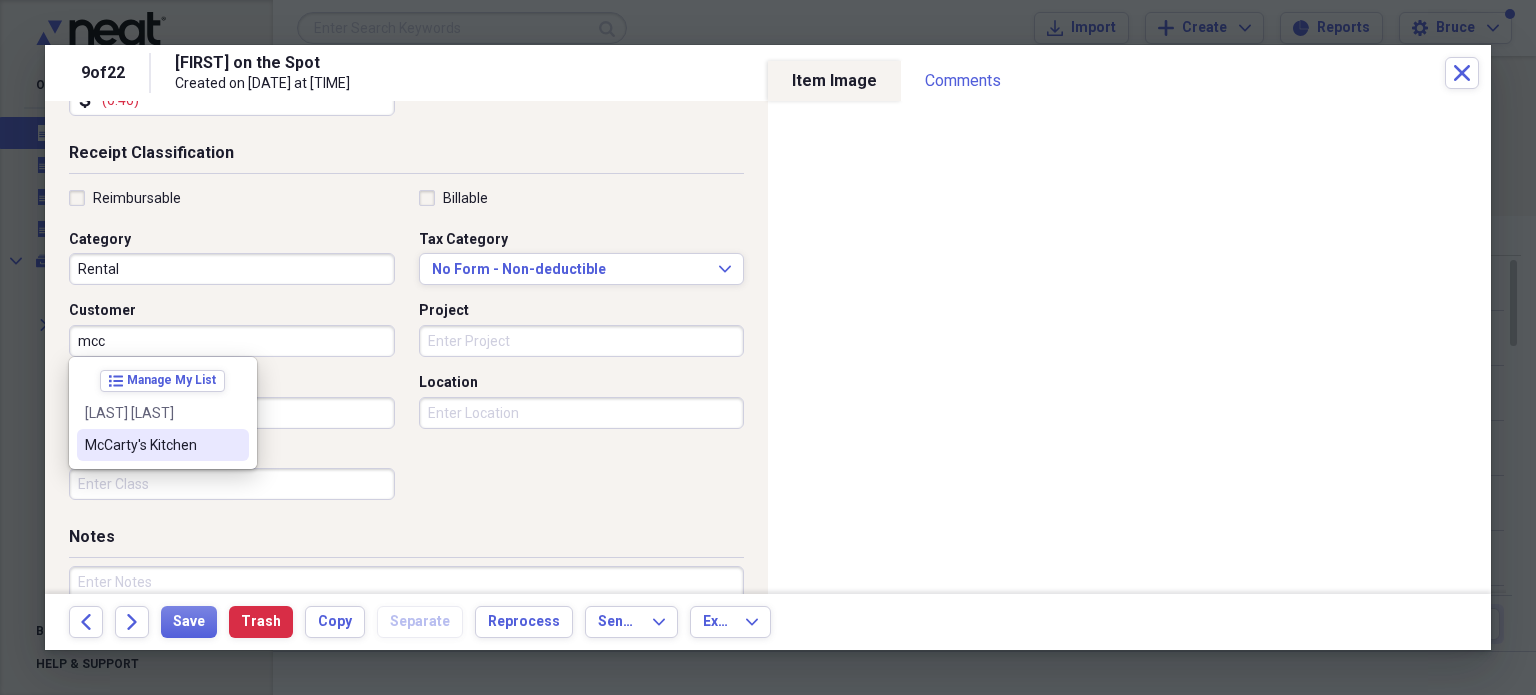 click on "McCarty's Kitchen" at bounding box center [151, 445] 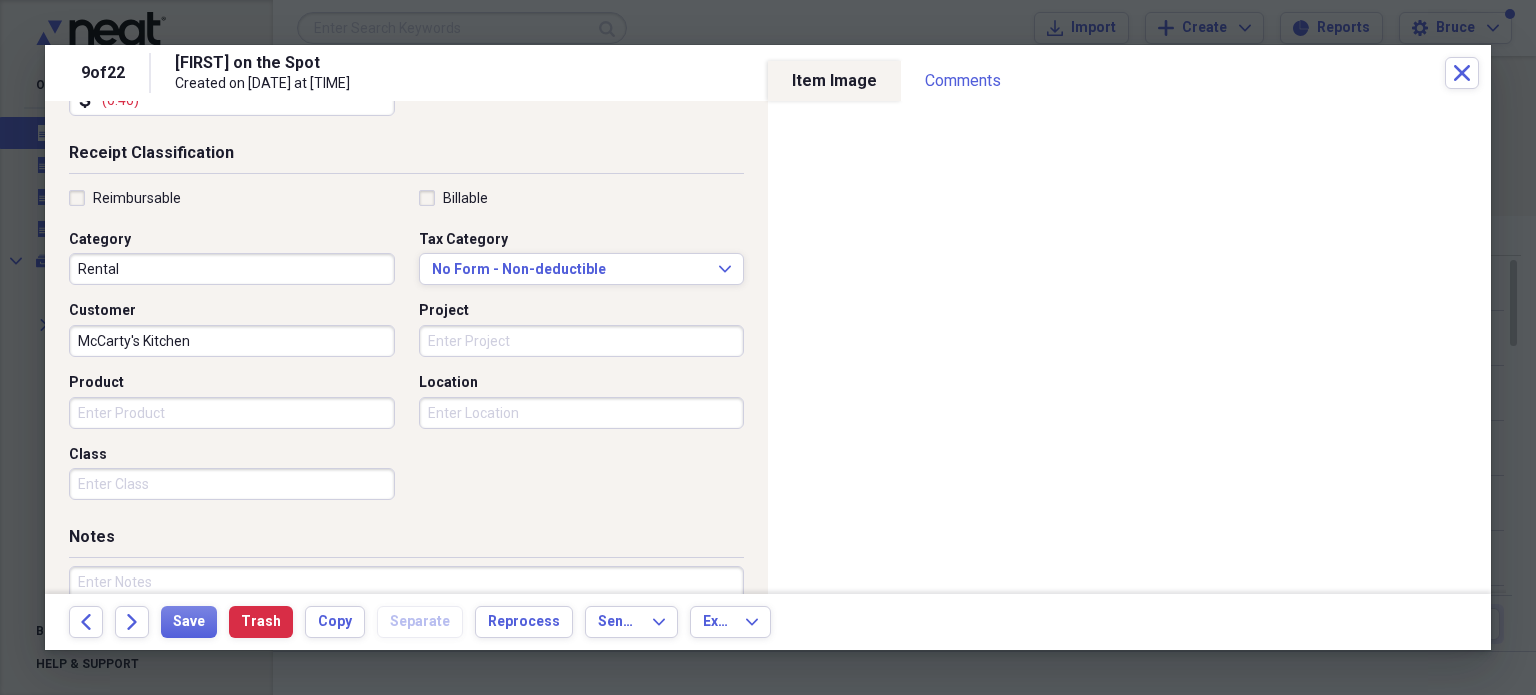 scroll, scrollTop: 526, scrollLeft: 0, axis: vertical 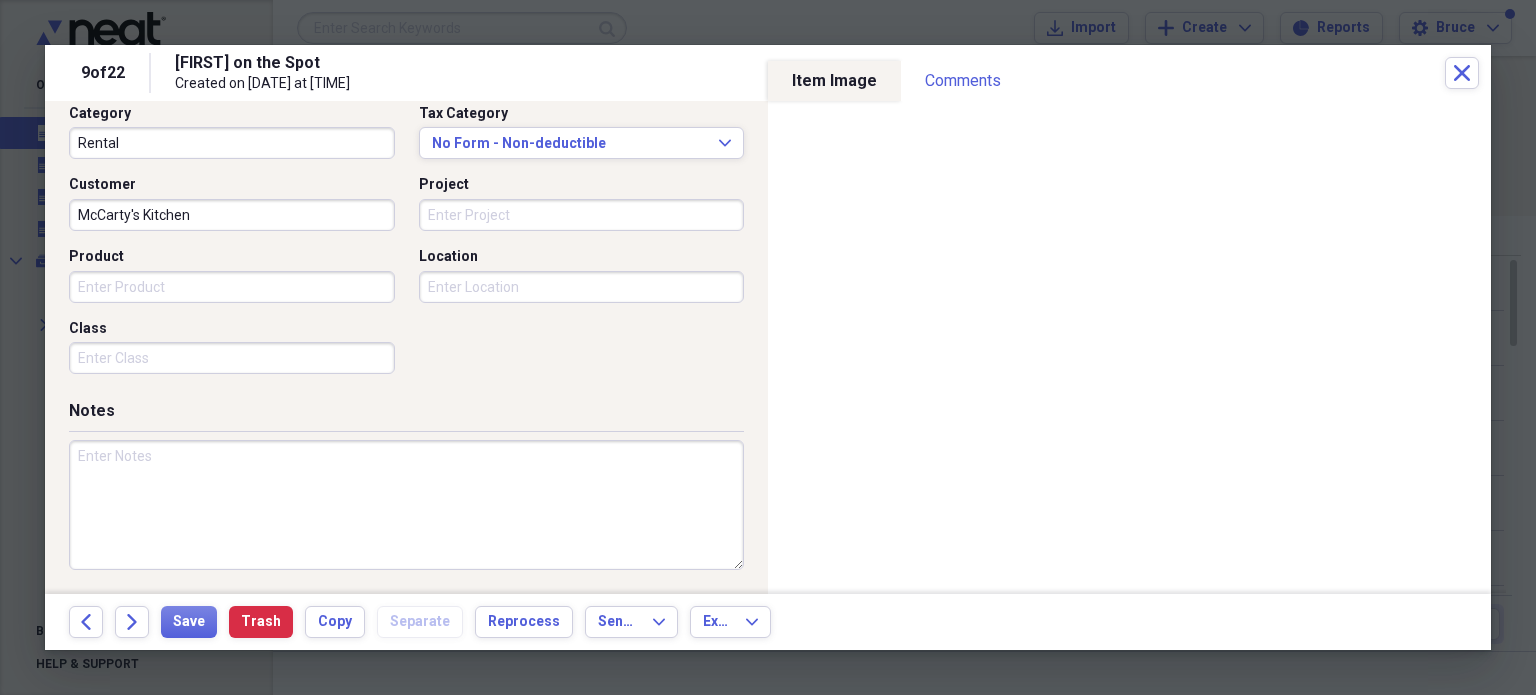 click at bounding box center (406, 505) 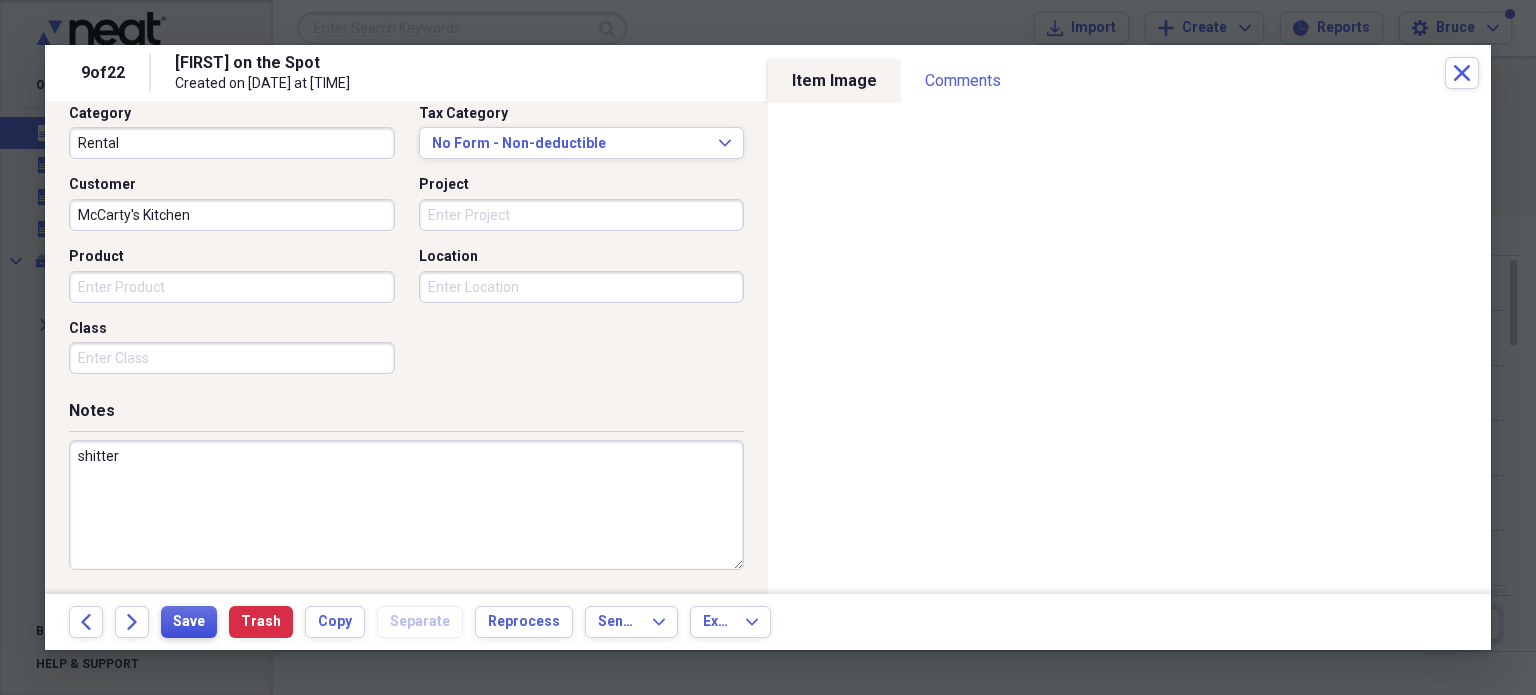 type on "shitter" 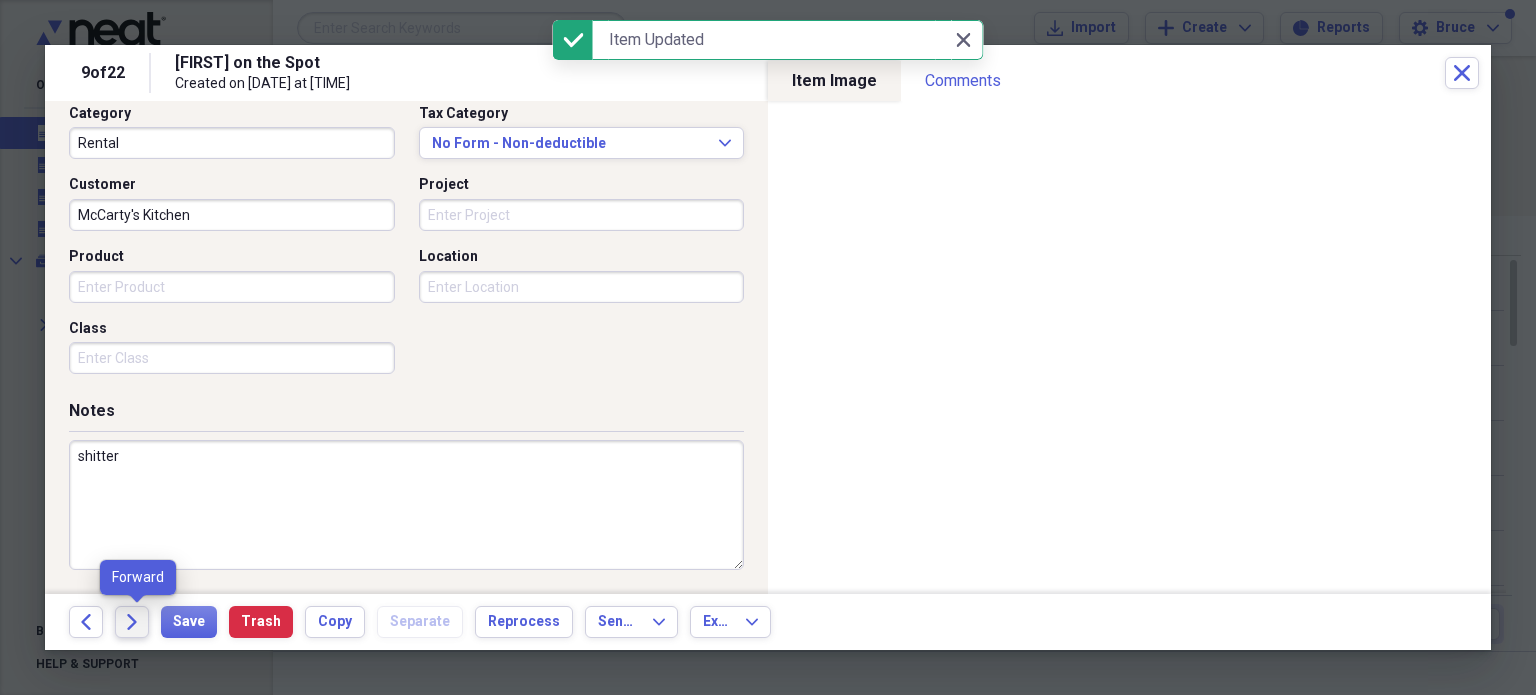 click on "Forward" 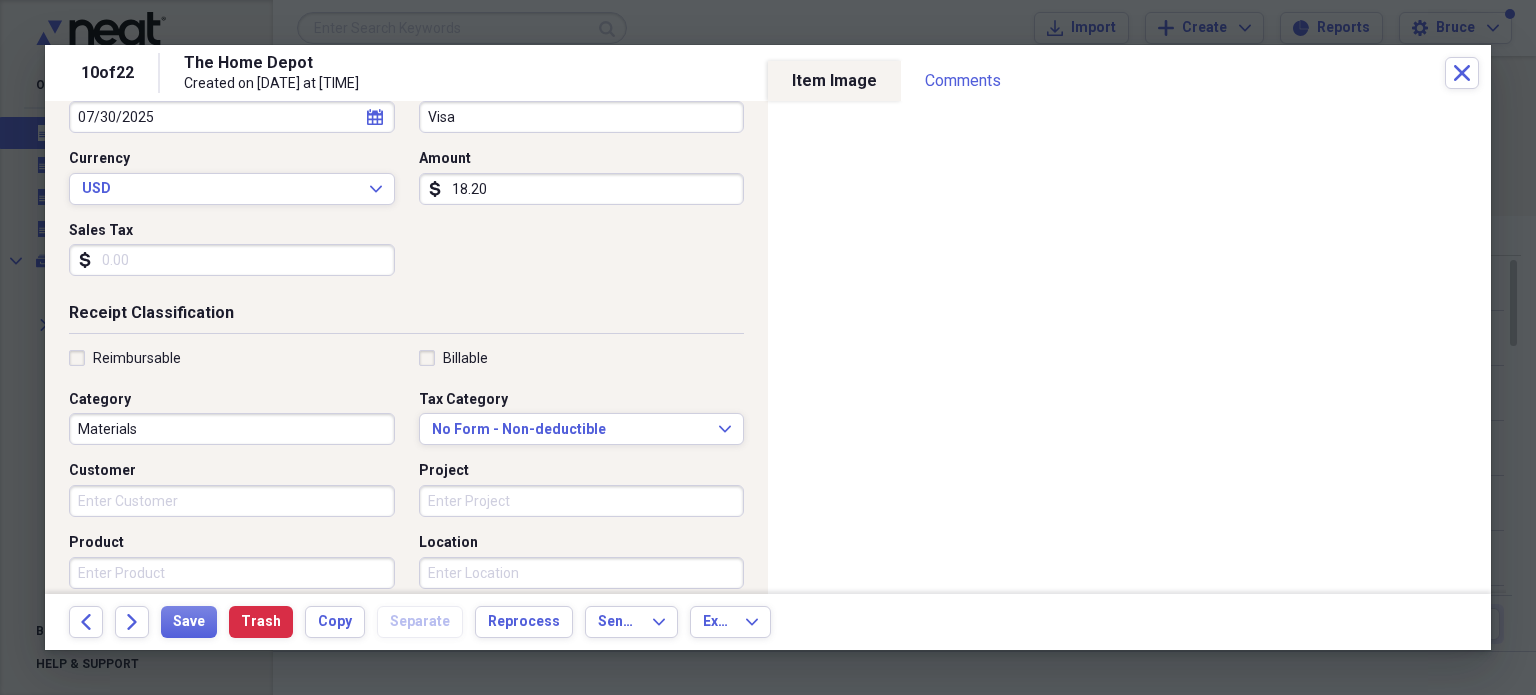 scroll, scrollTop: 300, scrollLeft: 0, axis: vertical 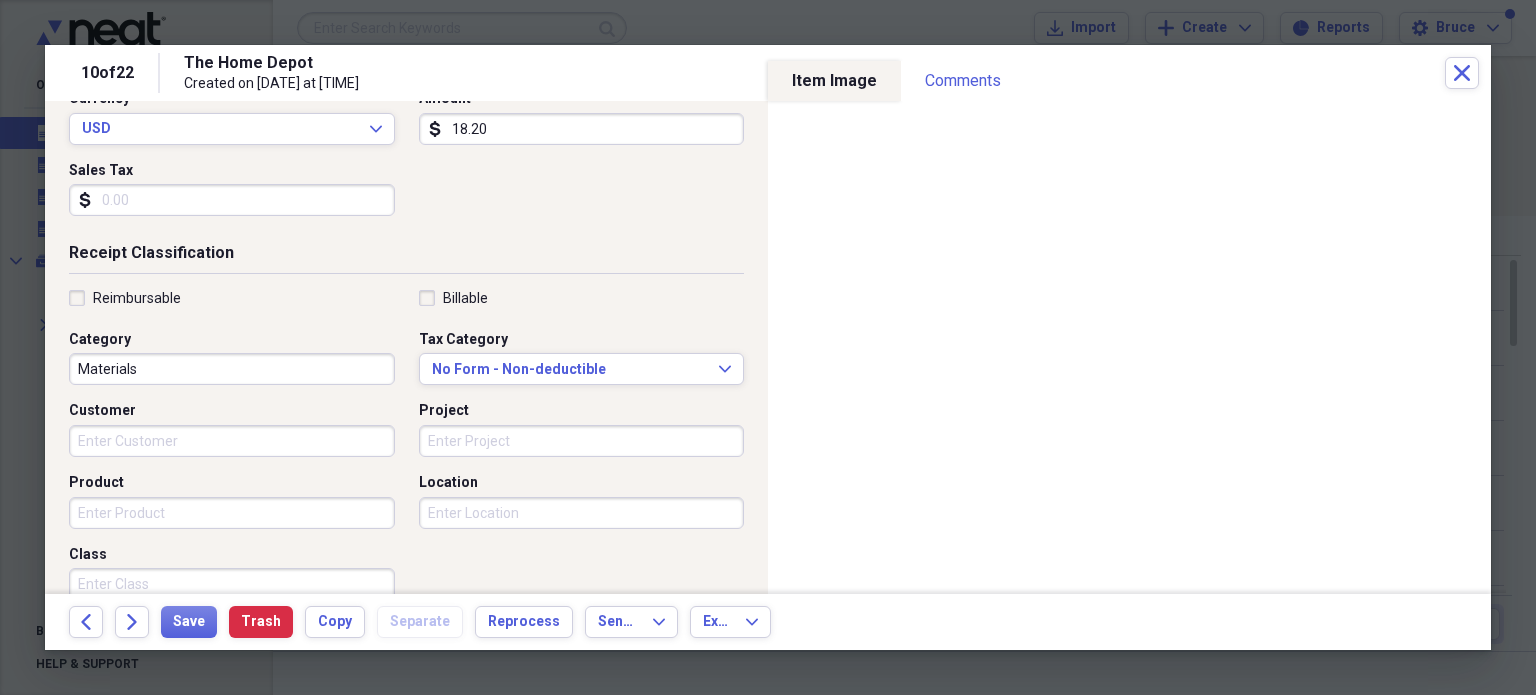 click on "Customer" at bounding box center [232, 441] 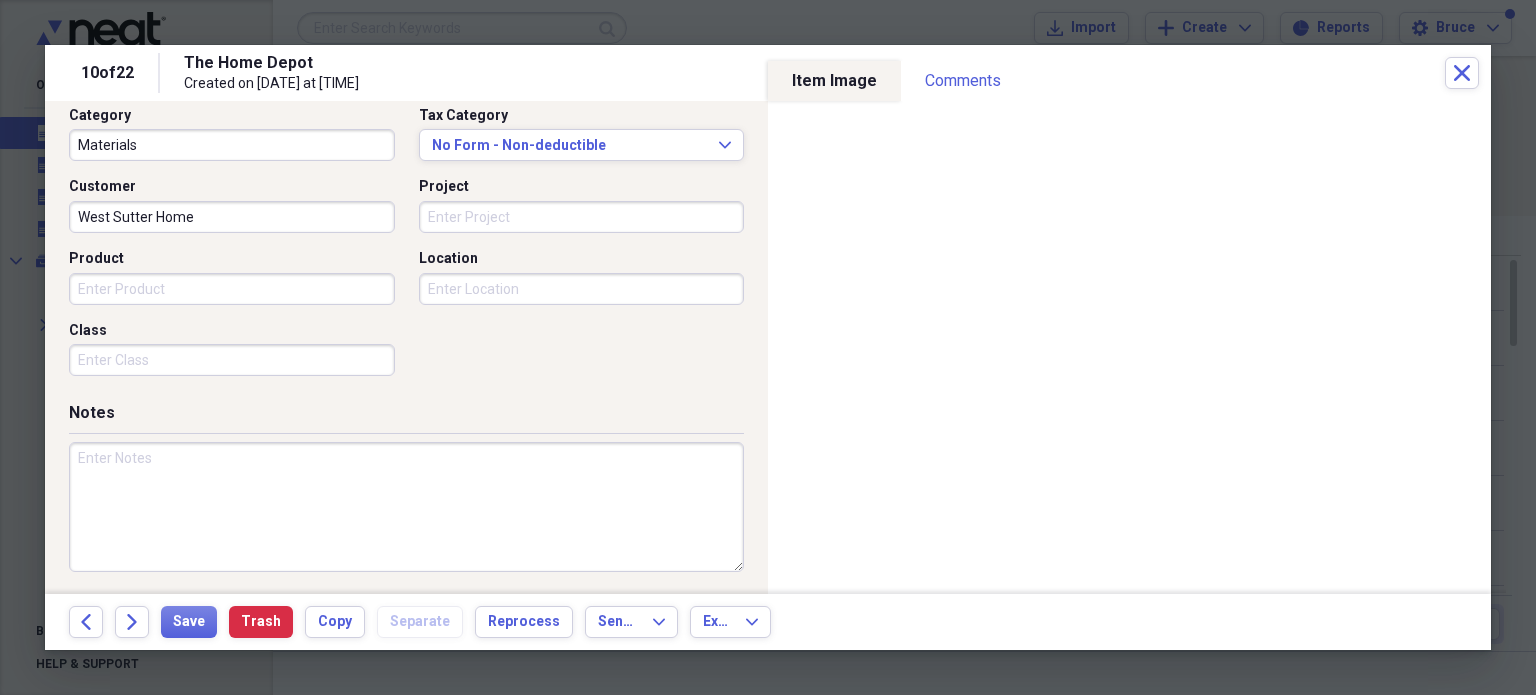 scroll, scrollTop: 526, scrollLeft: 0, axis: vertical 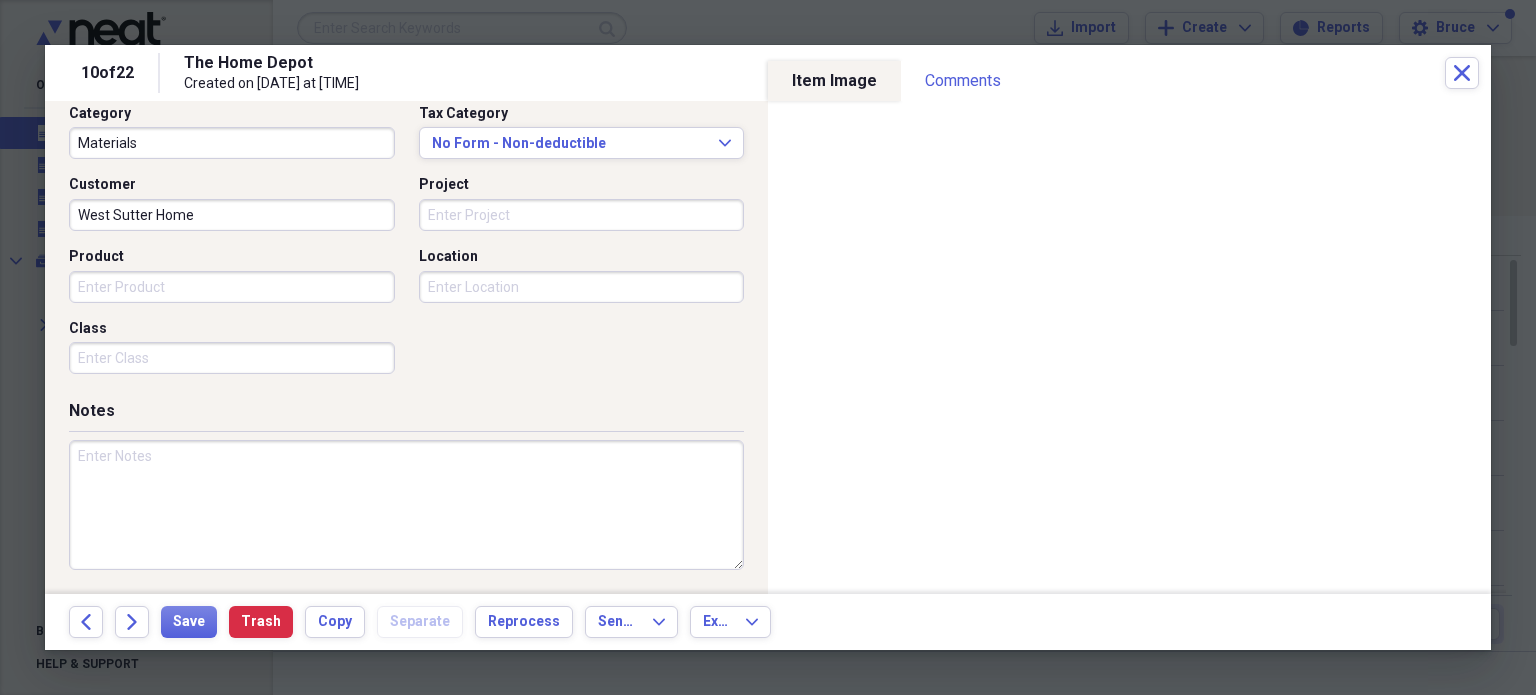 type on "West Sutter Home" 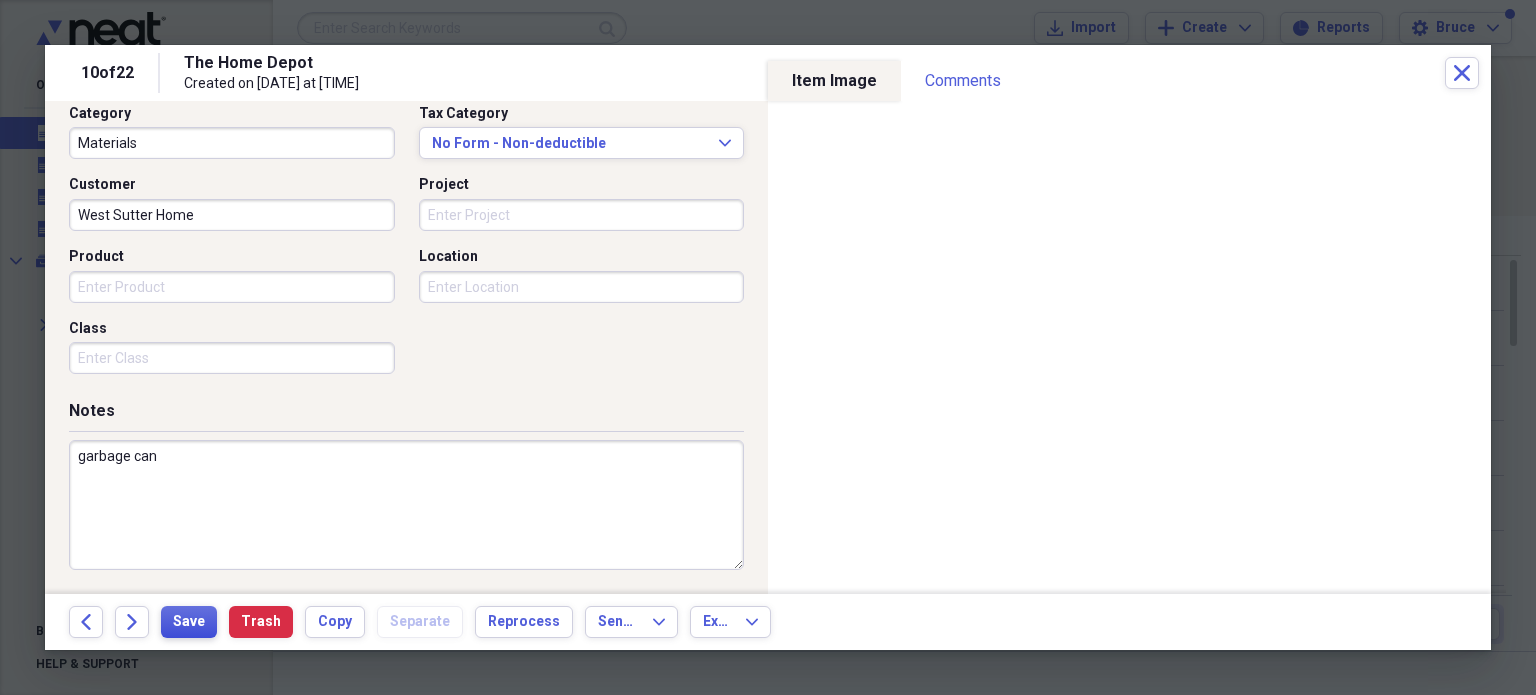 type on "garbage can" 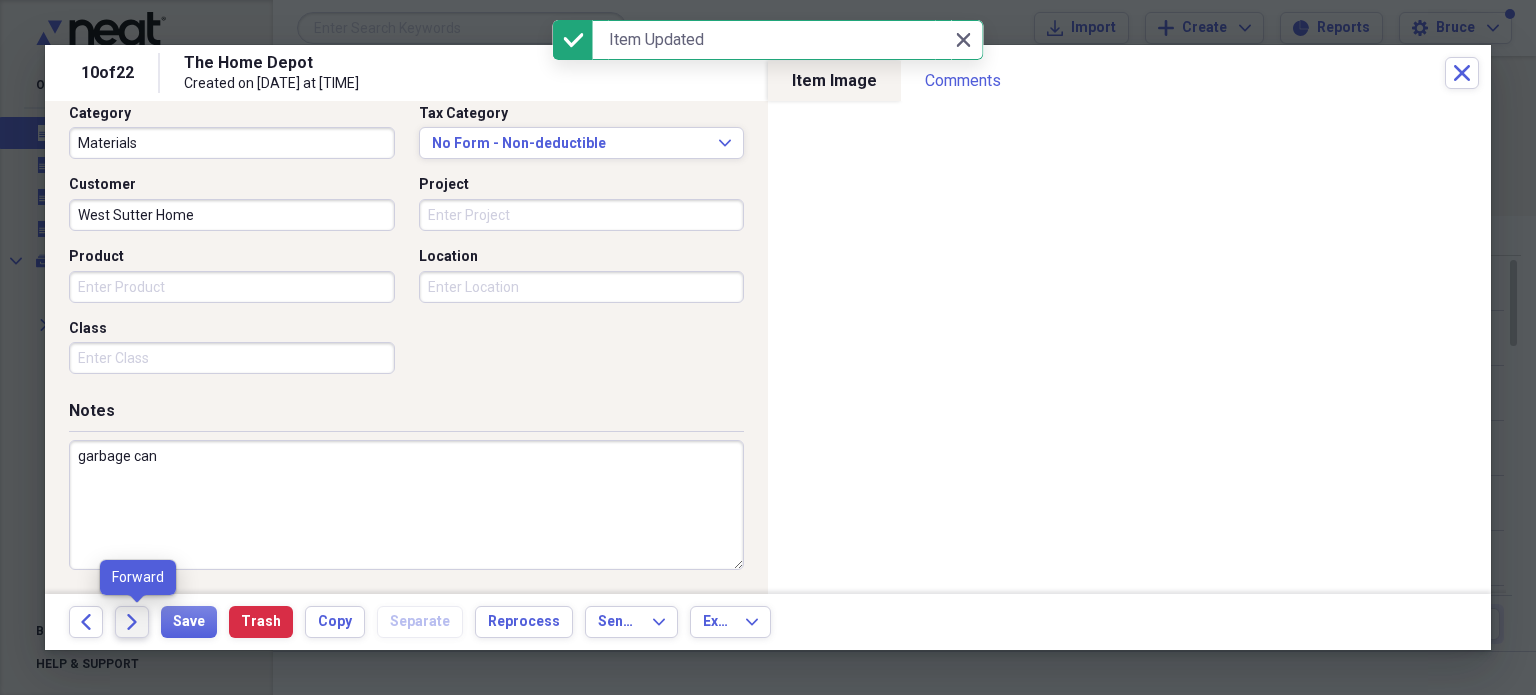 click on "Forward" 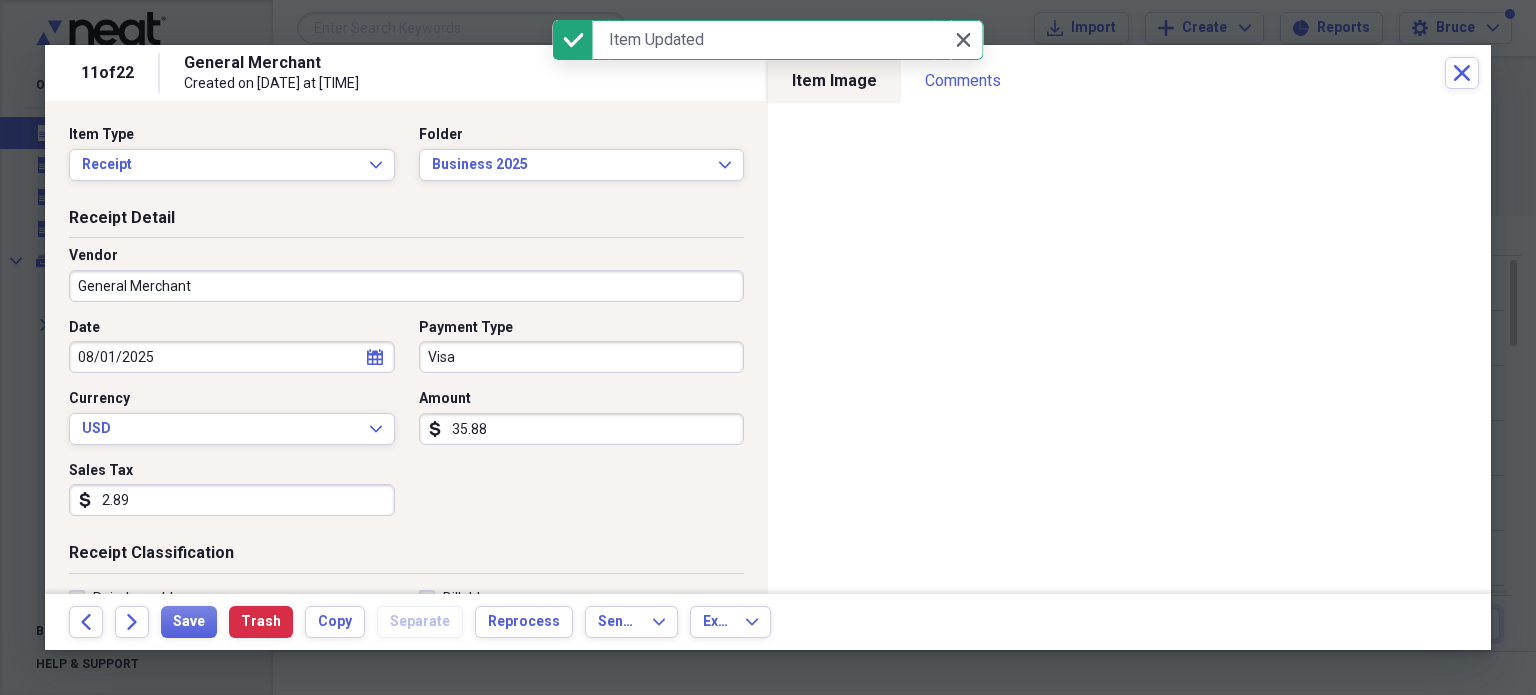click on "General Merchant" at bounding box center (406, 286) 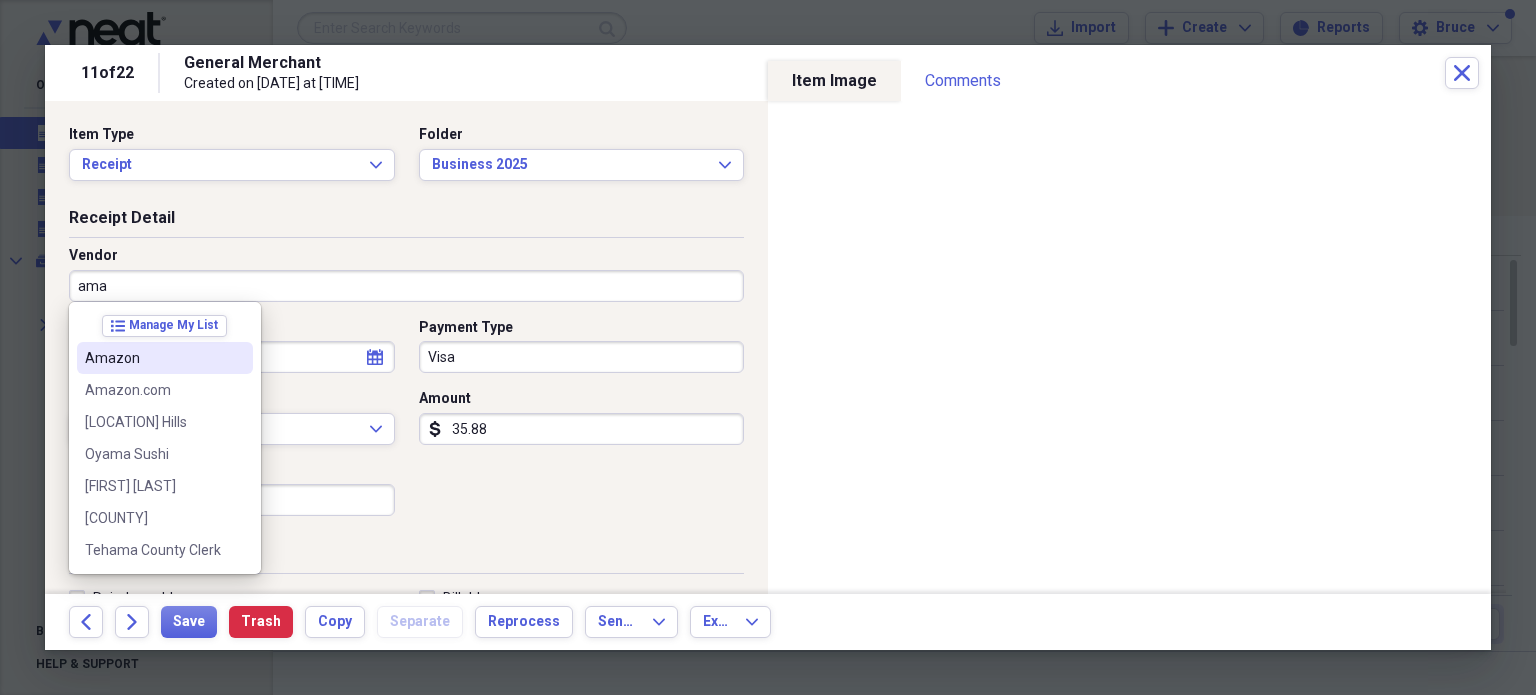 click on "Amazon" at bounding box center (165, 358) 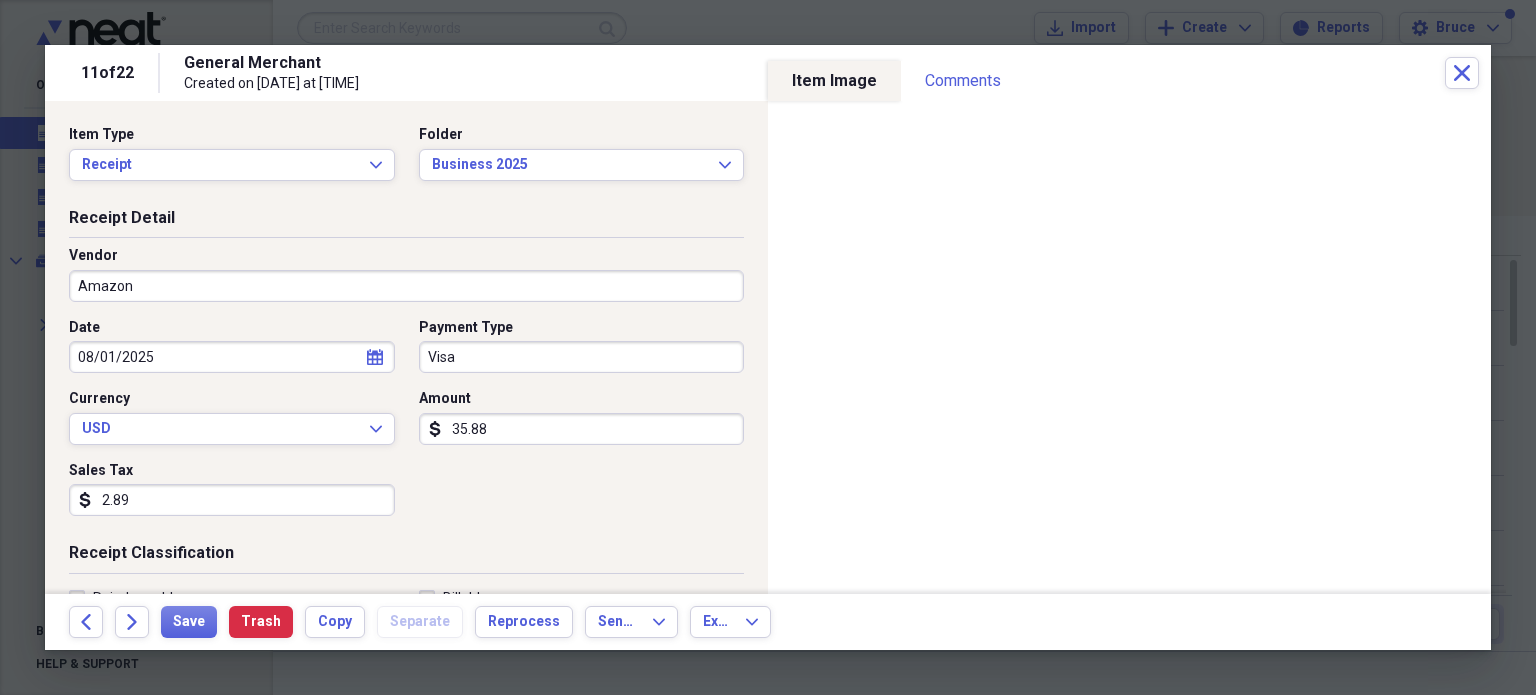 type on "Materials" 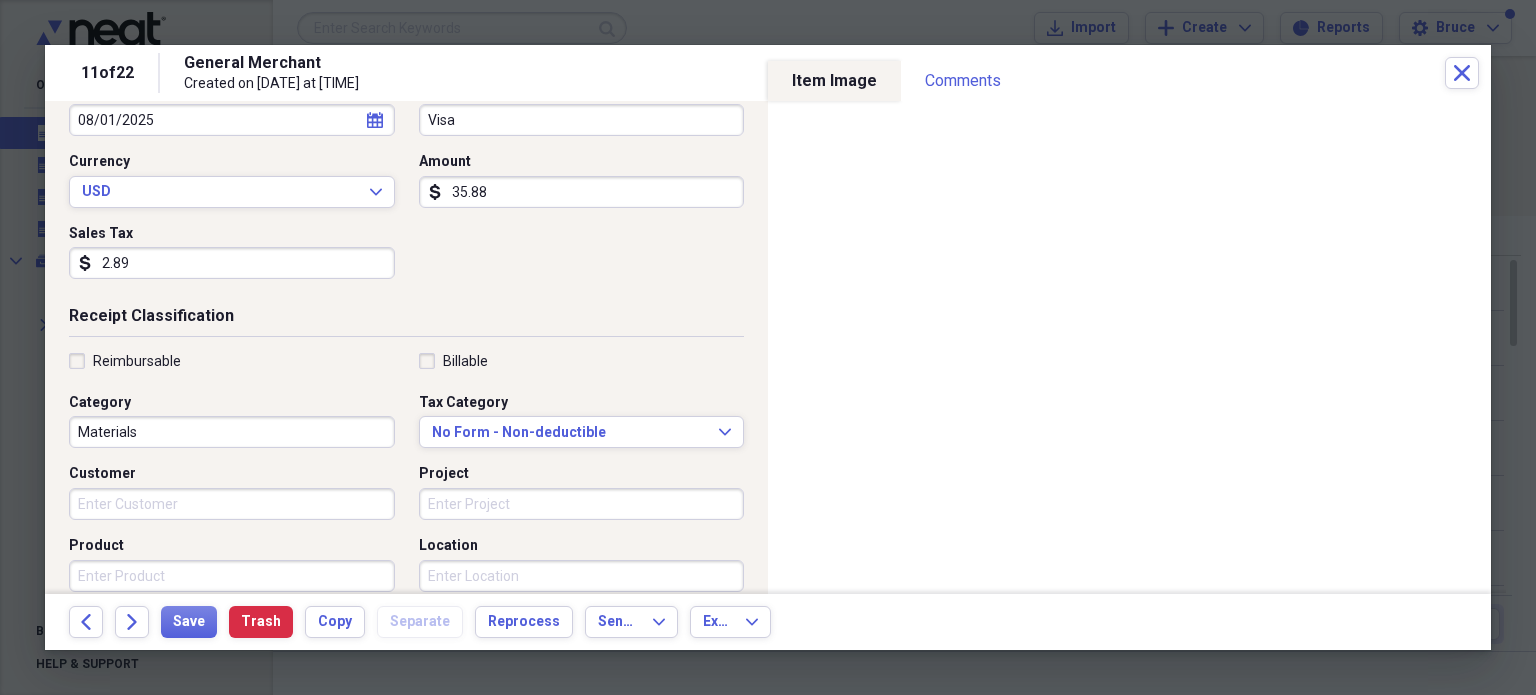 scroll, scrollTop: 300, scrollLeft: 0, axis: vertical 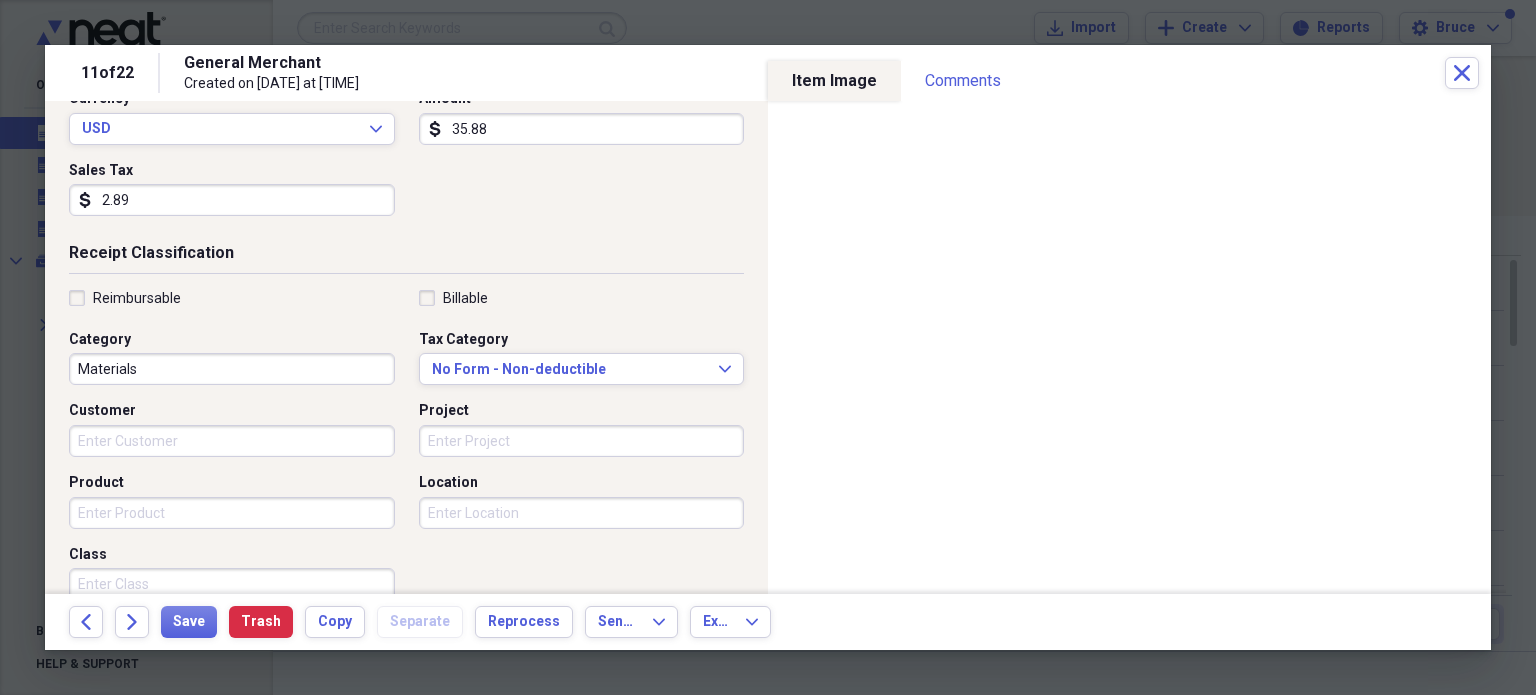 click on "Customer" at bounding box center [232, 441] 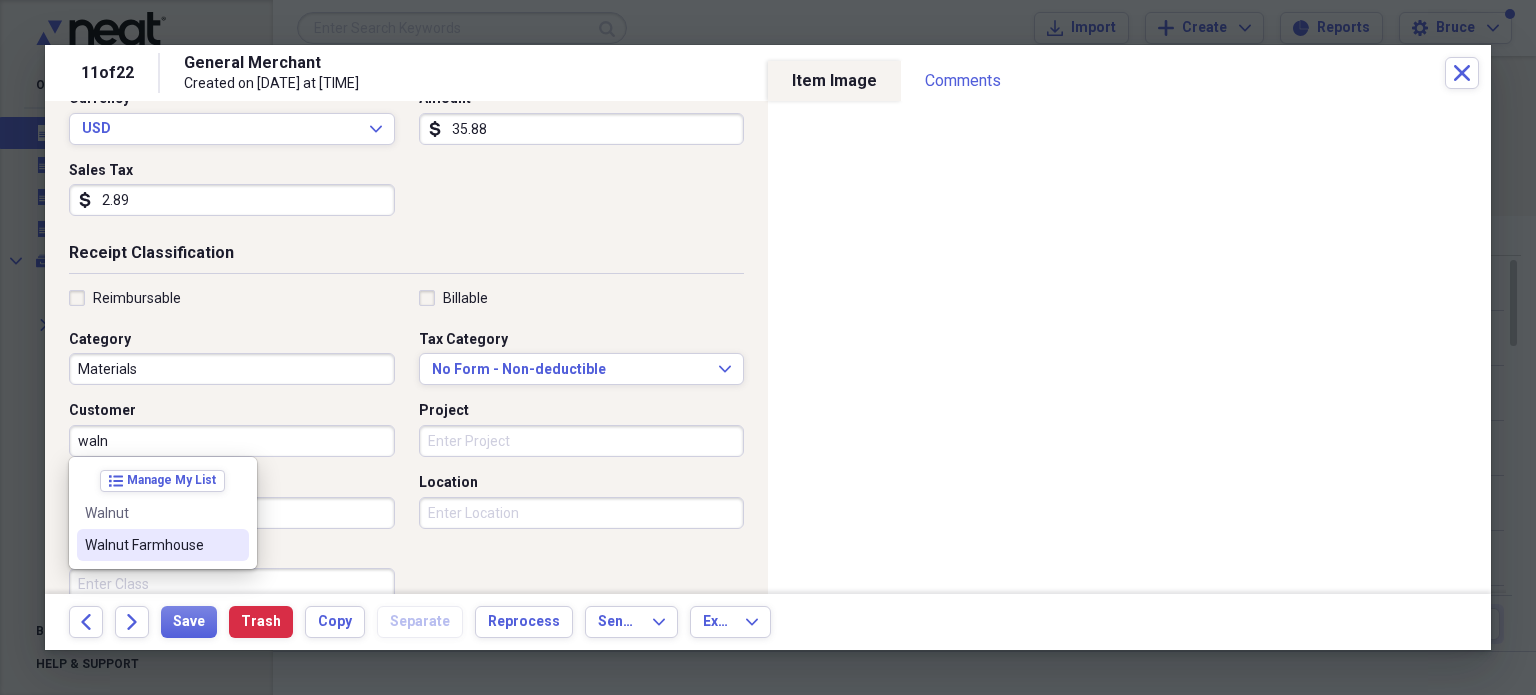 click on "Walnut Farmhouse" at bounding box center (151, 545) 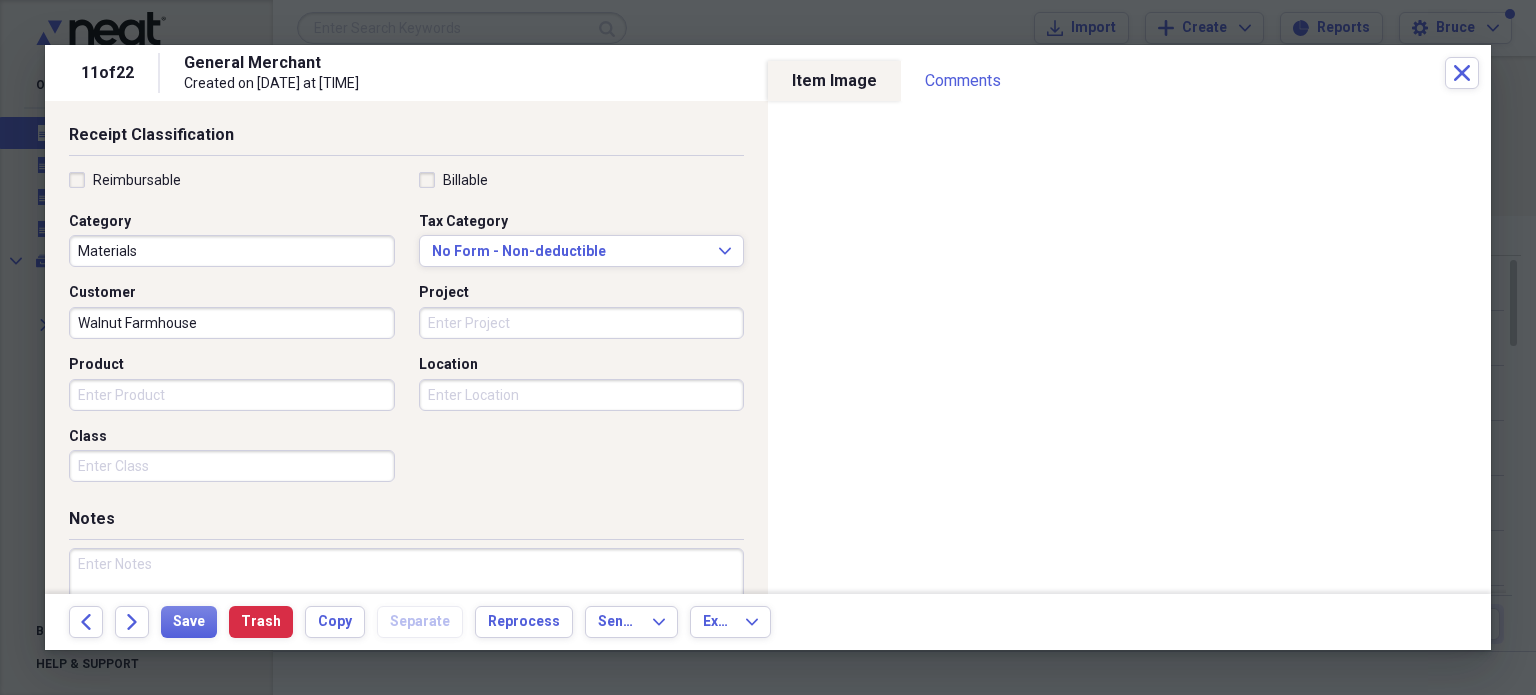 scroll, scrollTop: 526, scrollLeft: 0, axis: vertical 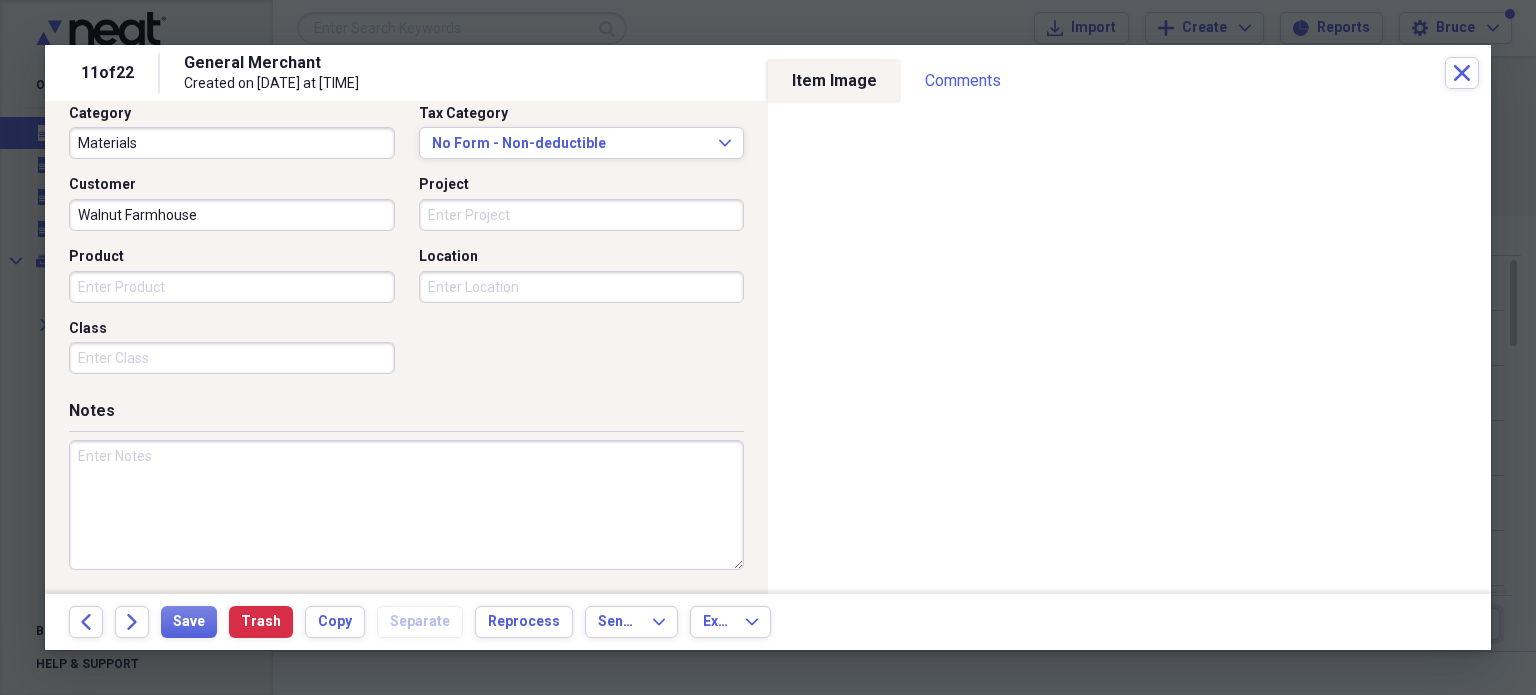click at bounding box center [406, 505] 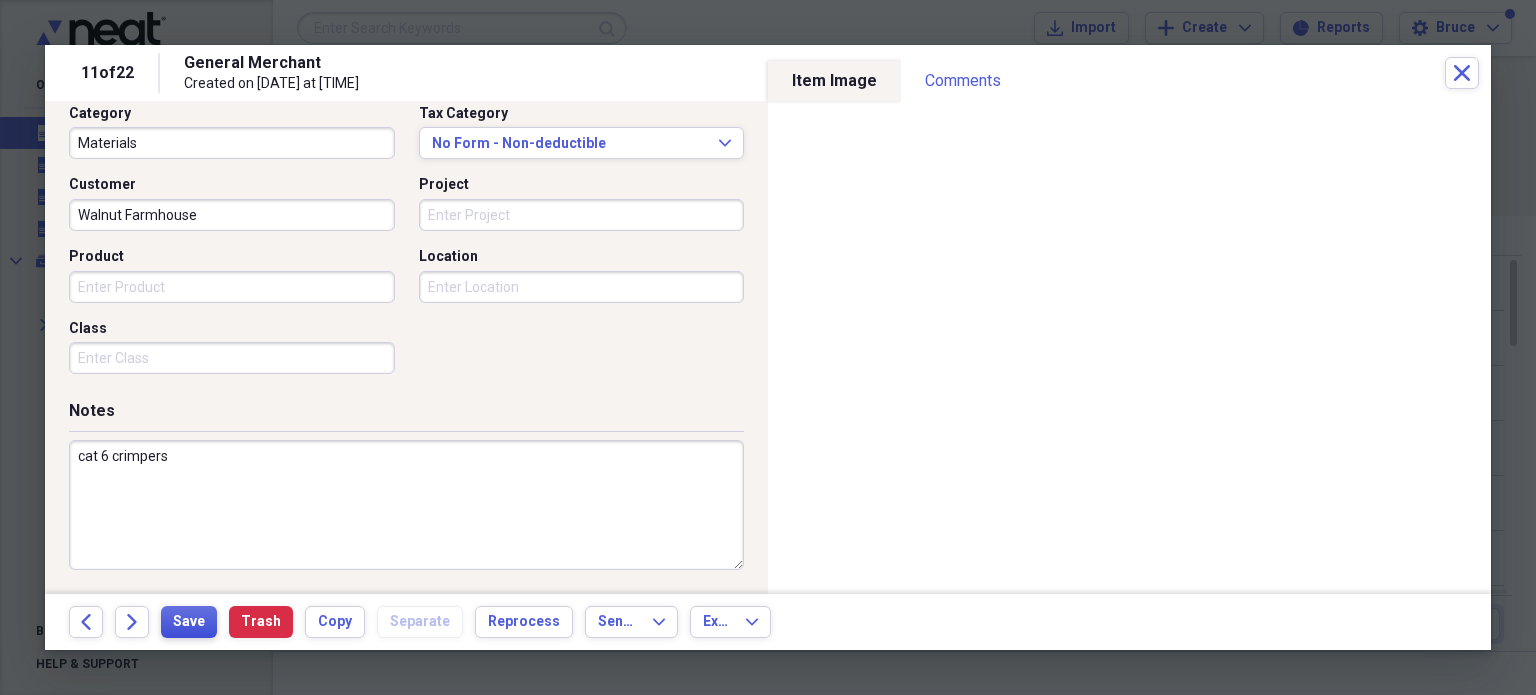 type on "cat 6 crimpers" 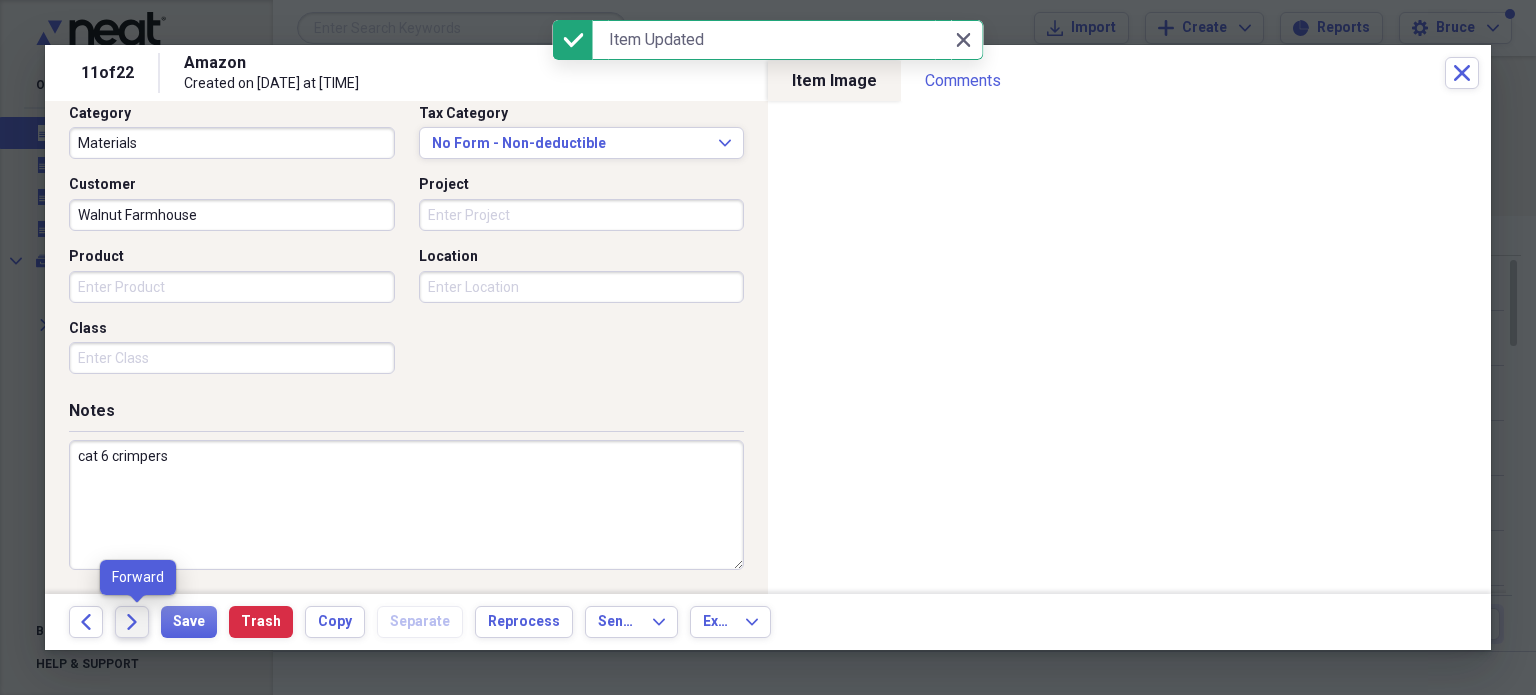 click 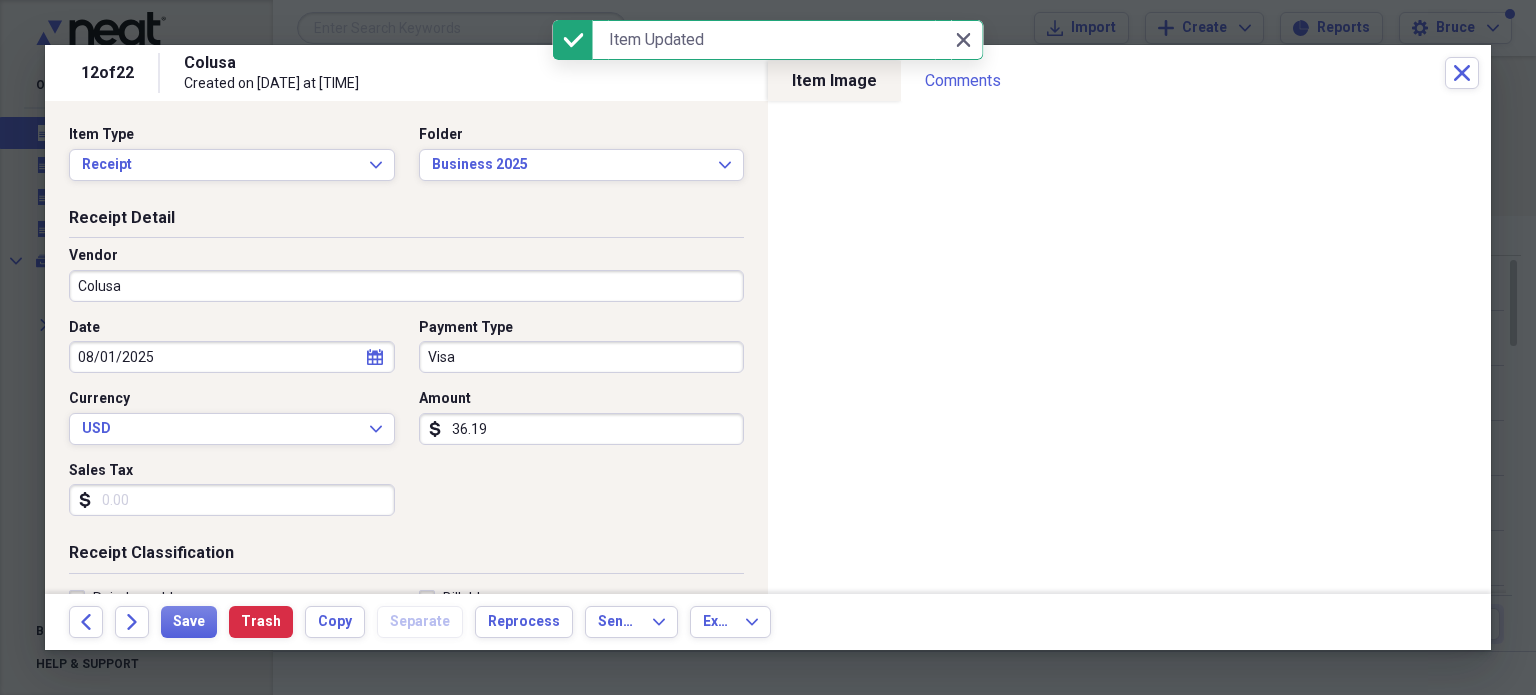 click on "Colusa" at bounding box center (406, 286) 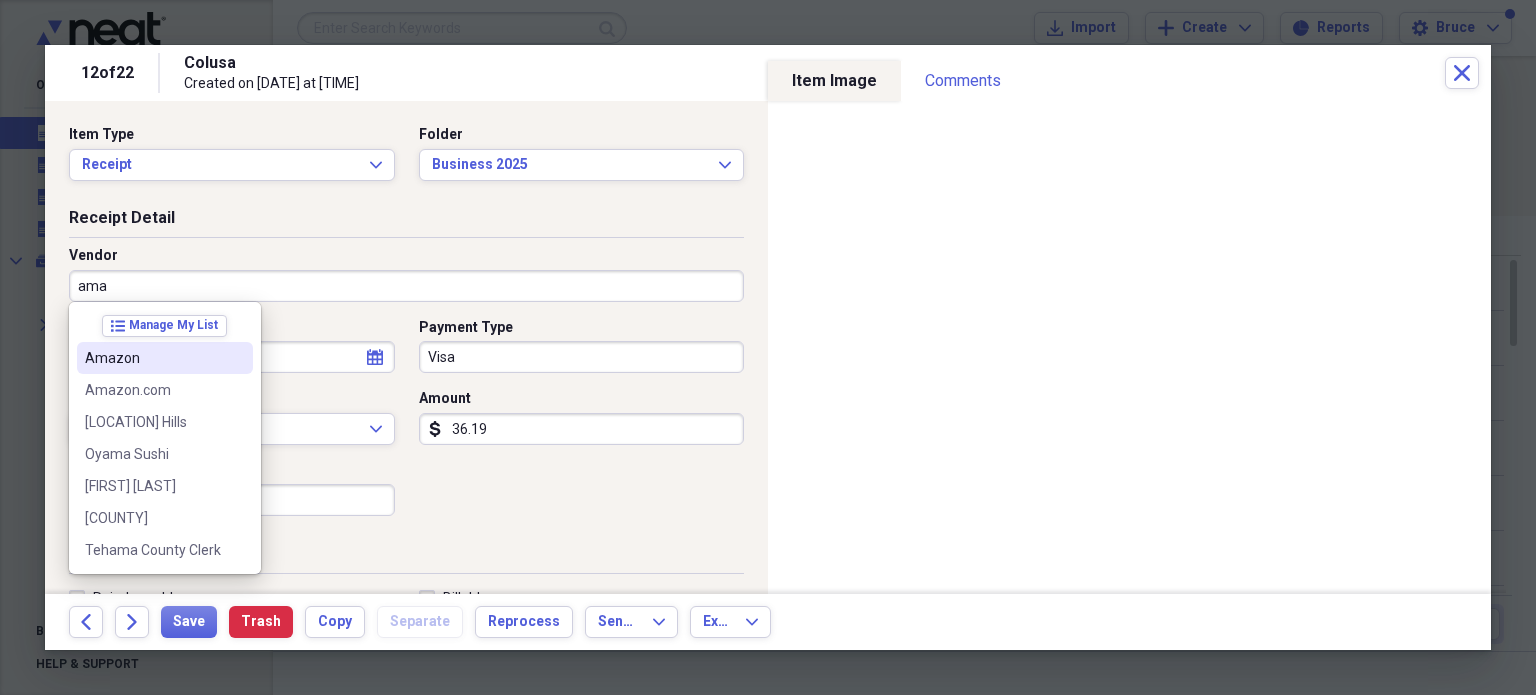 click on "Amazon" at bounding box center (153, 358) 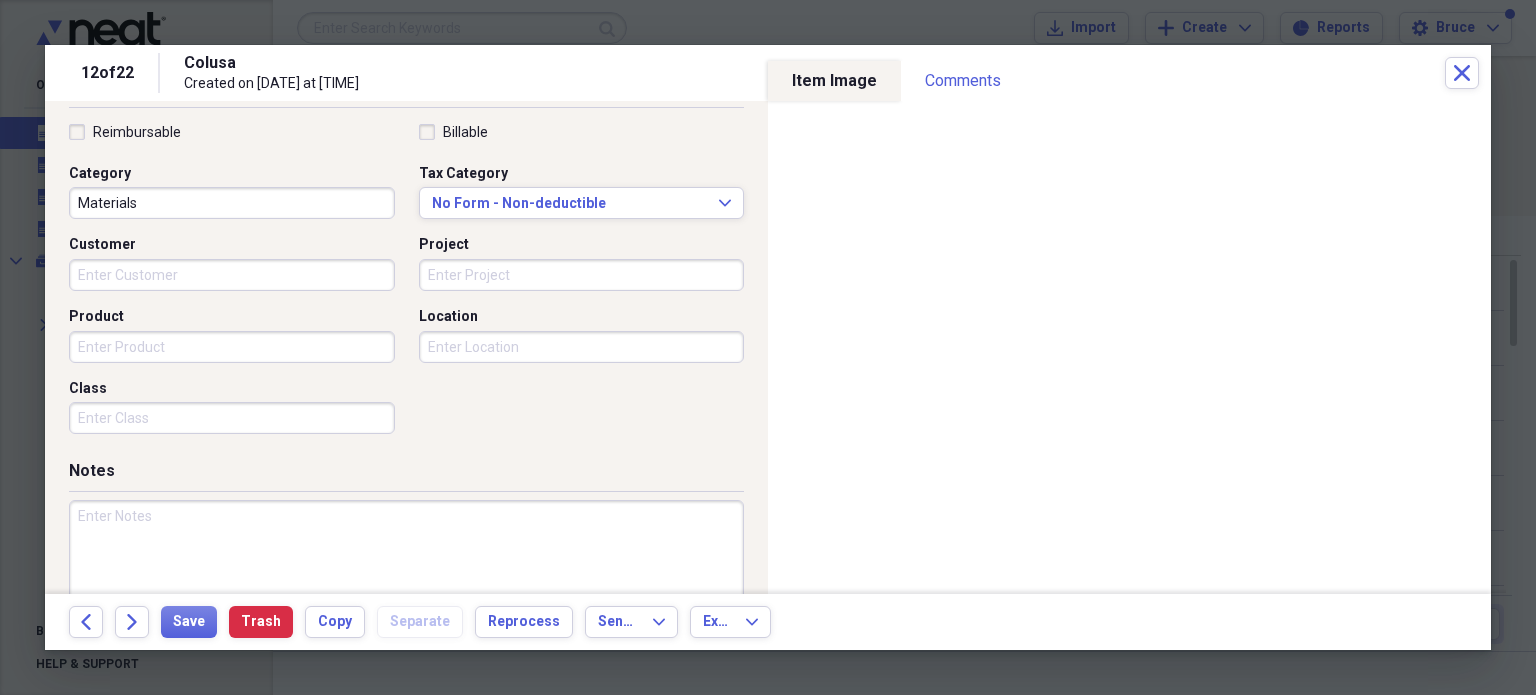 scroll, scrollTop: 526, scrollLeft: 0, axis: vertical 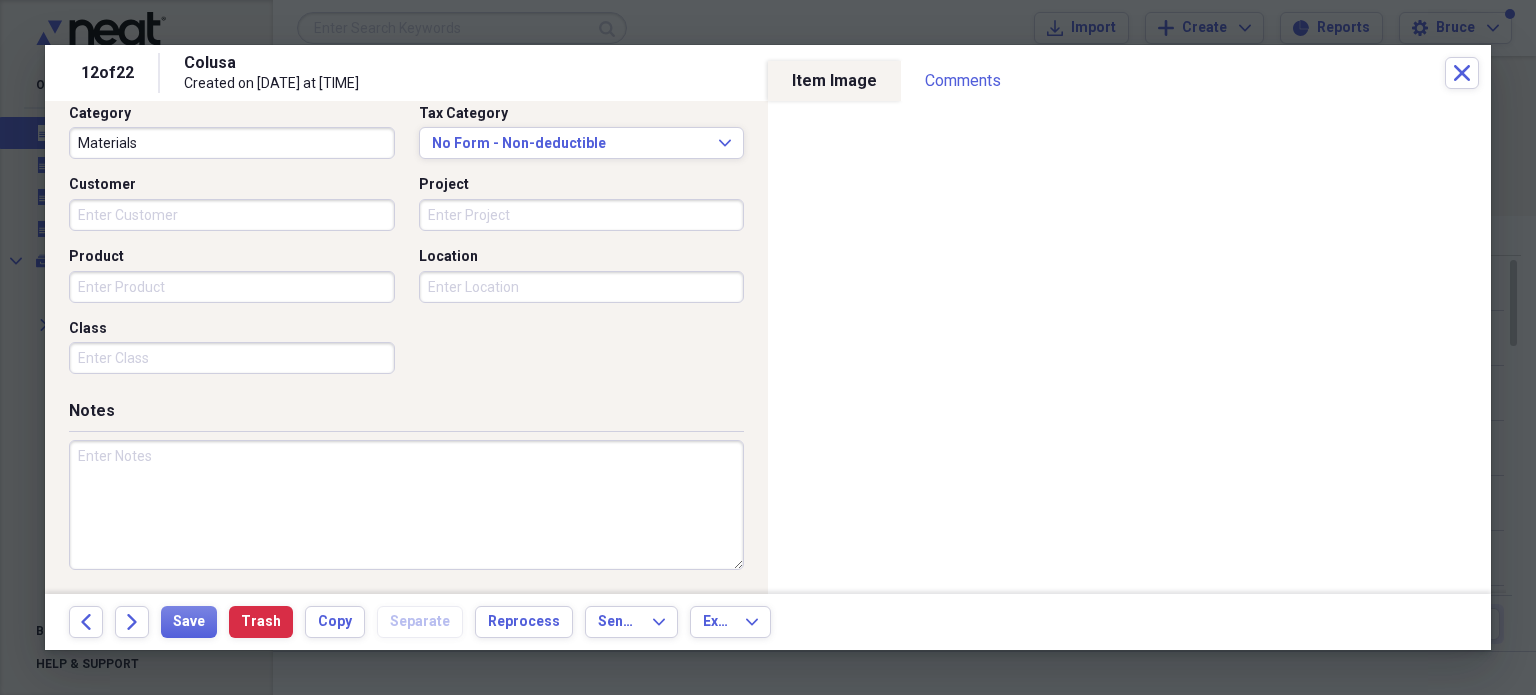 click at bounding box center (406, 505) 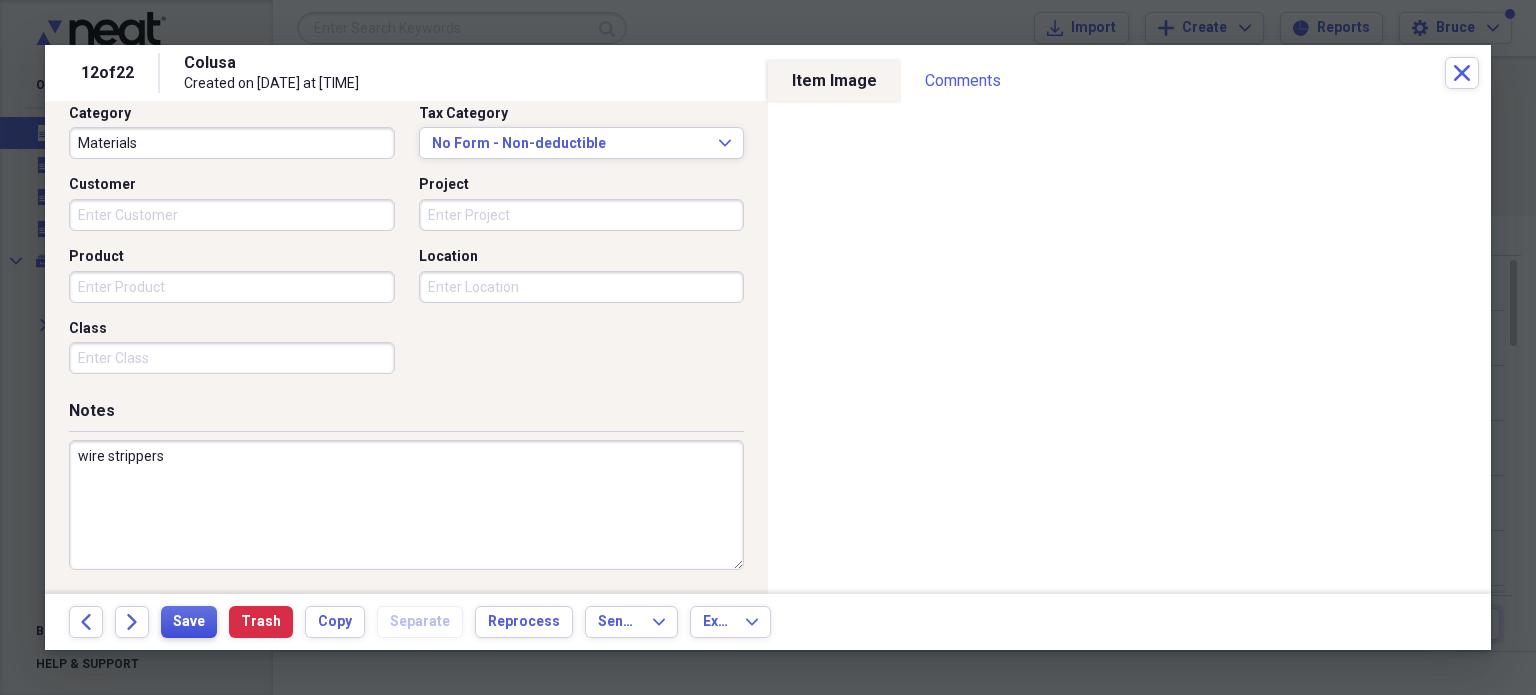 type on "wire strippers" 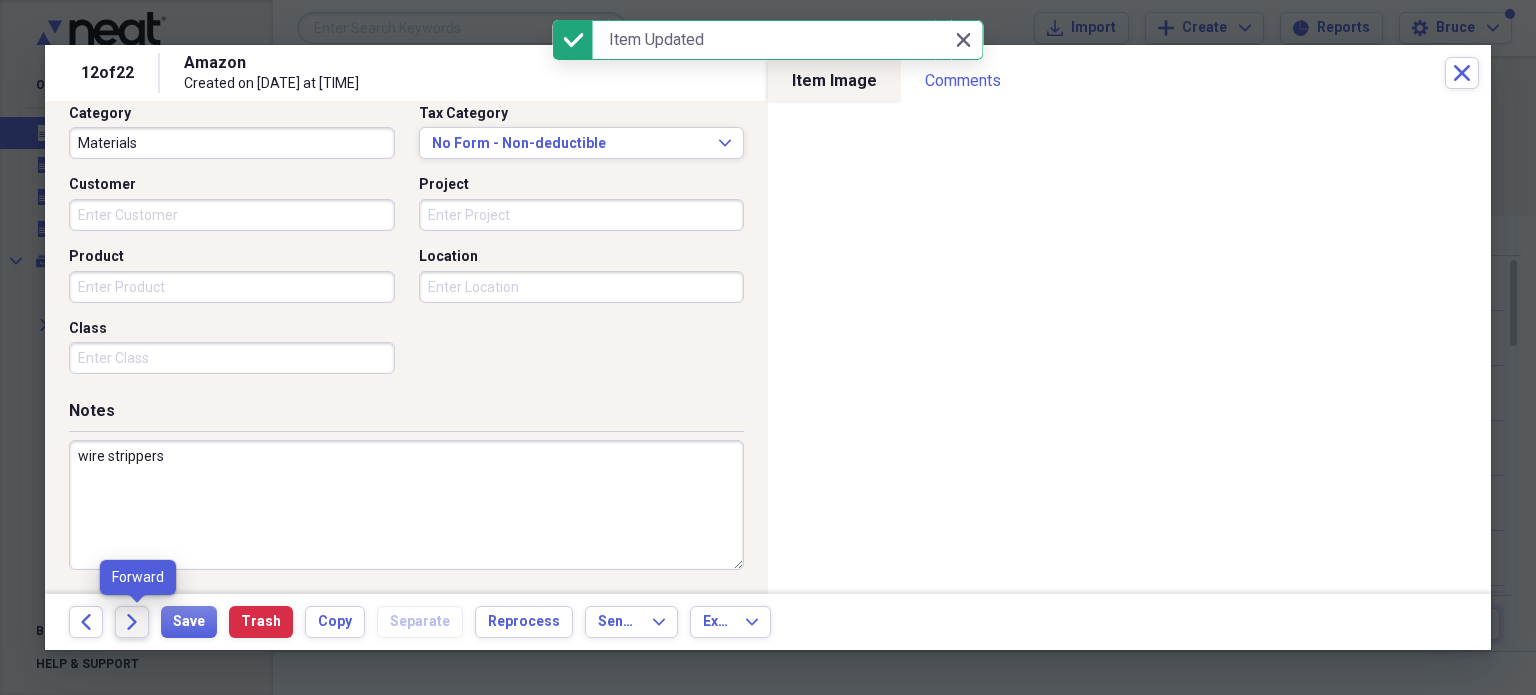 click on "Forward" 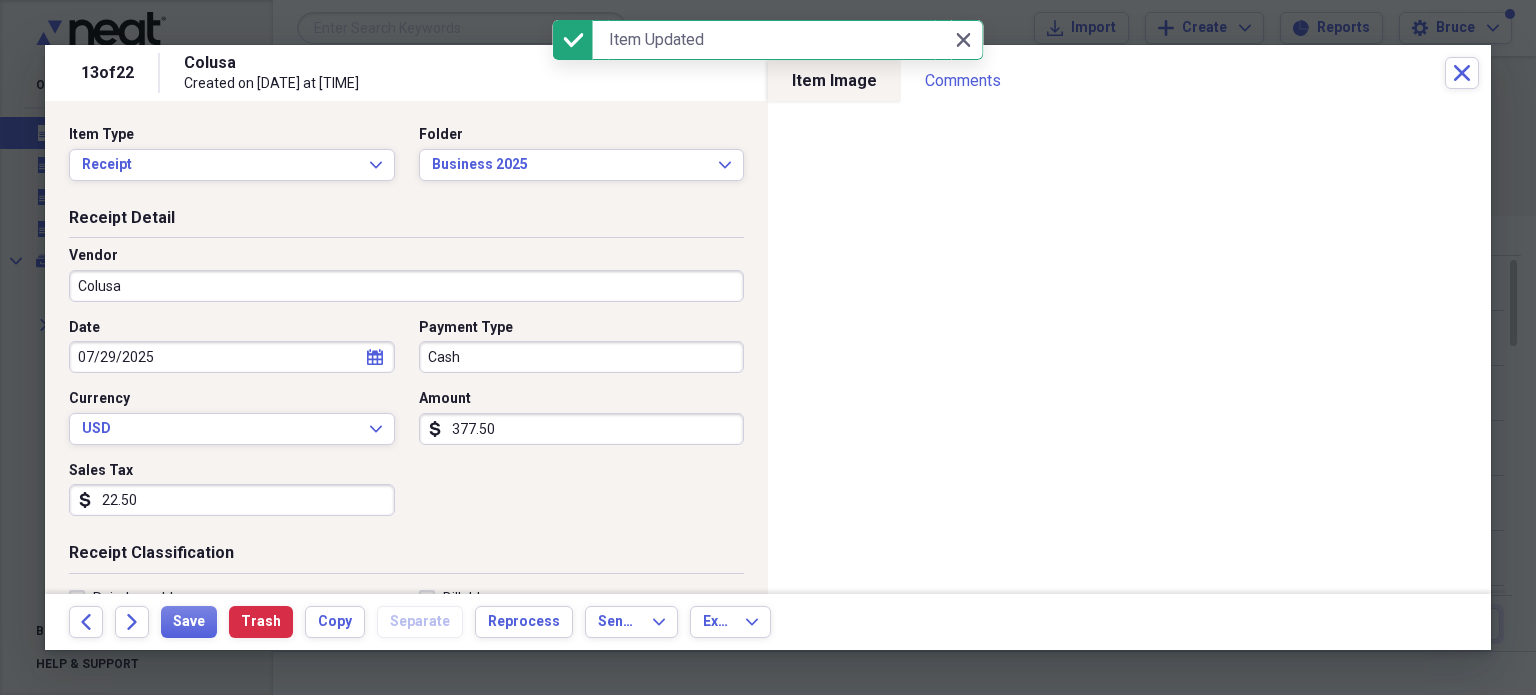click on "Colusa" at bounding box center [406, 286] 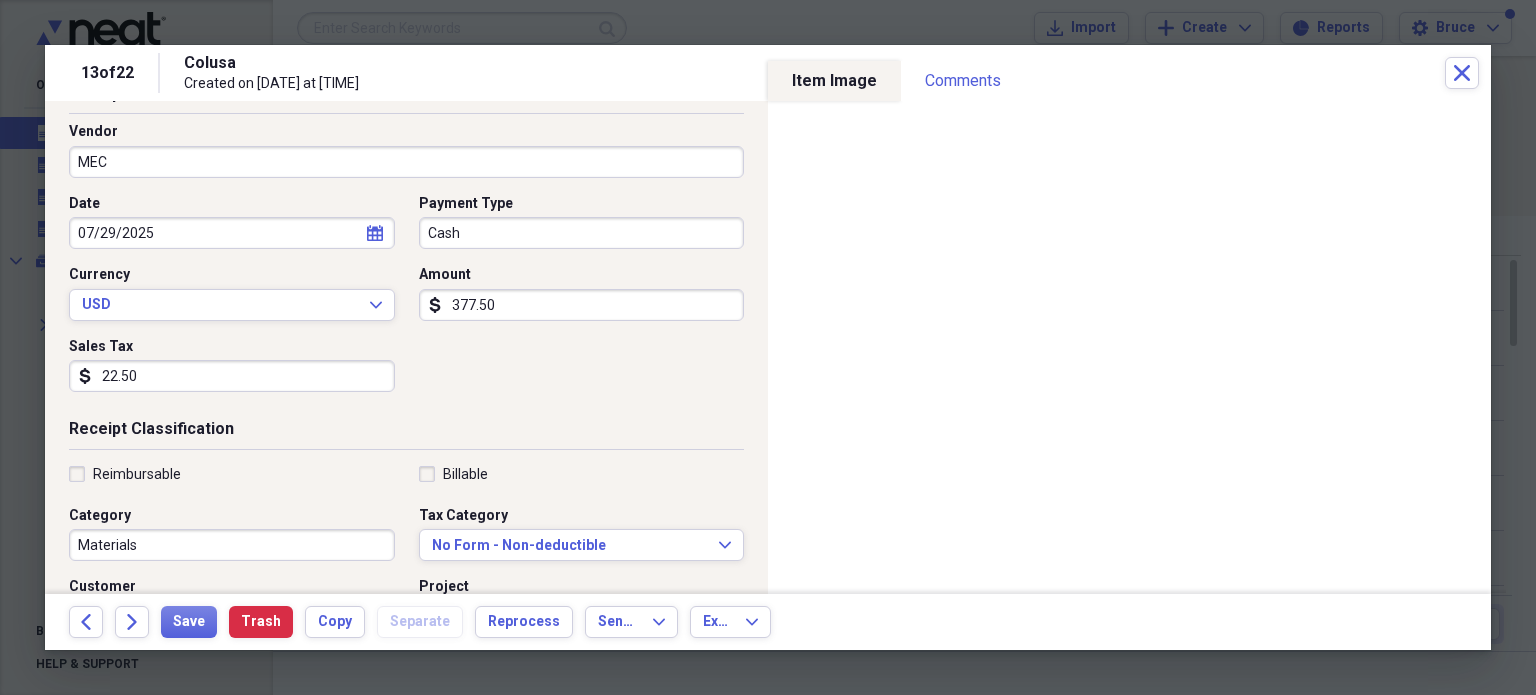 scroll, scrollTop: 400, scrollLeft: 0, axis: vertical 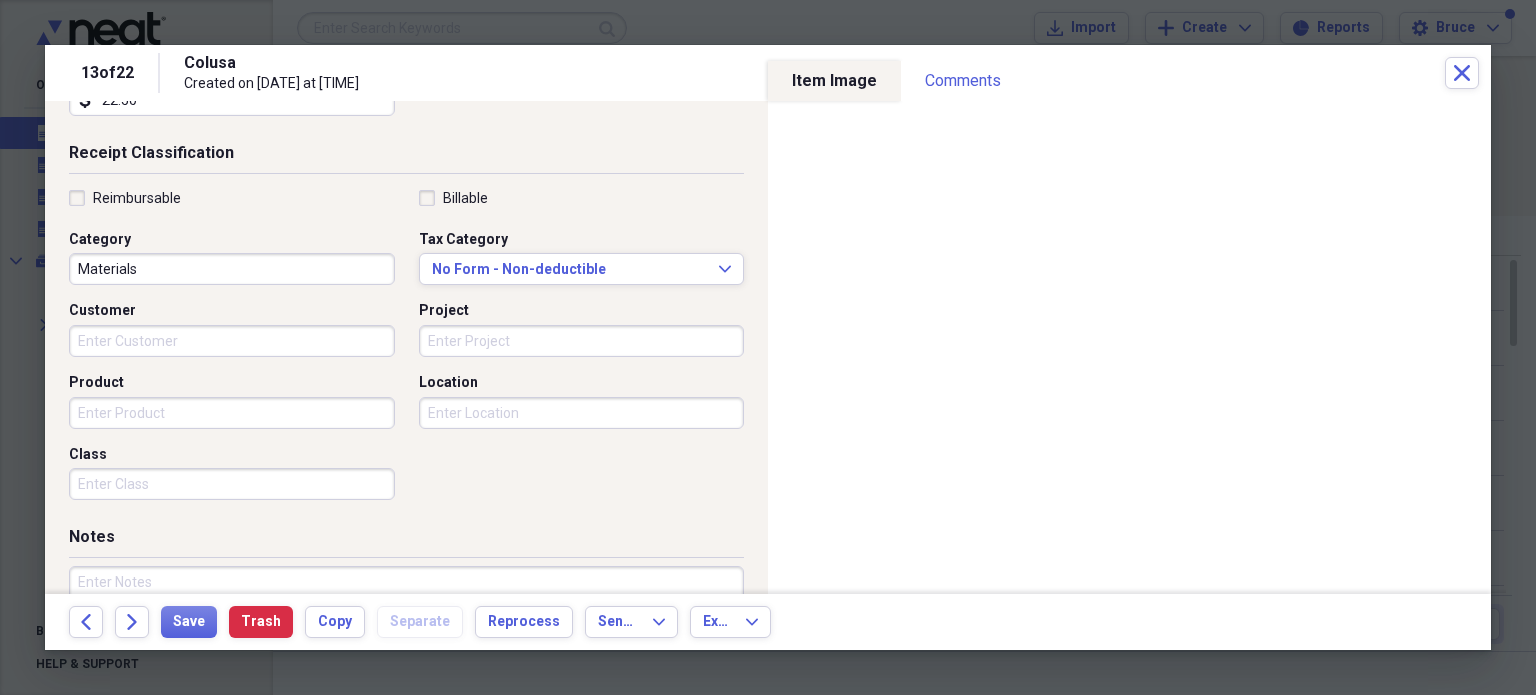 type on "MEC" 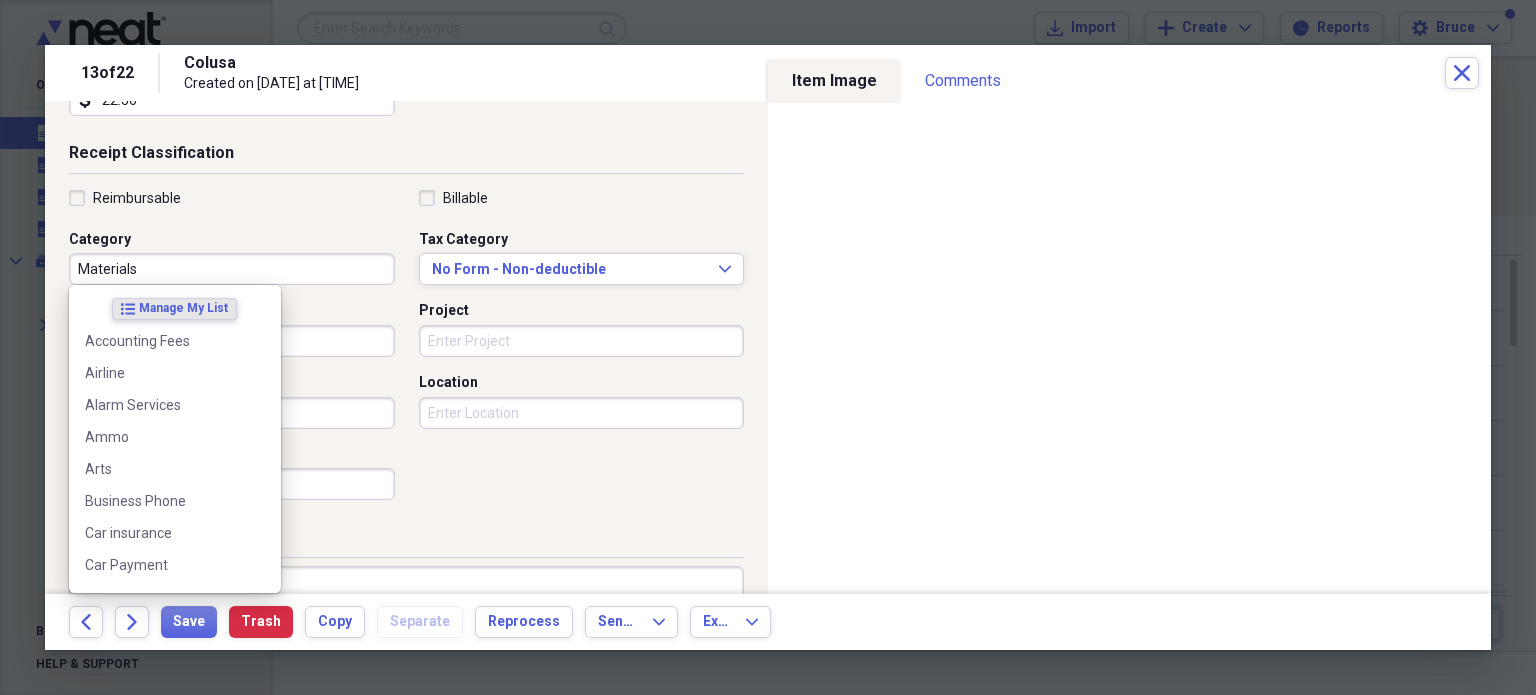 click on "Materials" at bounding box center (232, 269) 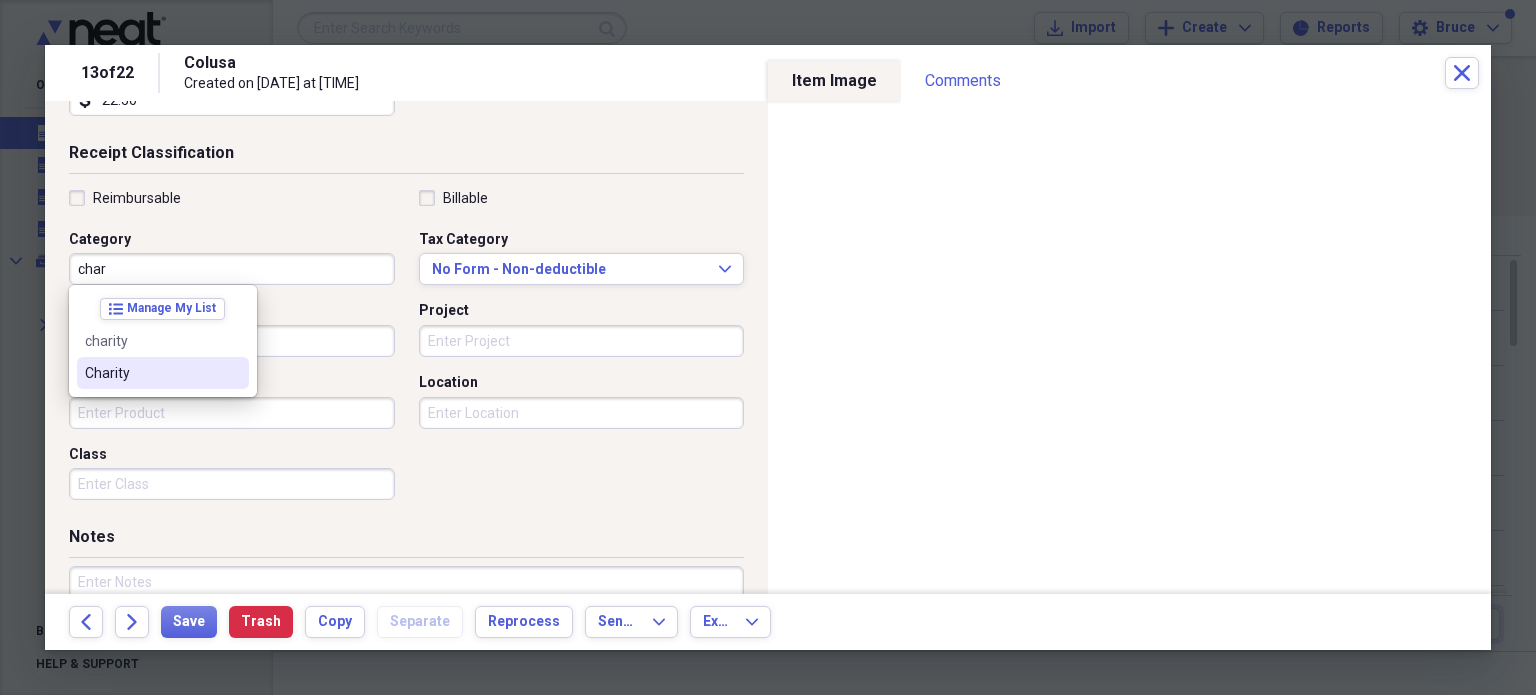 click on "Charity" at bounding box center [163, 373] 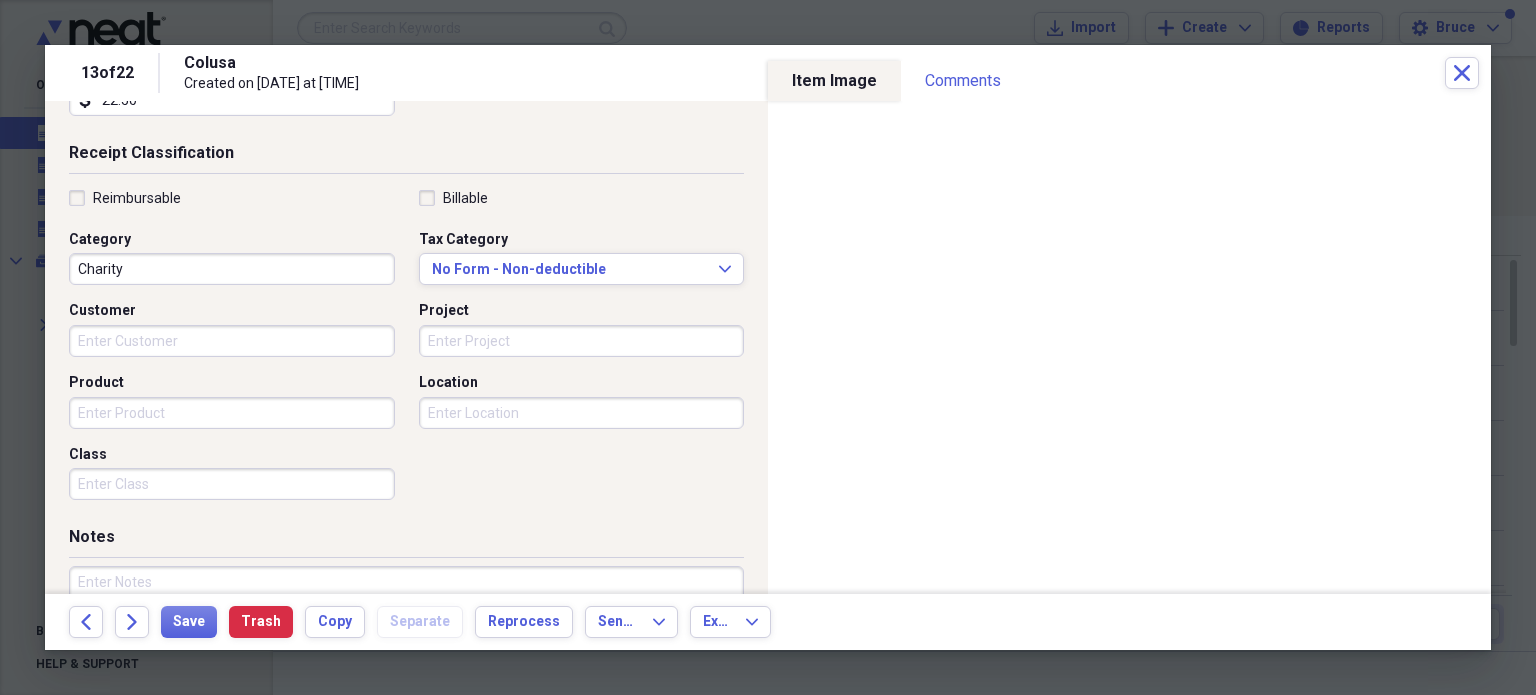 scroll, scrollTop: 526, scrollLeft: 0, axis: vertical 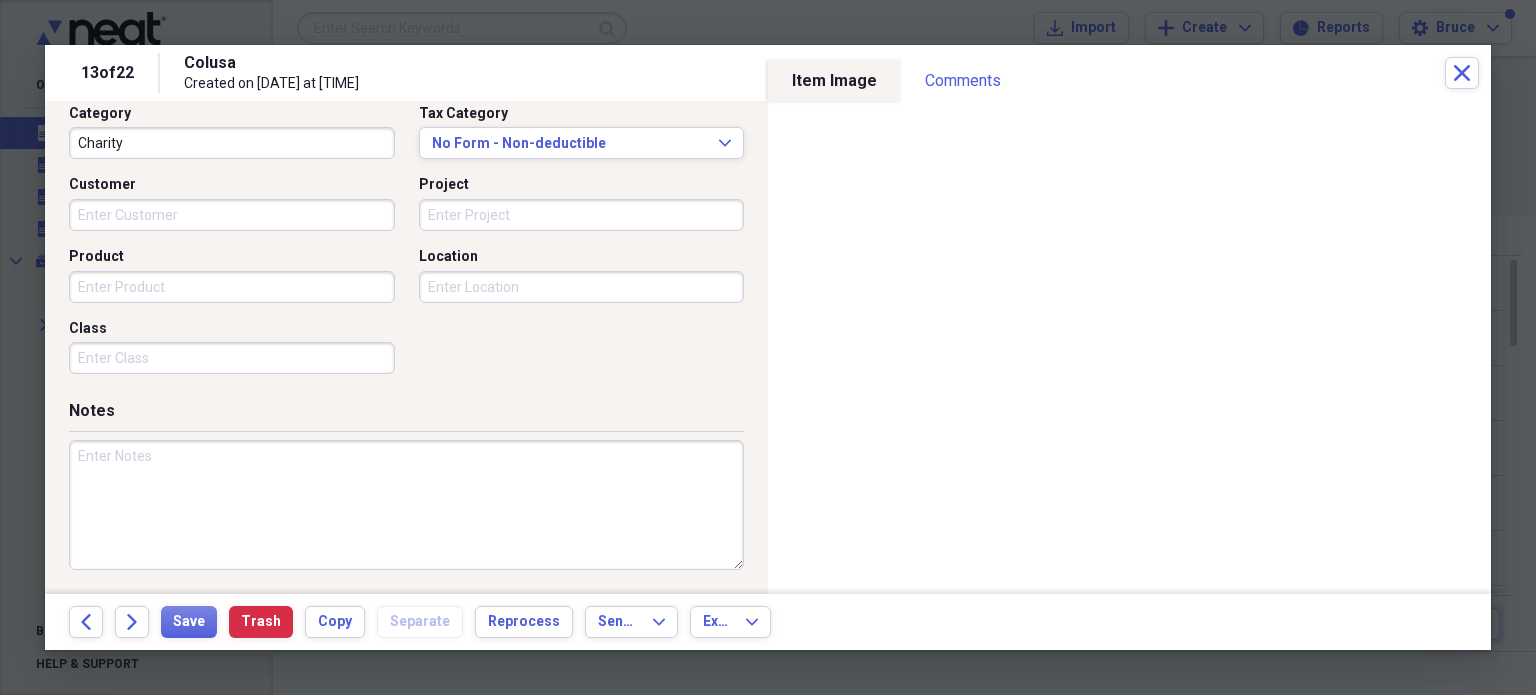 click at bounding box center [406, 505] 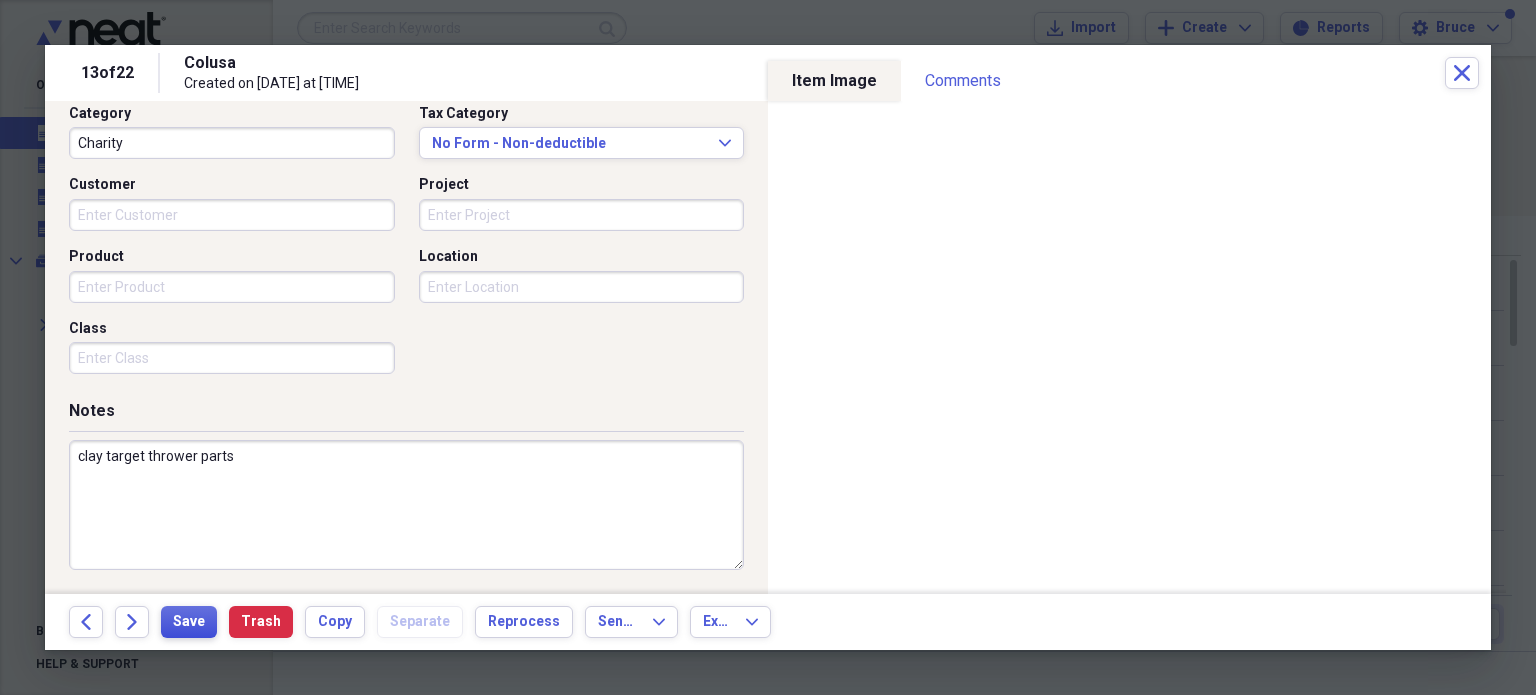 type on "clay target thrower parts" 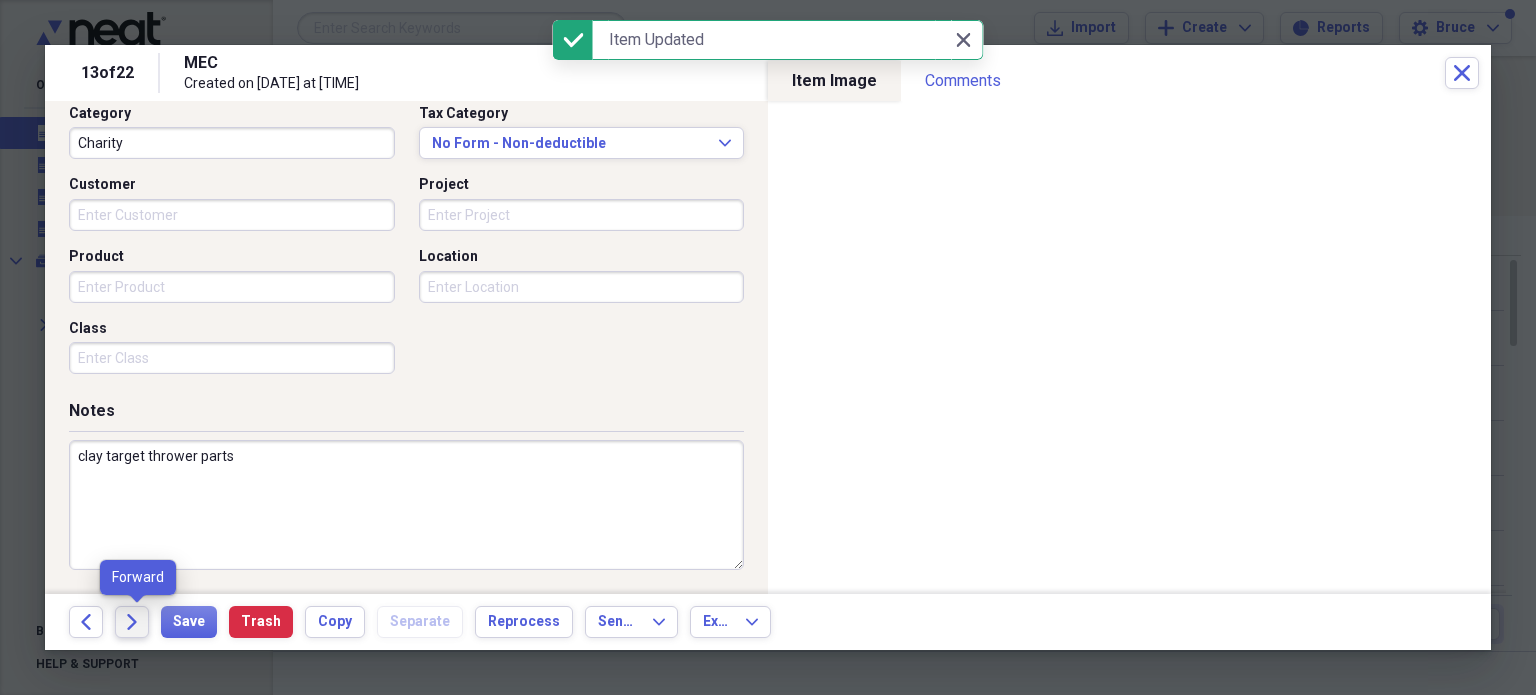 click on "Forward" 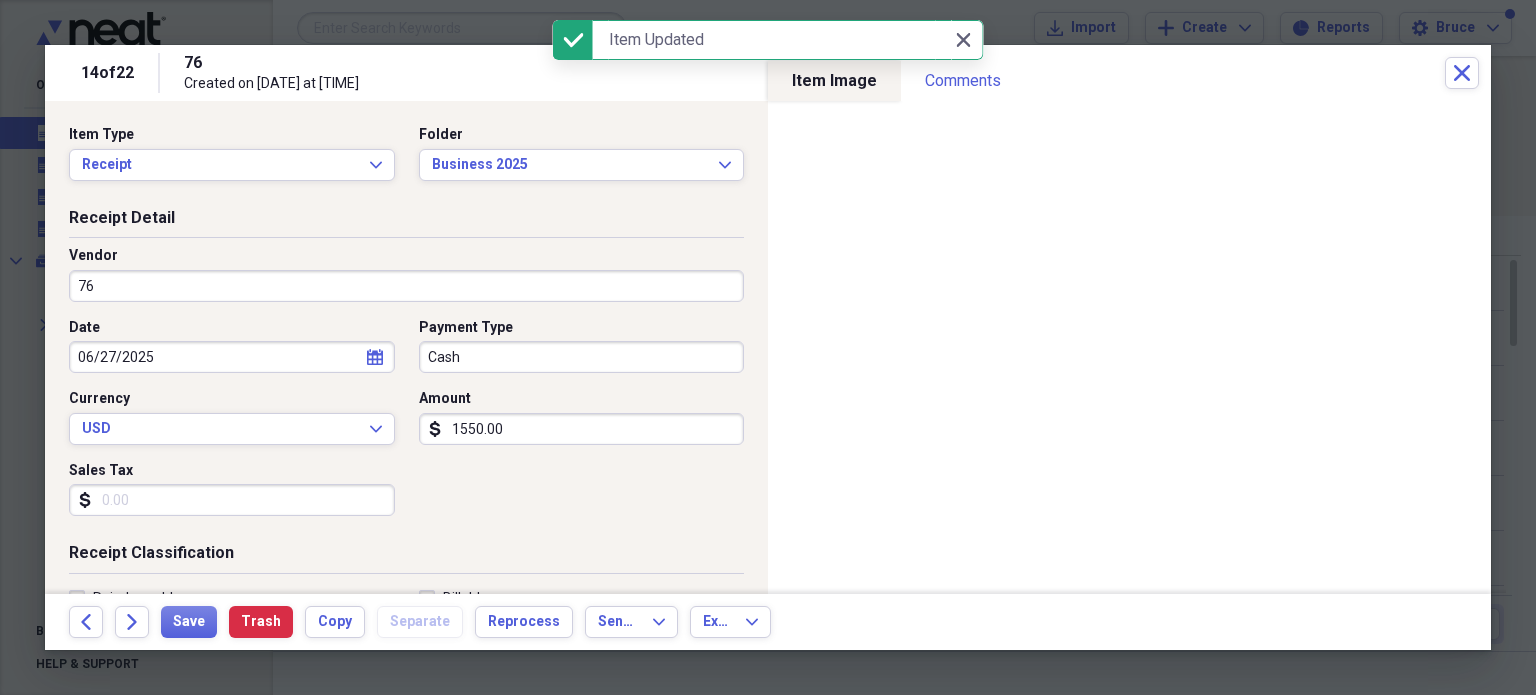 click on "76" at bounding box center (406, 286) 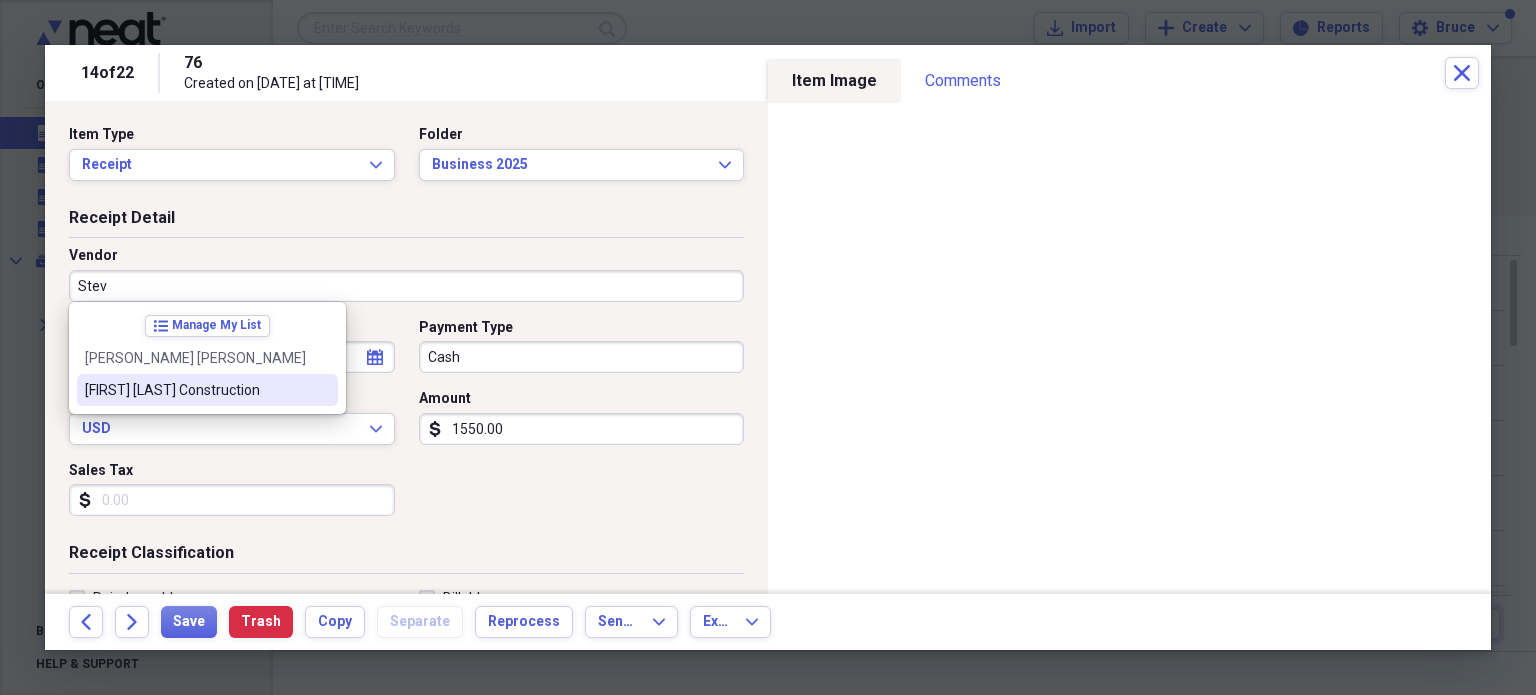 drag, startPoint x: 141, startPoint y: 381, endPoint x: 152, endPoint y: 384, distance: 11.401754 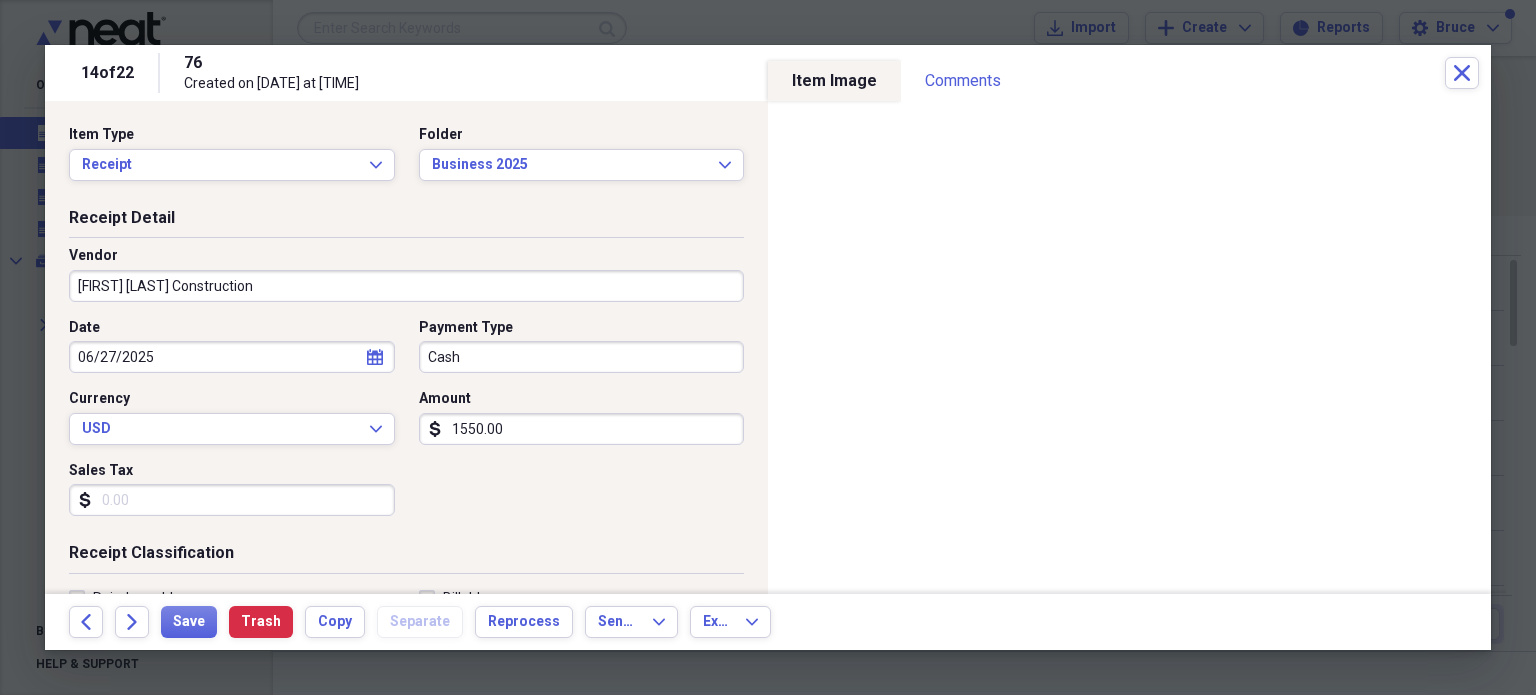 type on "Materials" 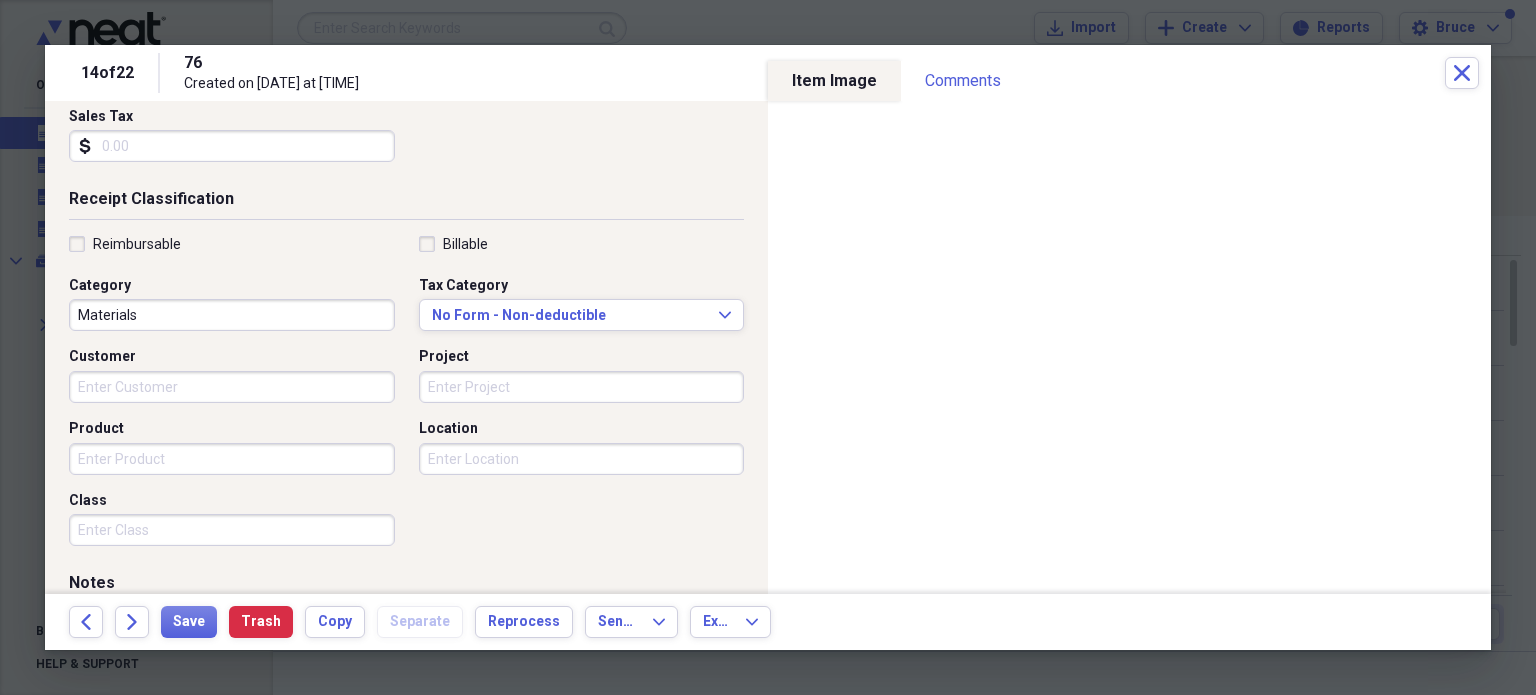 scroll, scrollTop: 400, scrollLeft: 0, axis: vertical 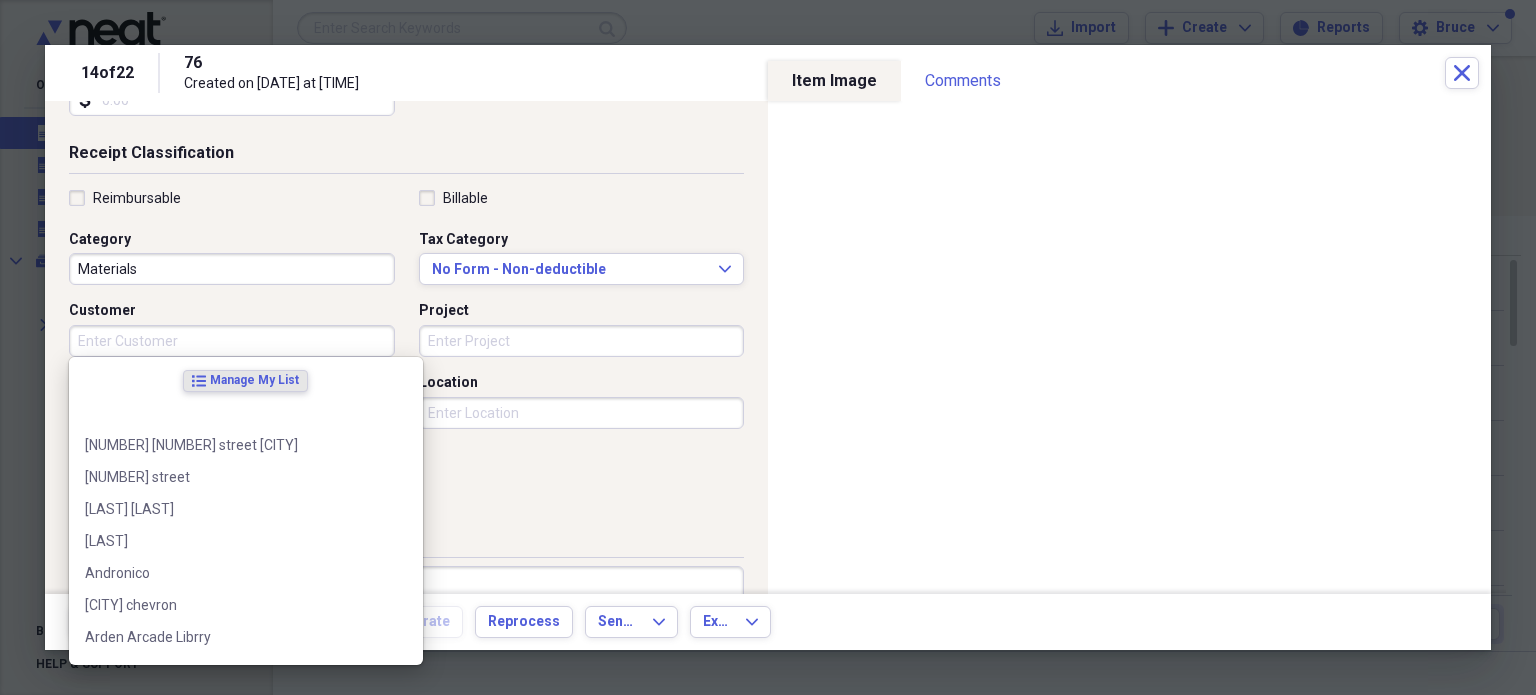 click on "Customer" at bounding box center [232, 341] 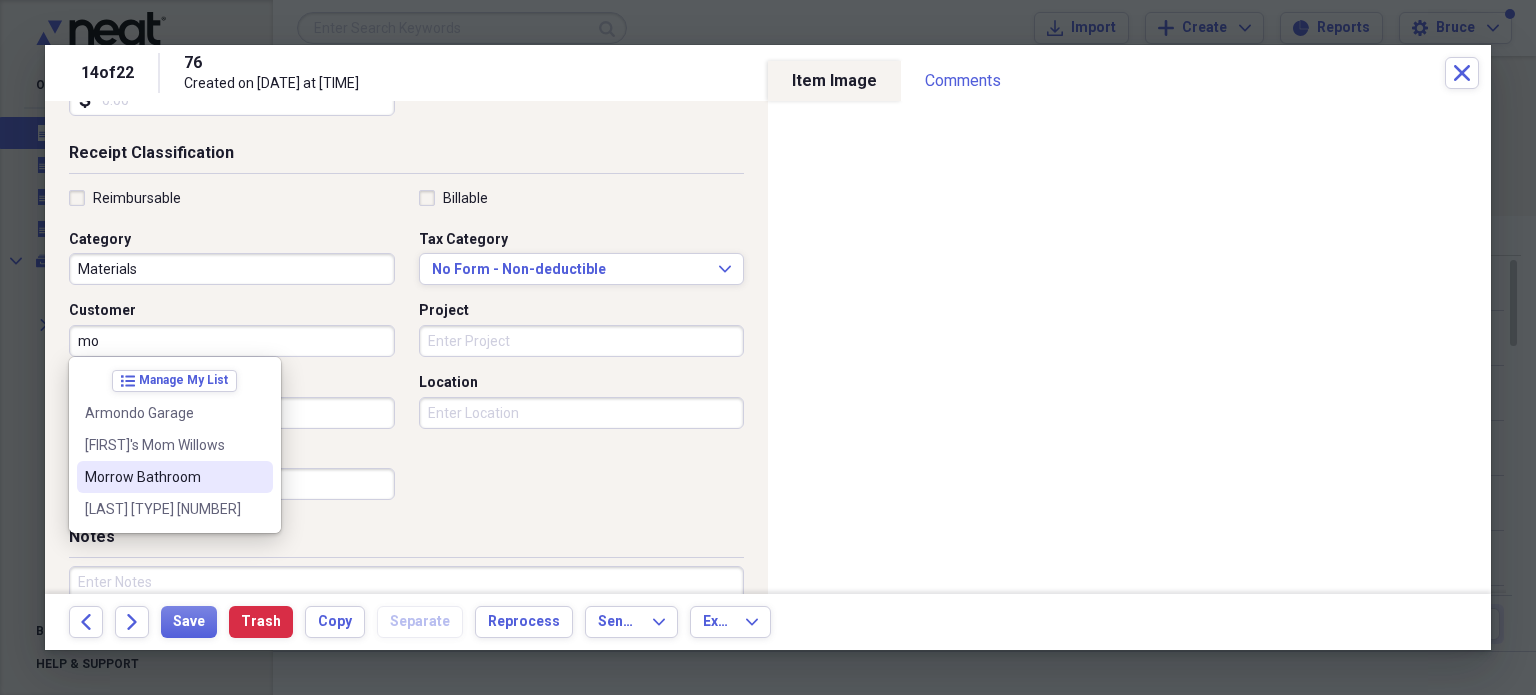 click on "Morrow Bathroom" at bounding box center [163, 477] 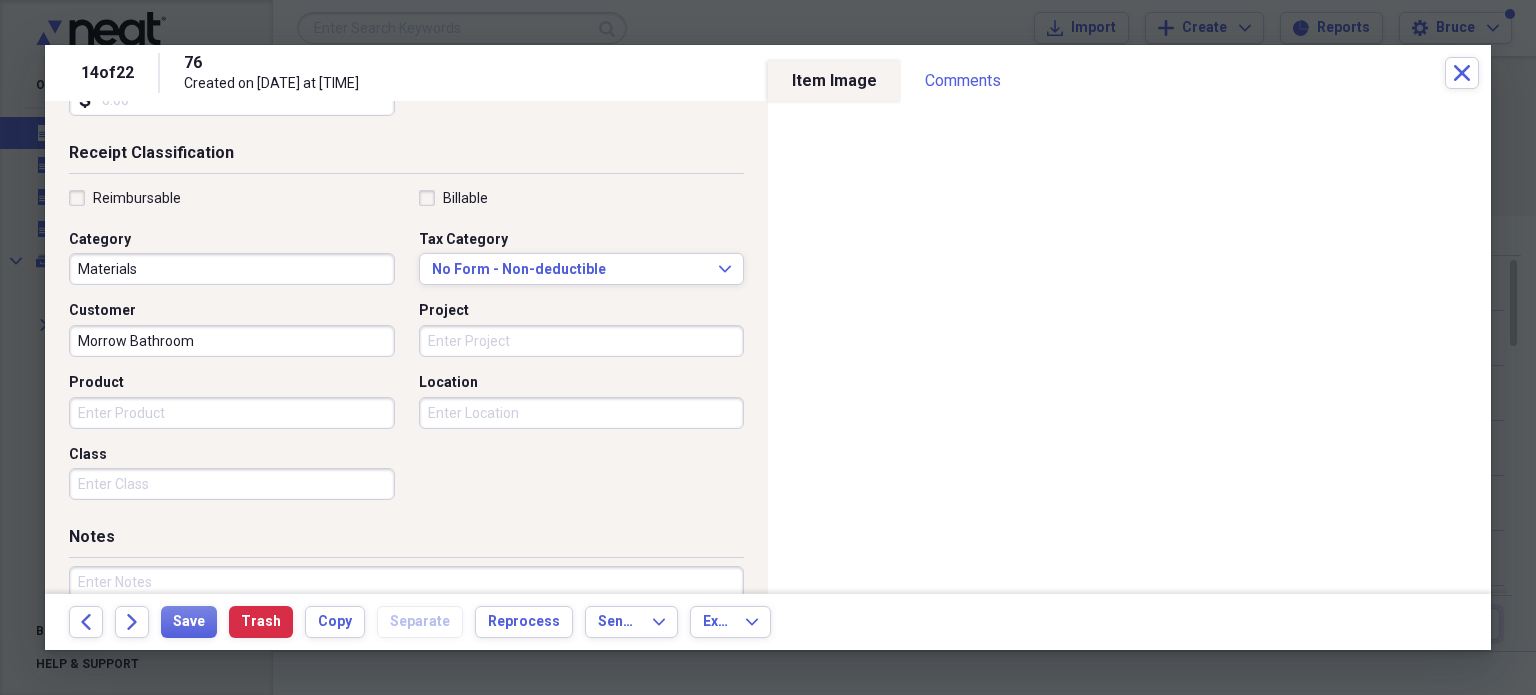 scroll, scrollTop: 526, scrollLeft: 0, axis: vertical 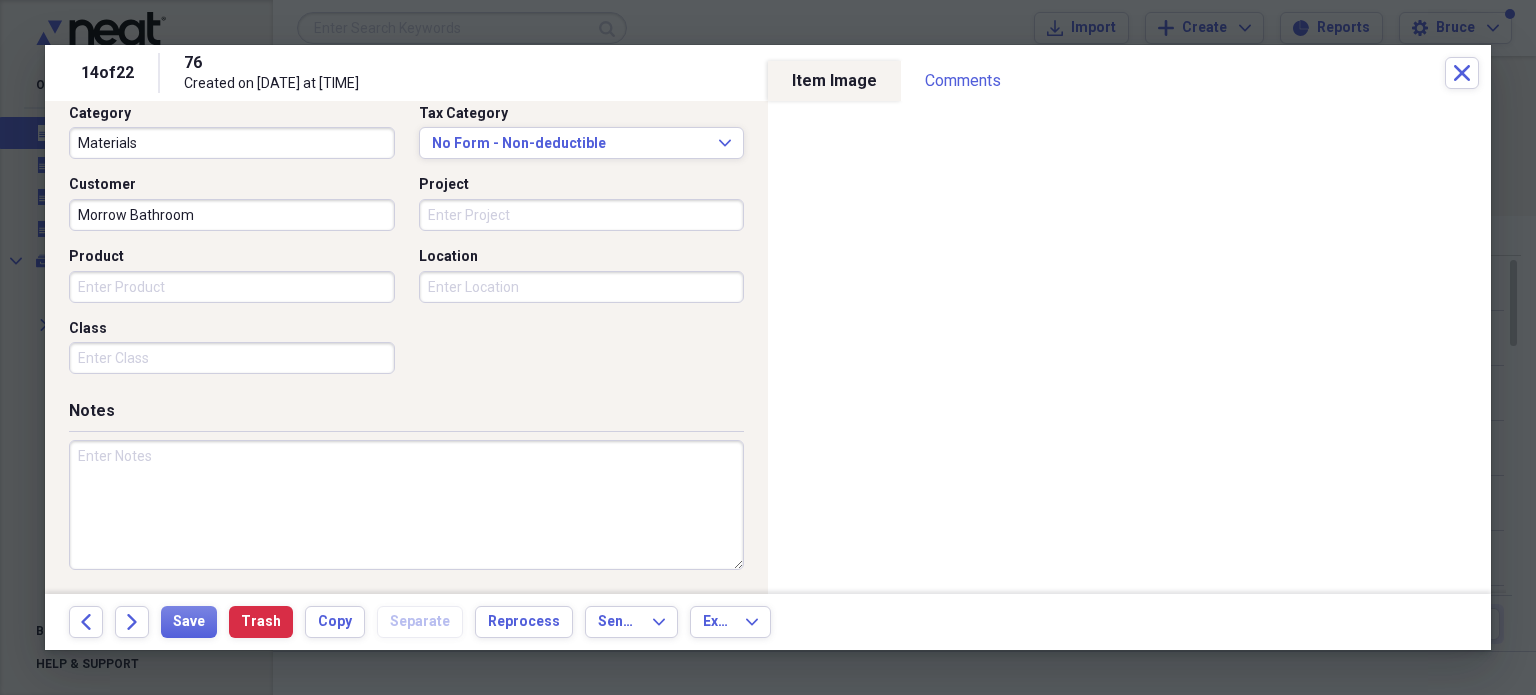 click at bounding box center (406, 505) 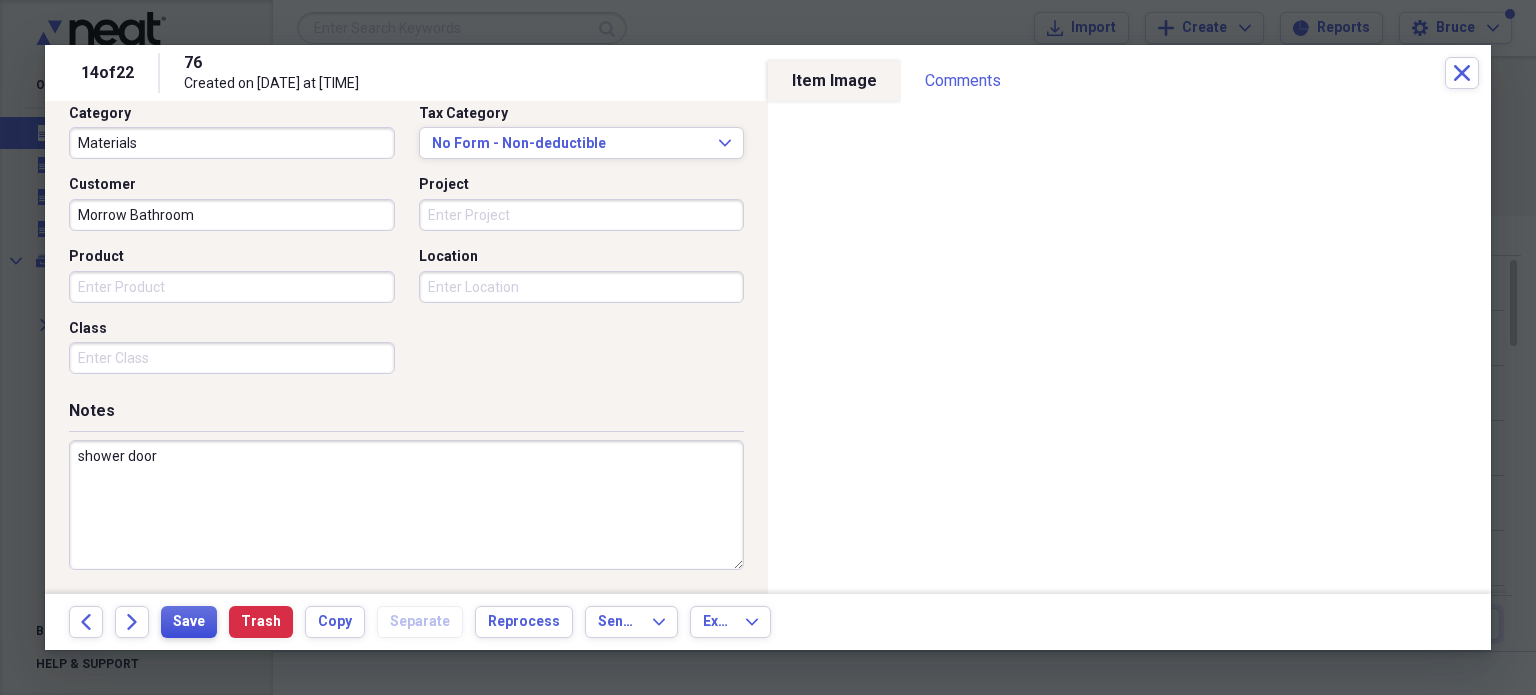 type on "shower door" 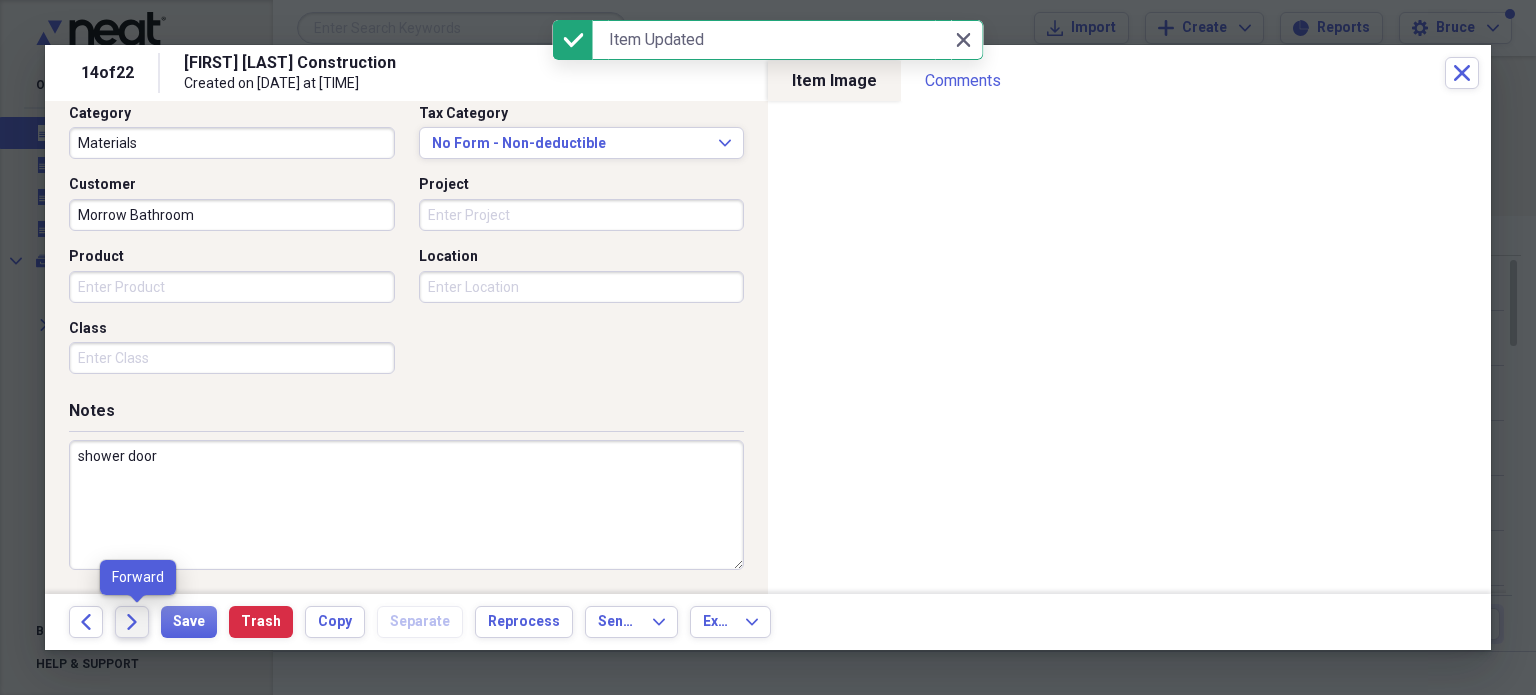 click on "Forward" 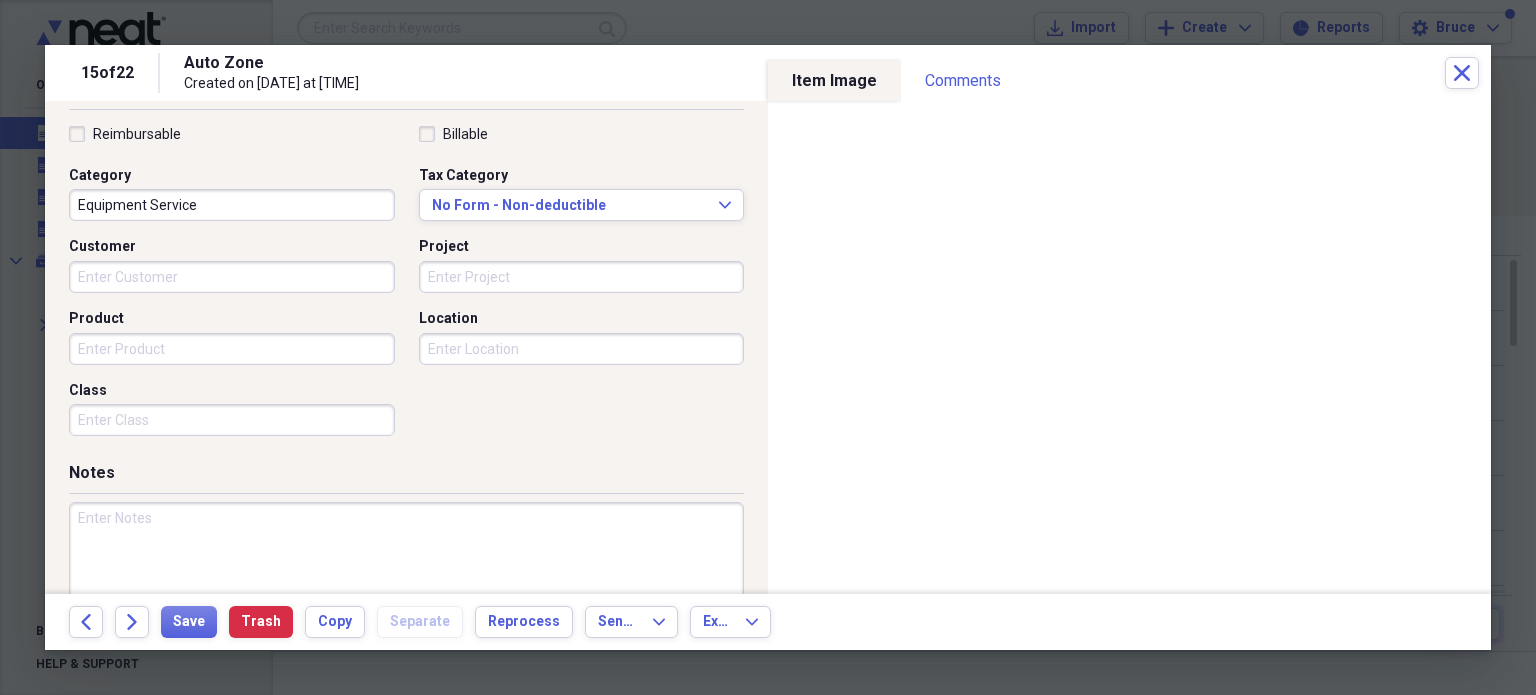 scroll, scrollTop: 526, scrollLeft: 0, axis: vertical 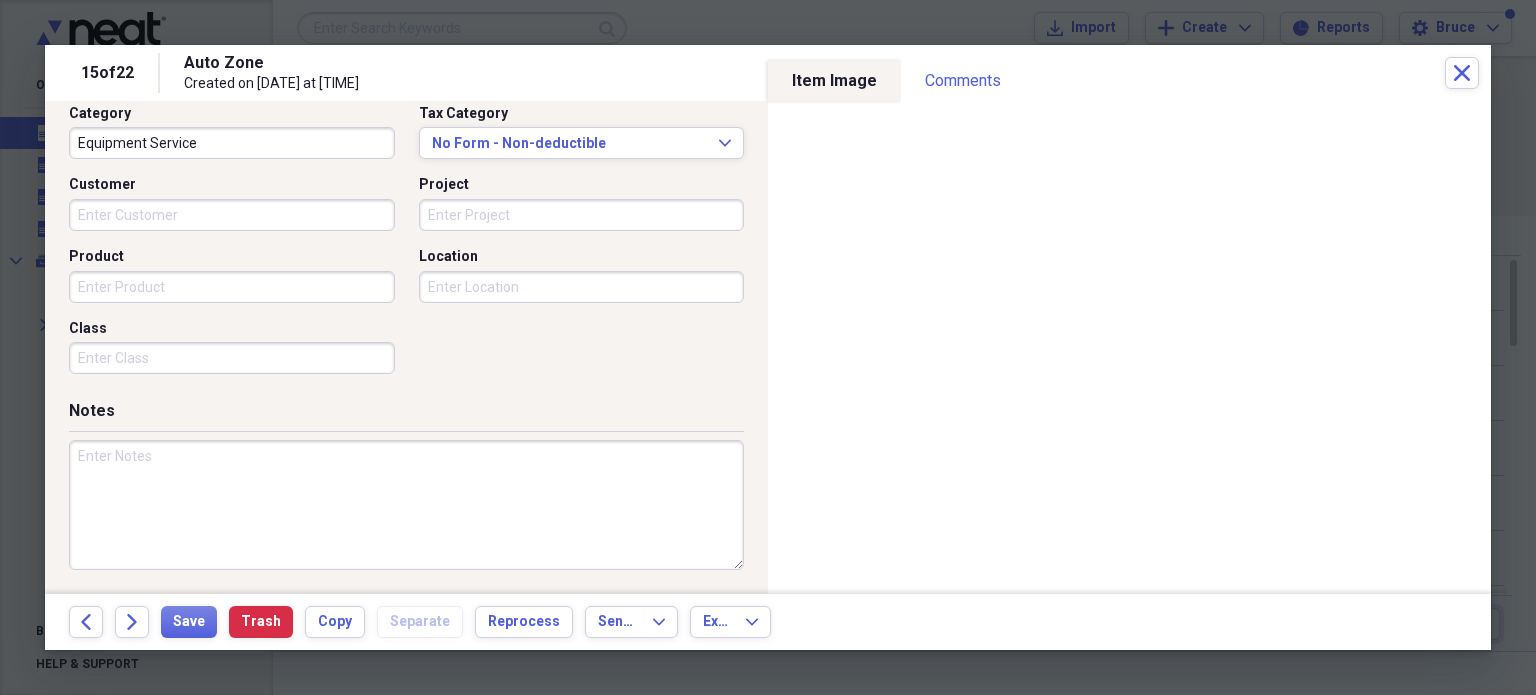 click at bounding box center (406, 505) 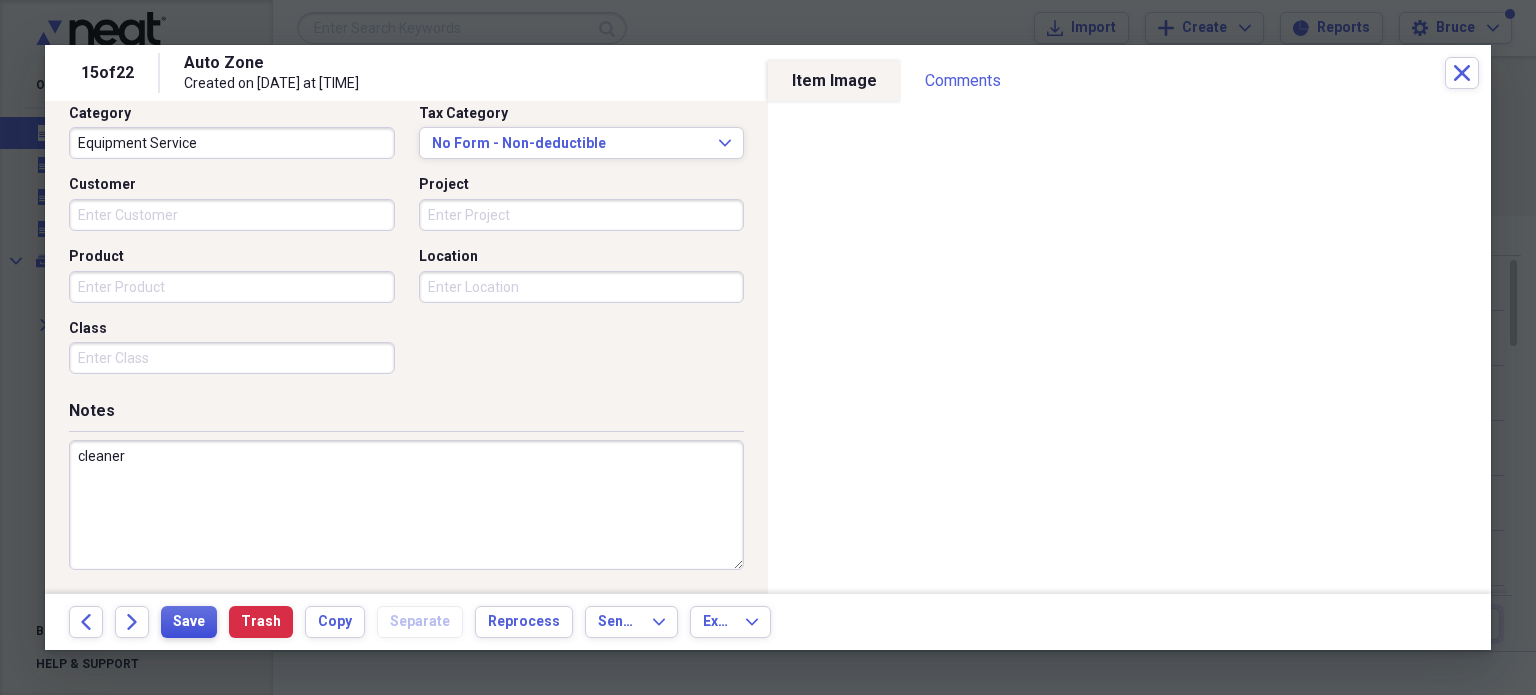 type on "cleaner" 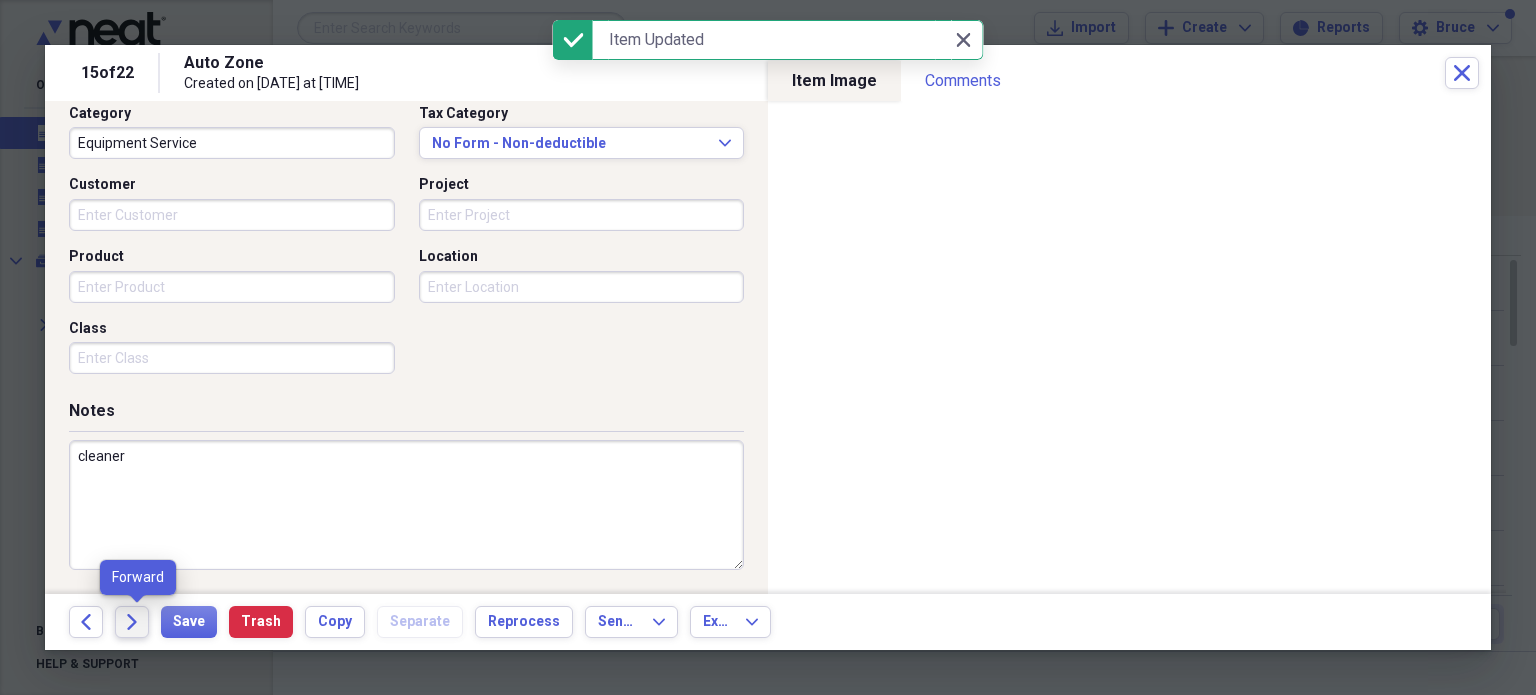 click on "Forward" at bounding box center [132, 622] 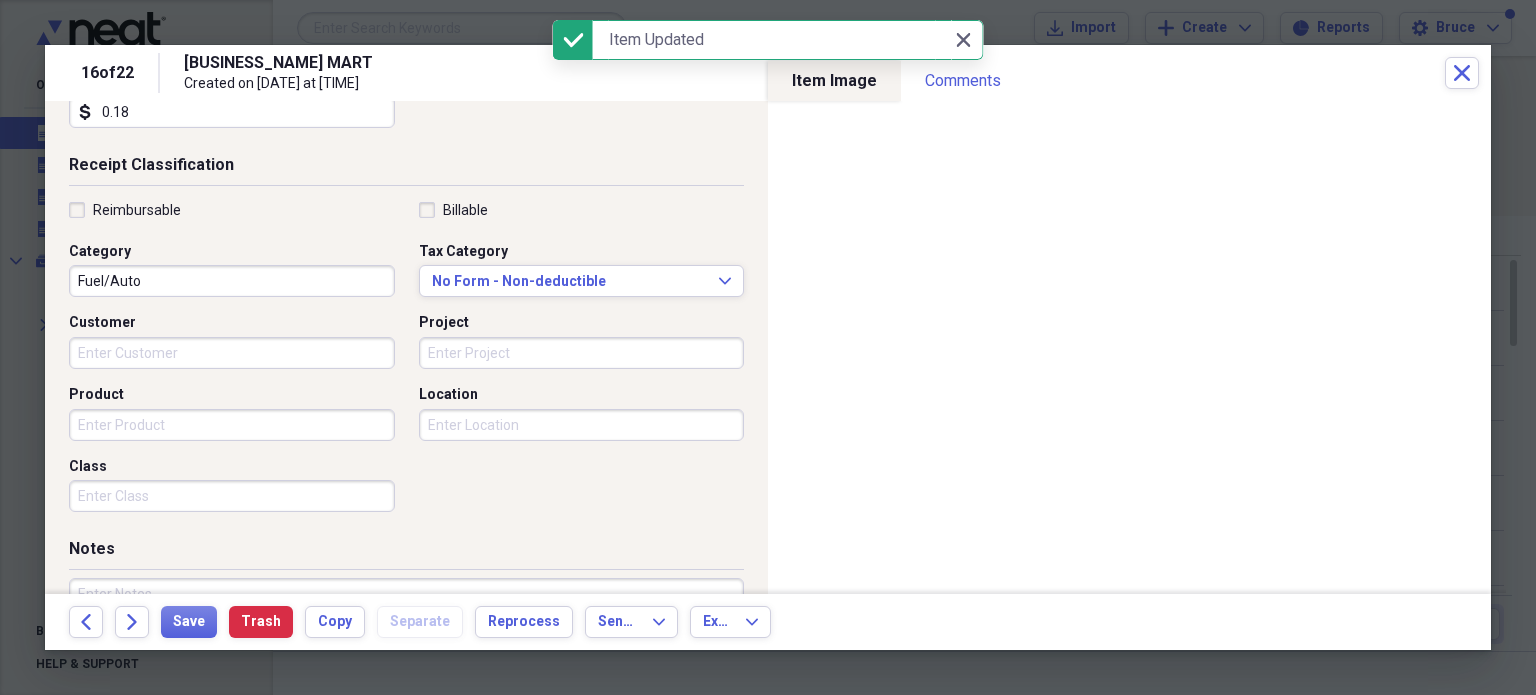 scroll, scrollTop: 500, scrollLeft: 0, axis: vertical 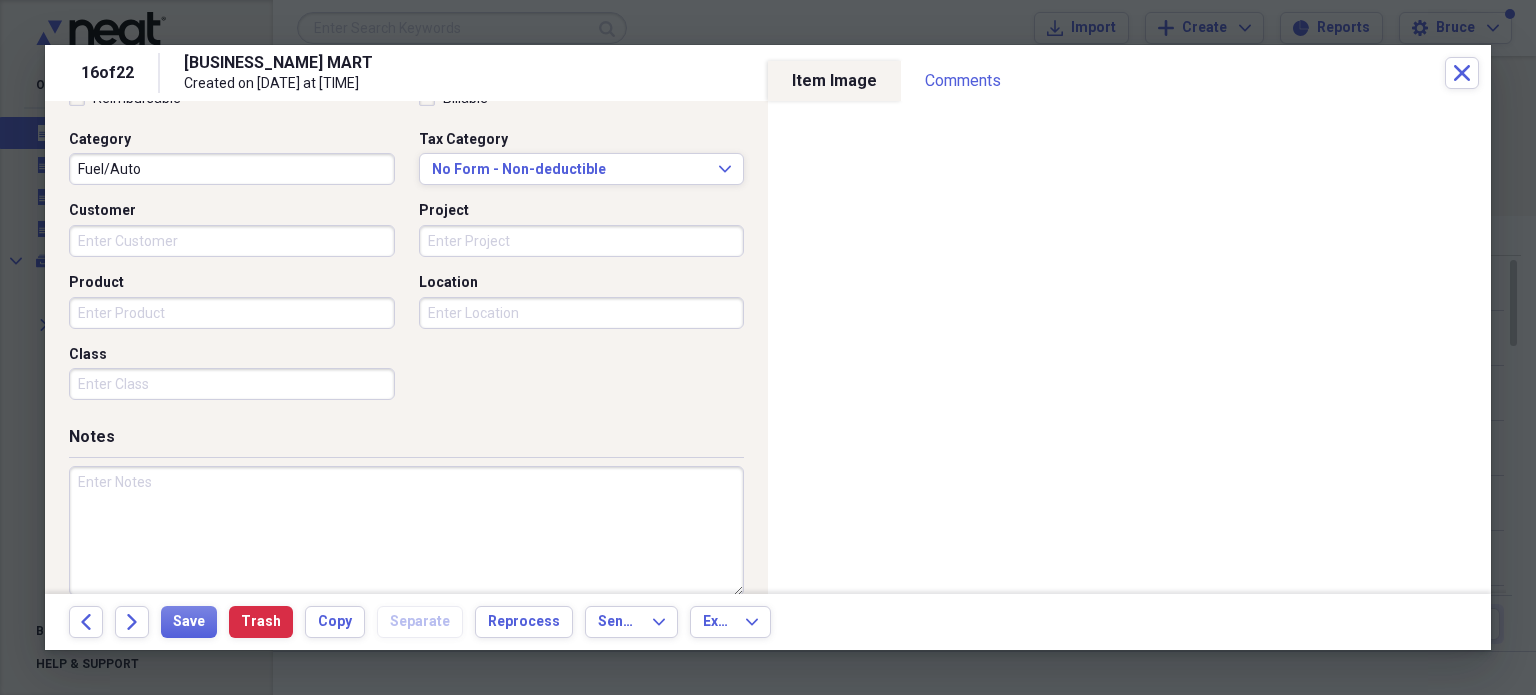 click at bounding box center [406, 531] 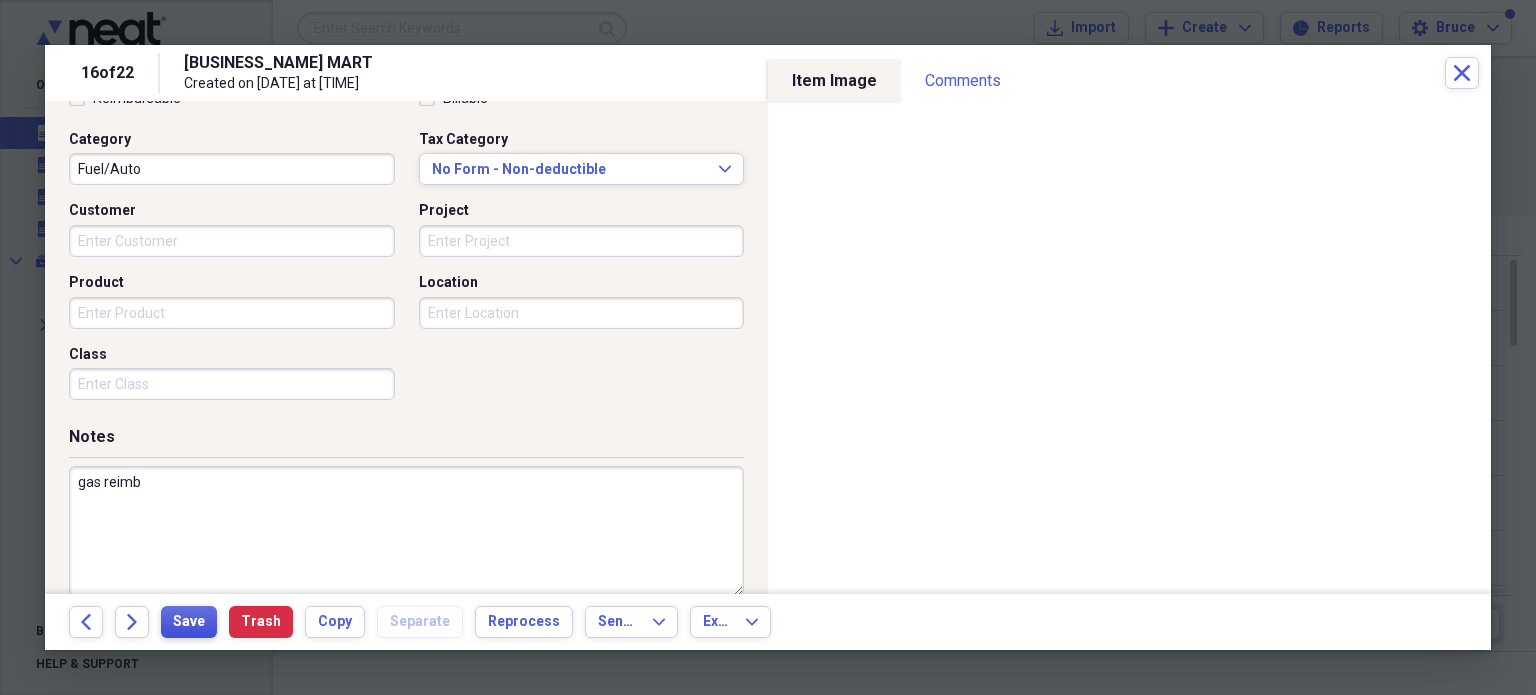 type on "gas reimb" 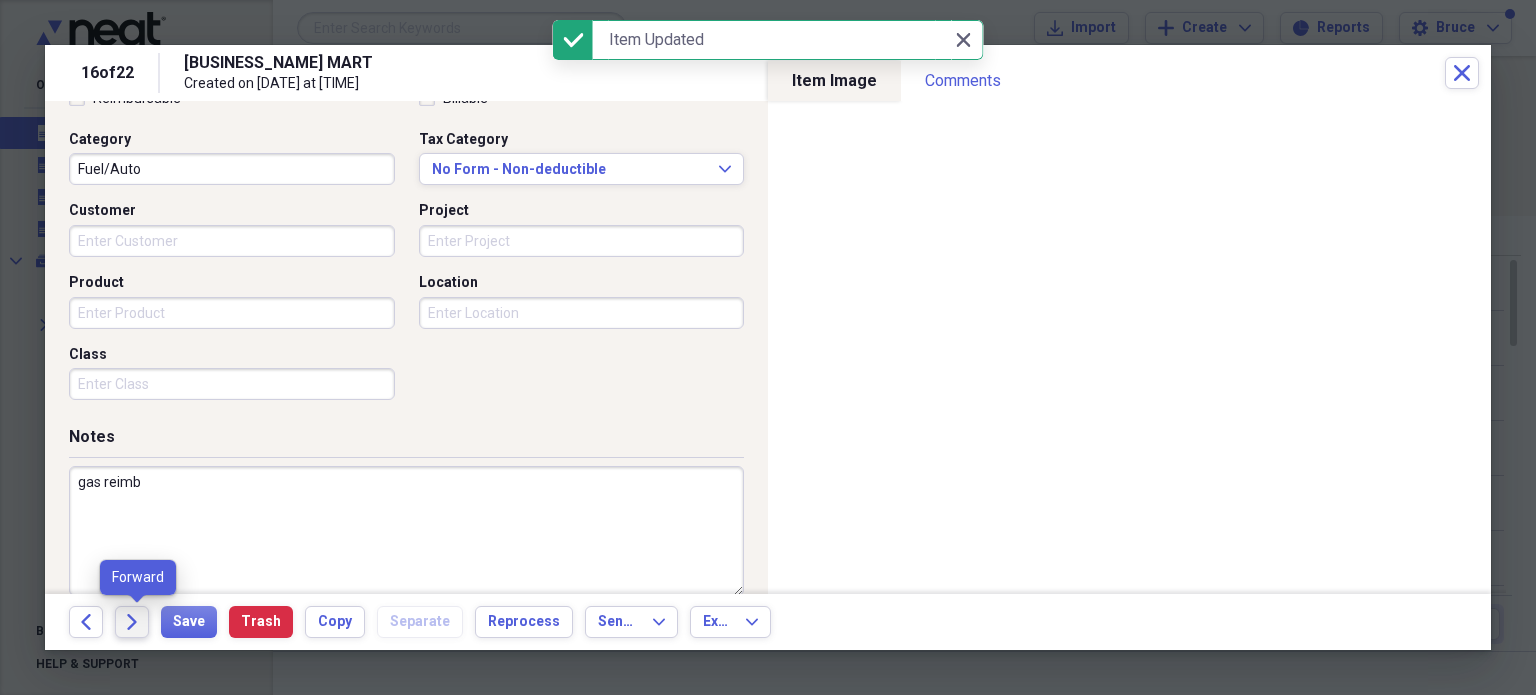 click on "Forward" at bounding box center (132, 622) 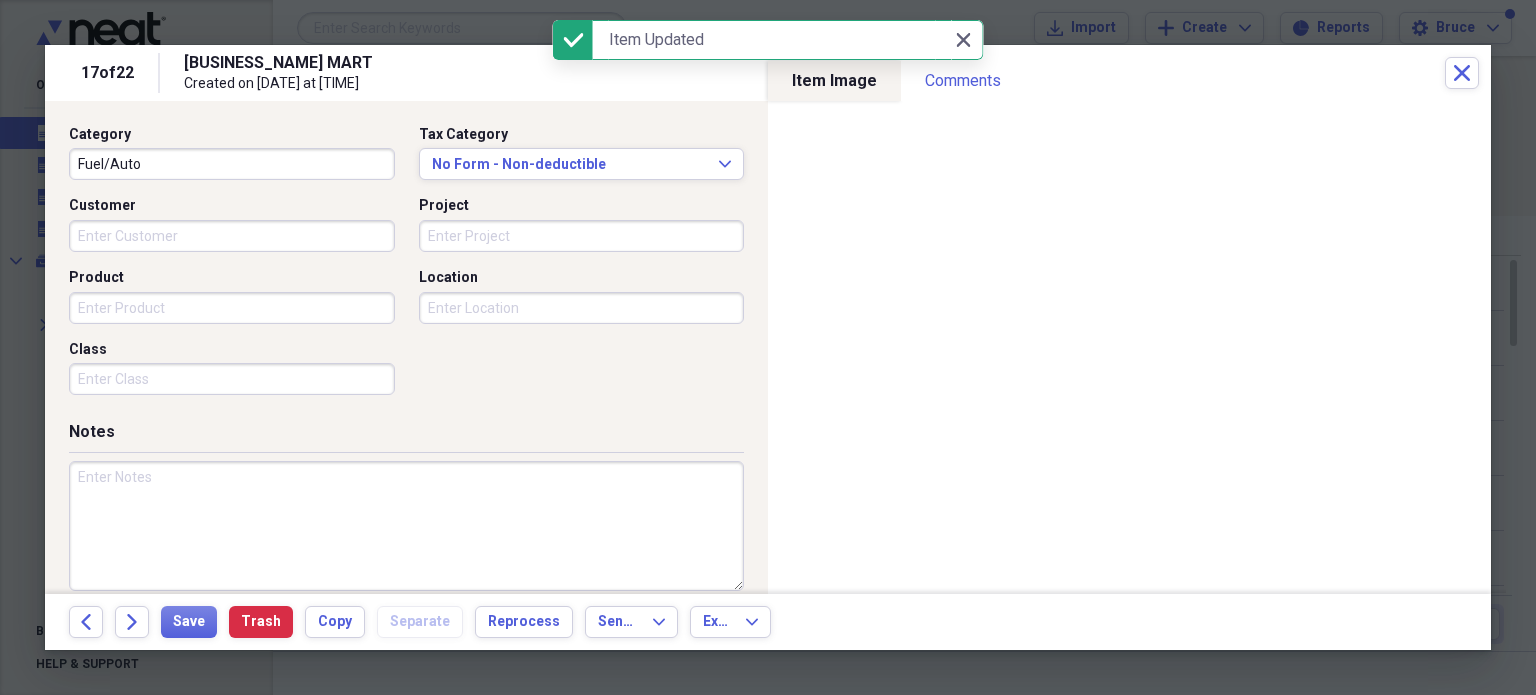 scroll, scrollTop: 526, scrollLeft: 0, axis: vertical 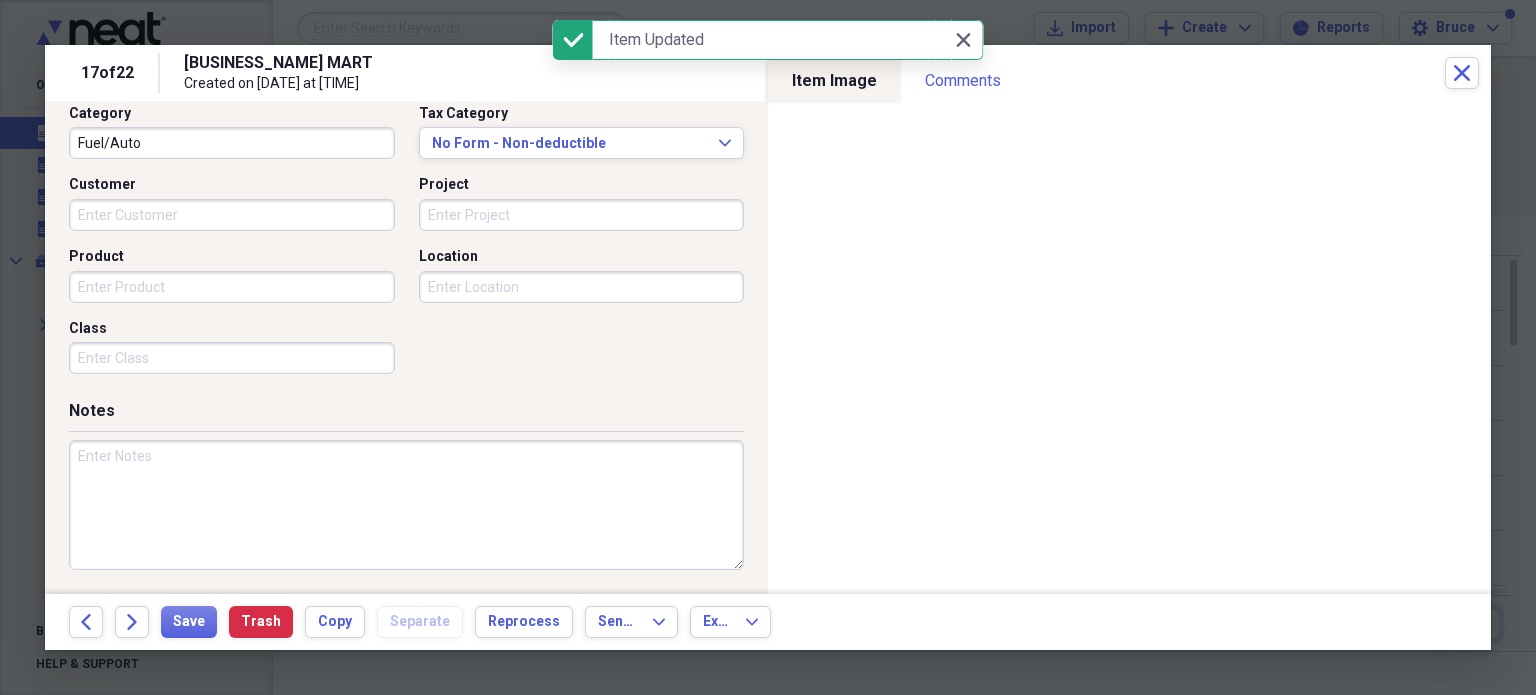 click at bounding box center (406, 505) 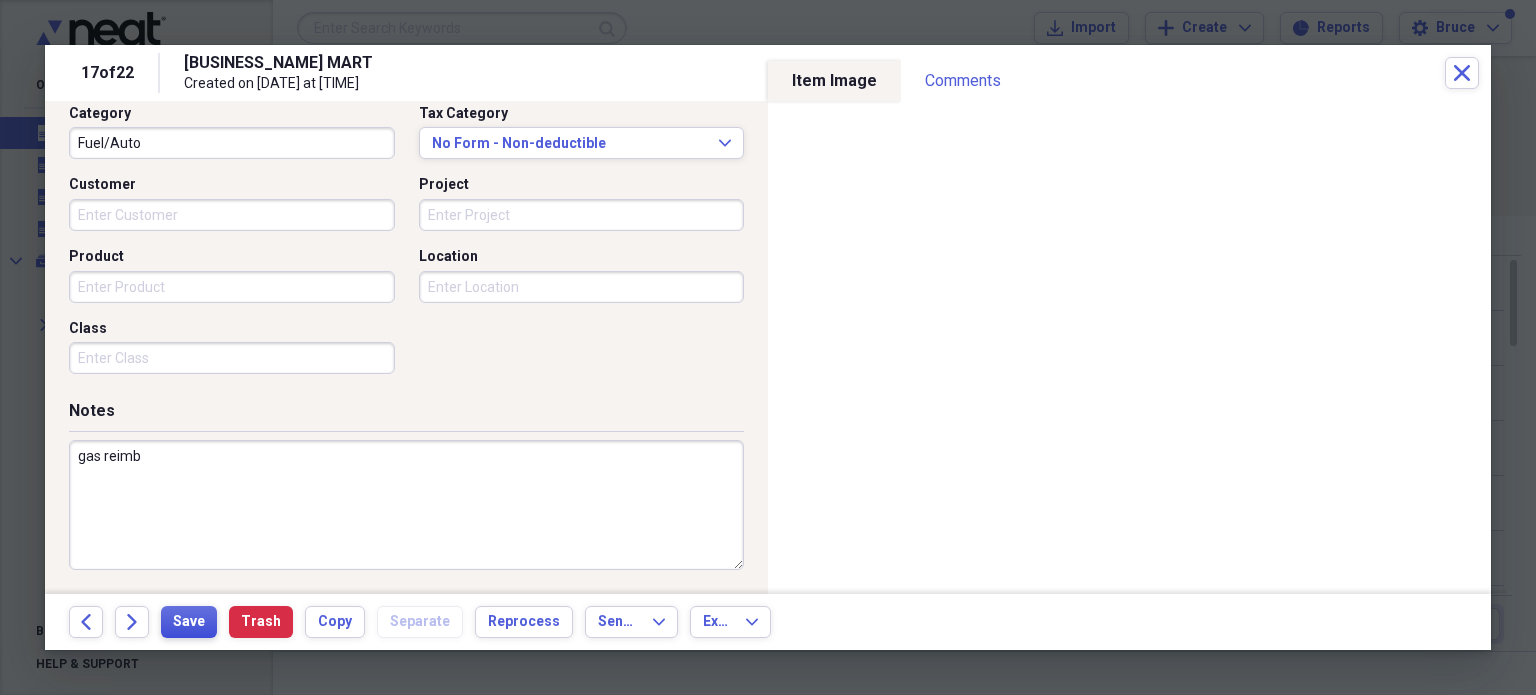 type on "gas reimb" 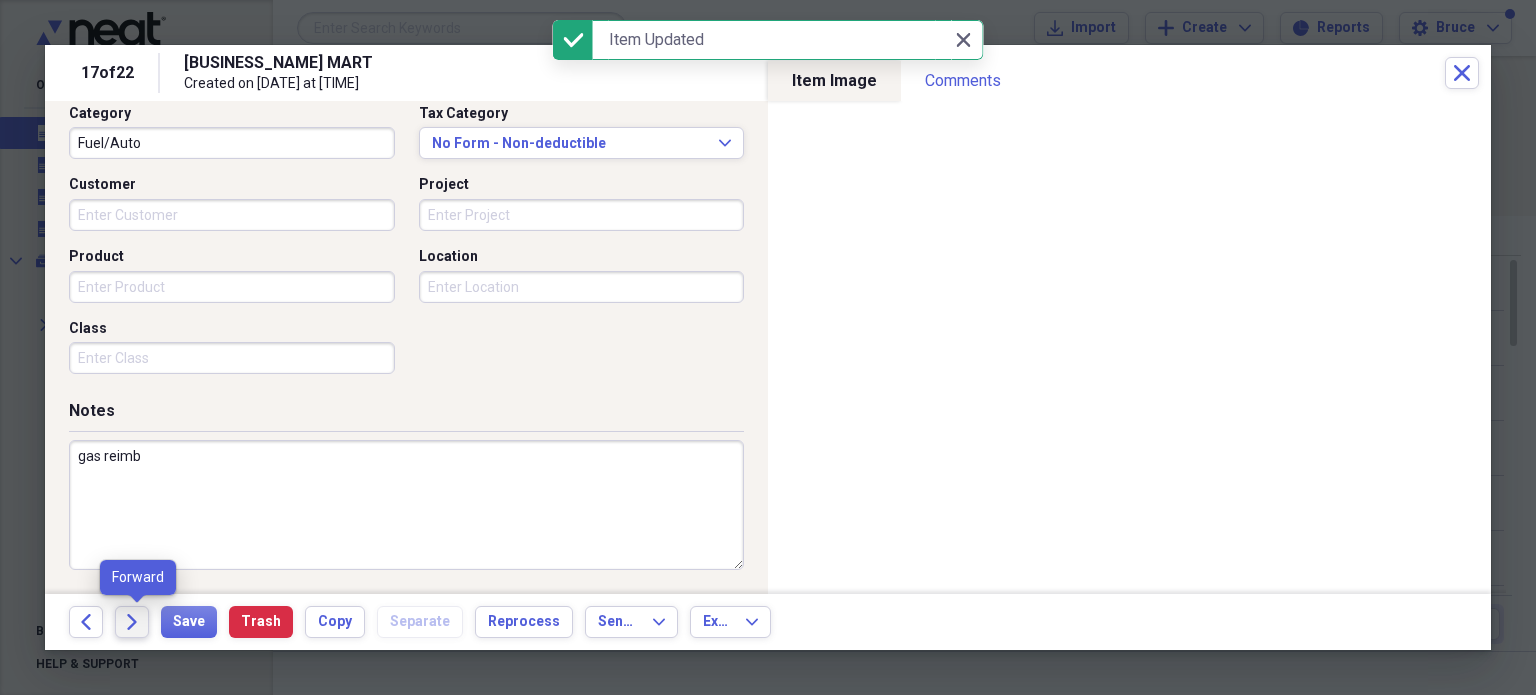 click on "Forward" at bounding box center (132, 622) 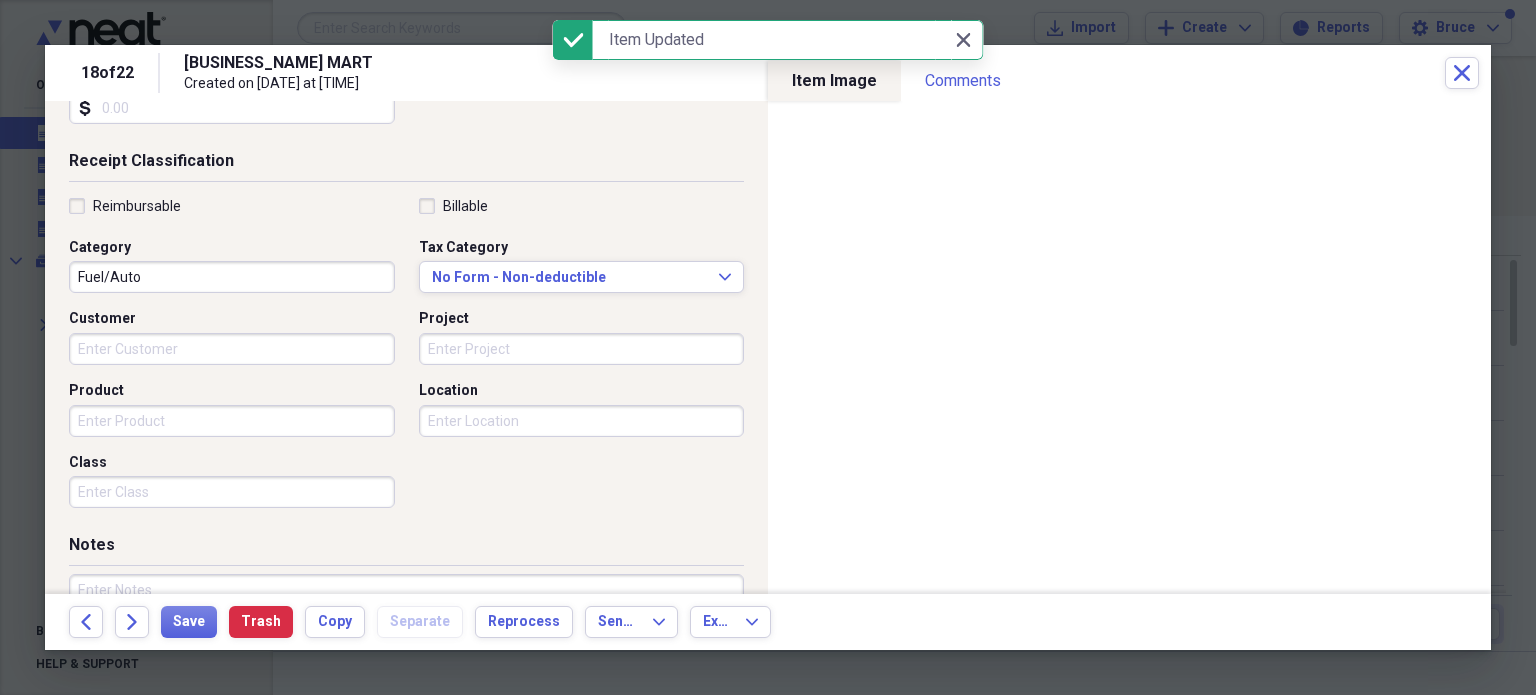 scroll, scrollTop: 526, scrollLeft: 0, axis: vertical 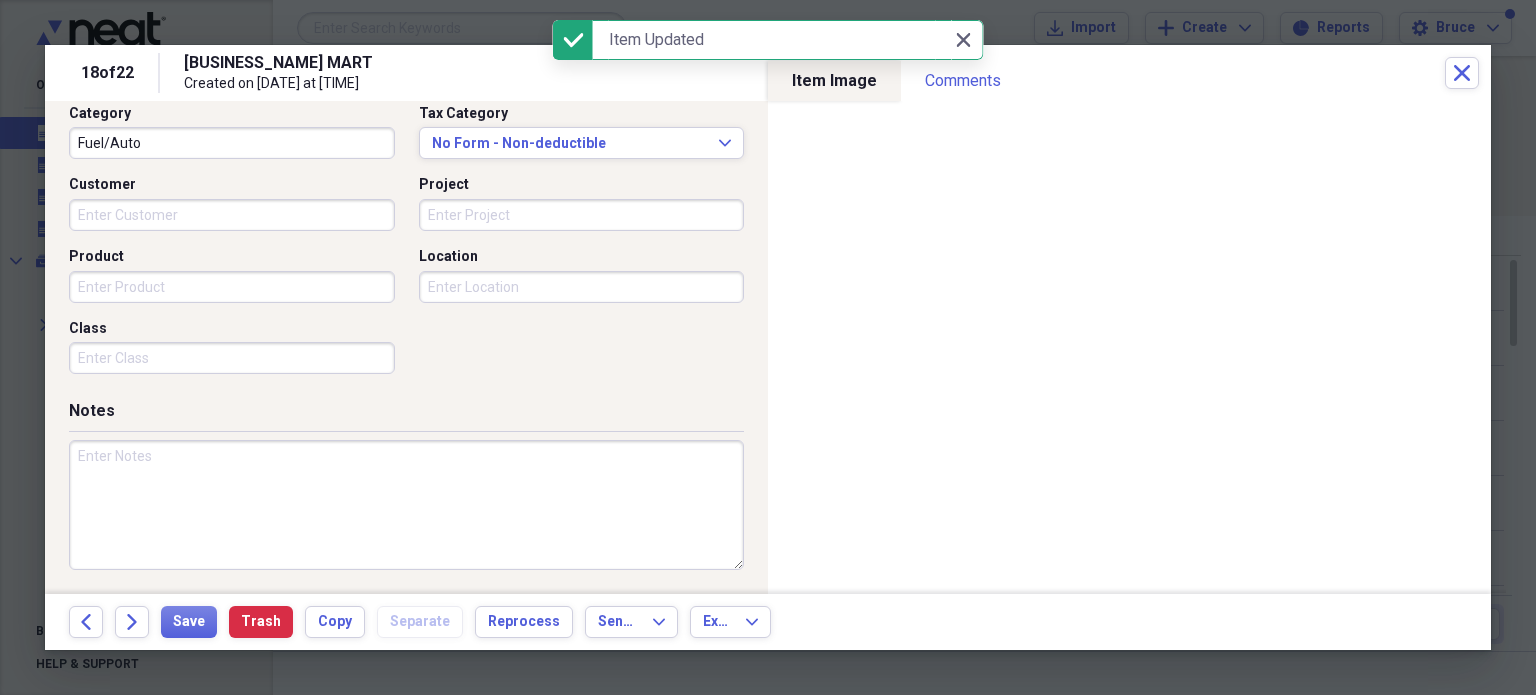 click at bounding box center (406, 505) 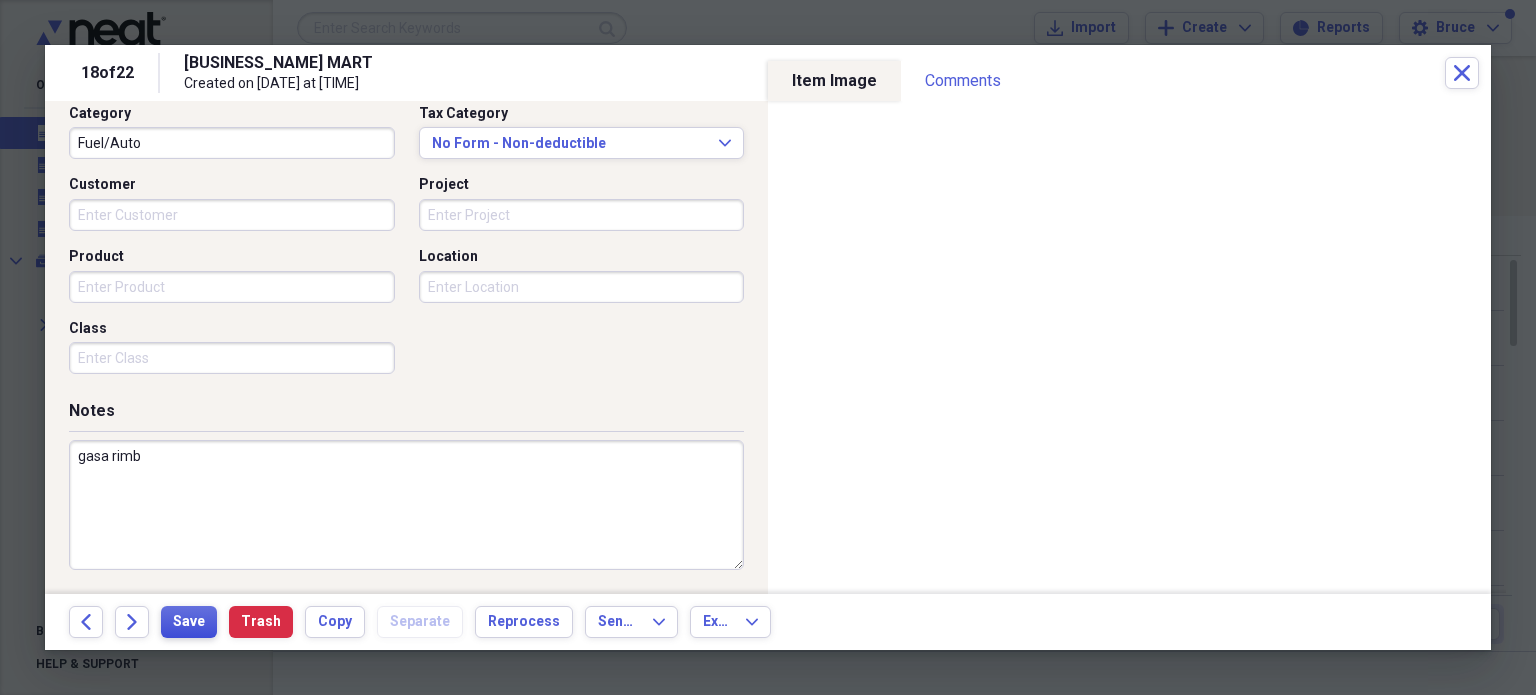 type on "gasa rimb" 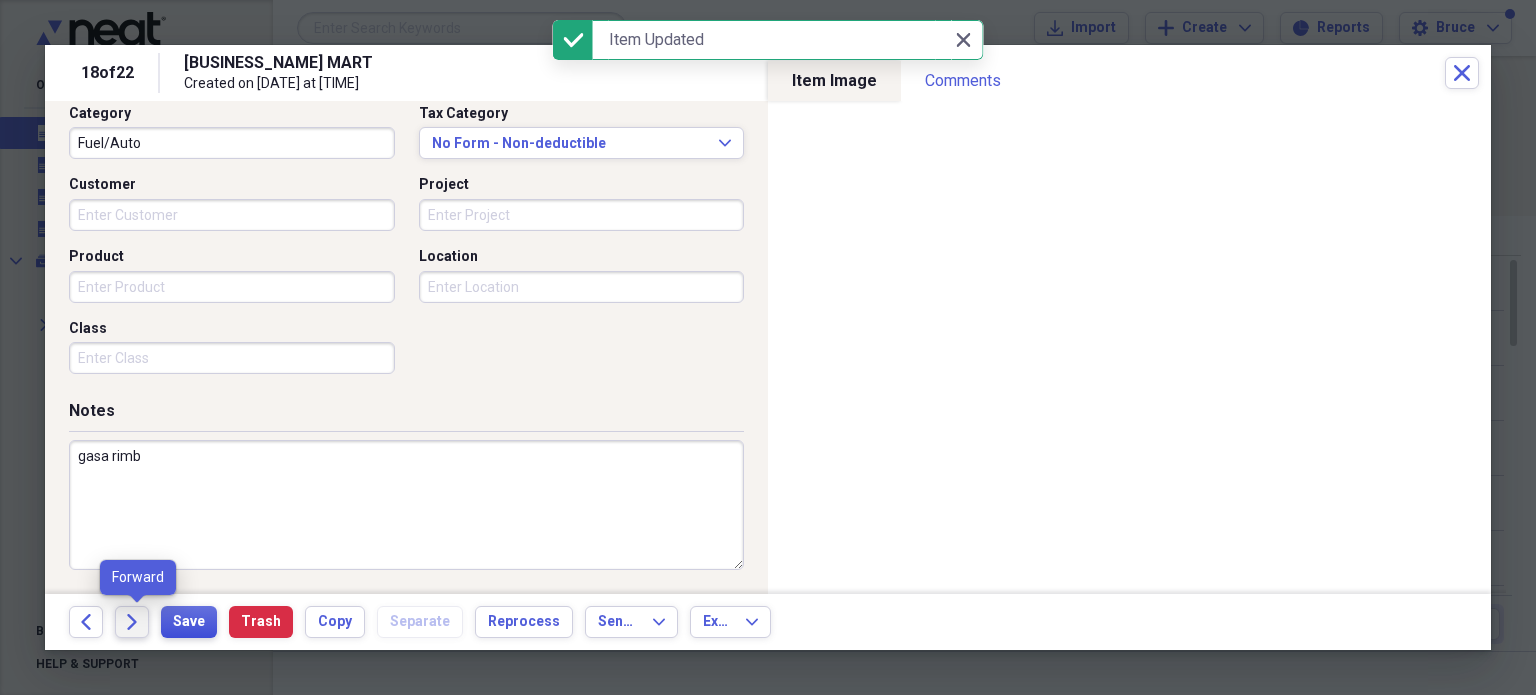 click on "Forward" 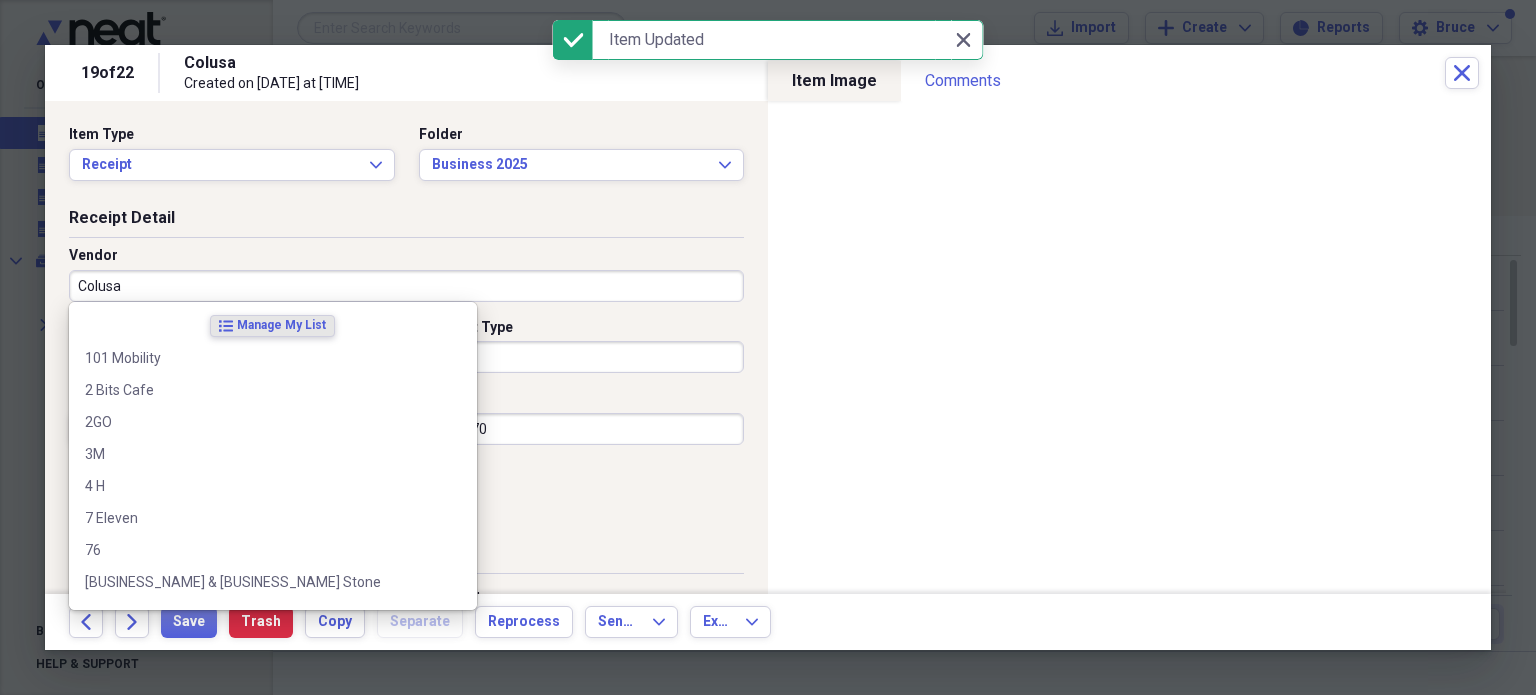 click on "Colusa" at bounding box center [406, 286] 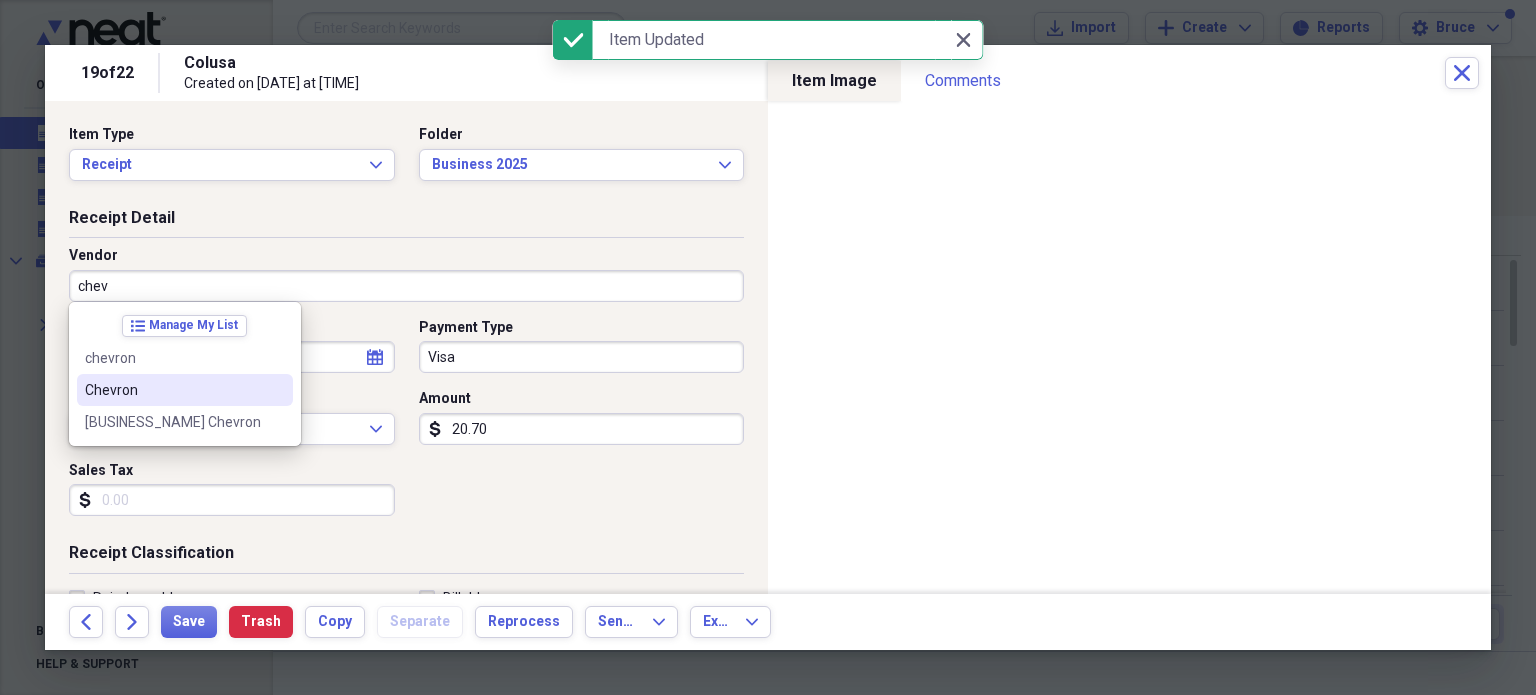 click on "Chevron" at bounding box center (173, 390) 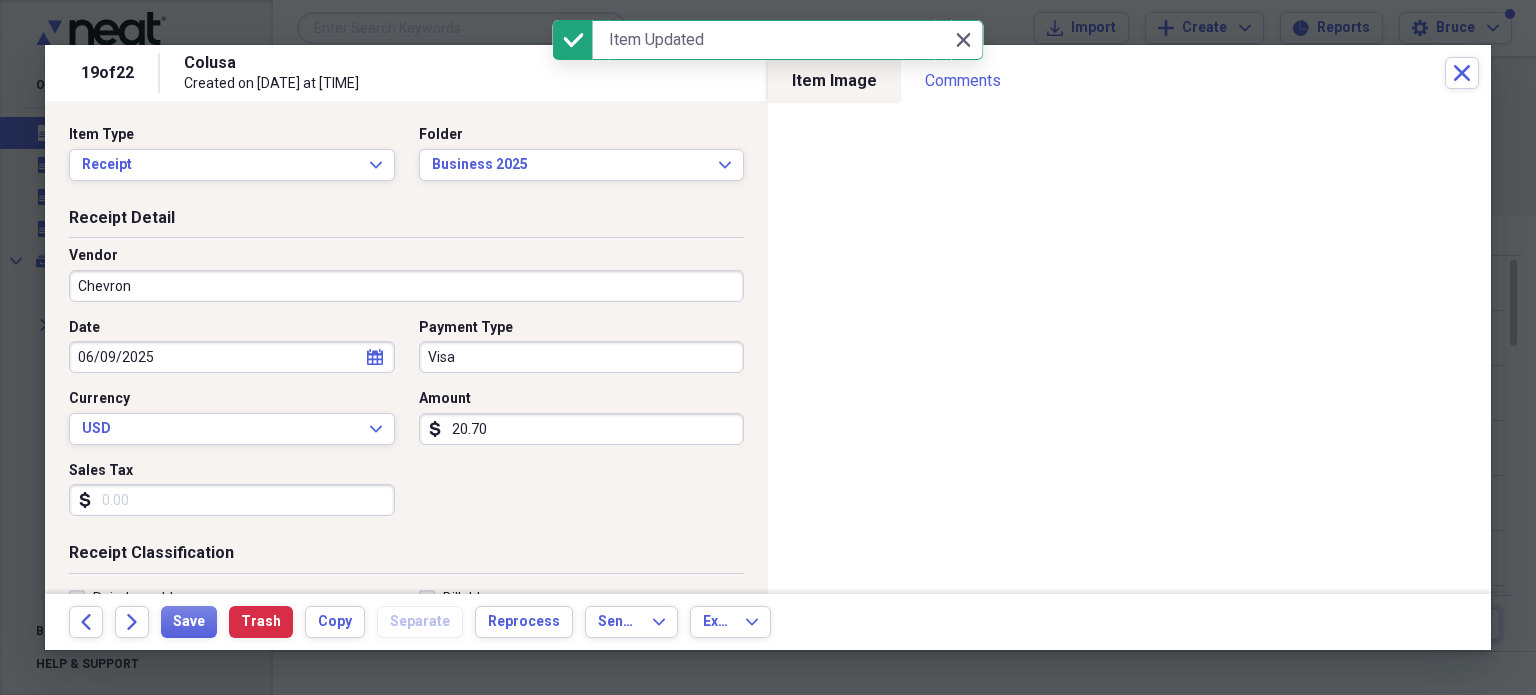 scroll, scrollTop: 500, scrollLeft: 0, axis: vertical 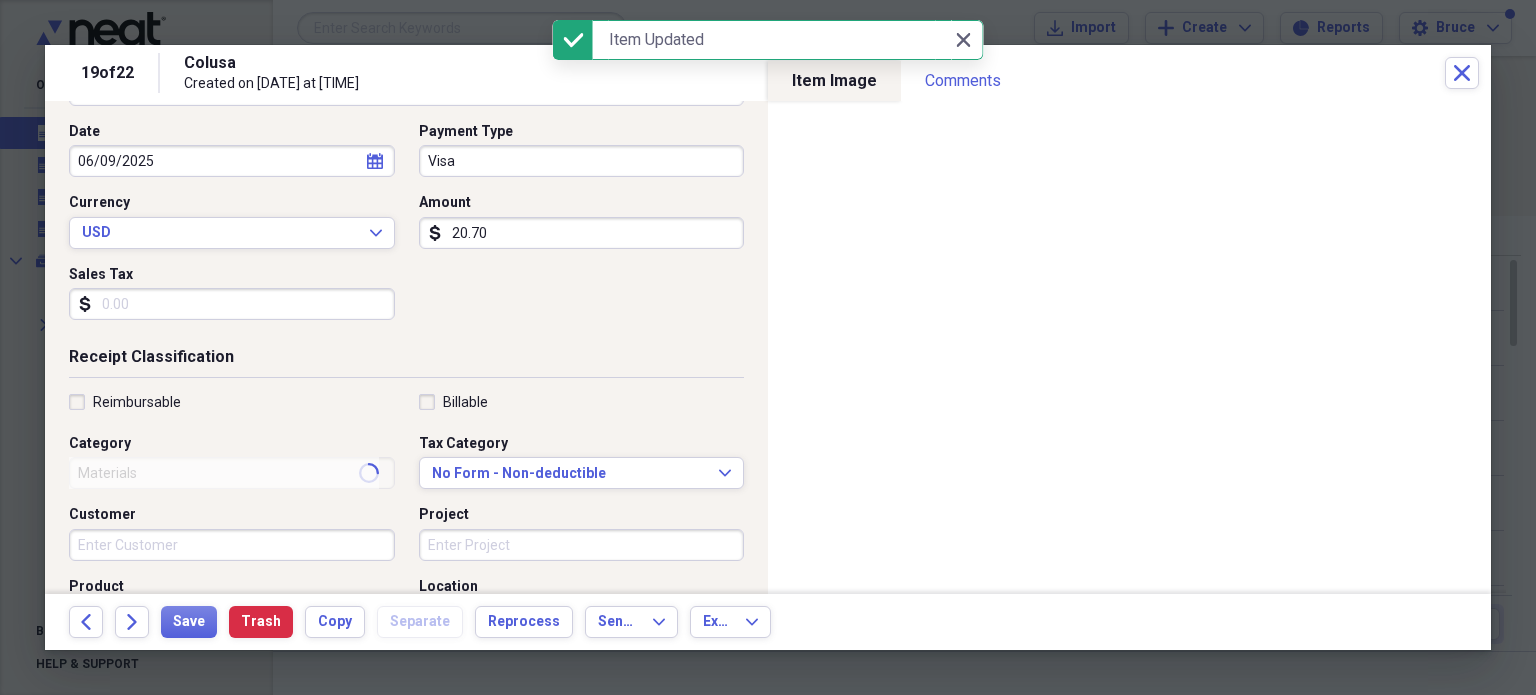 type on "Fuel/Auto" 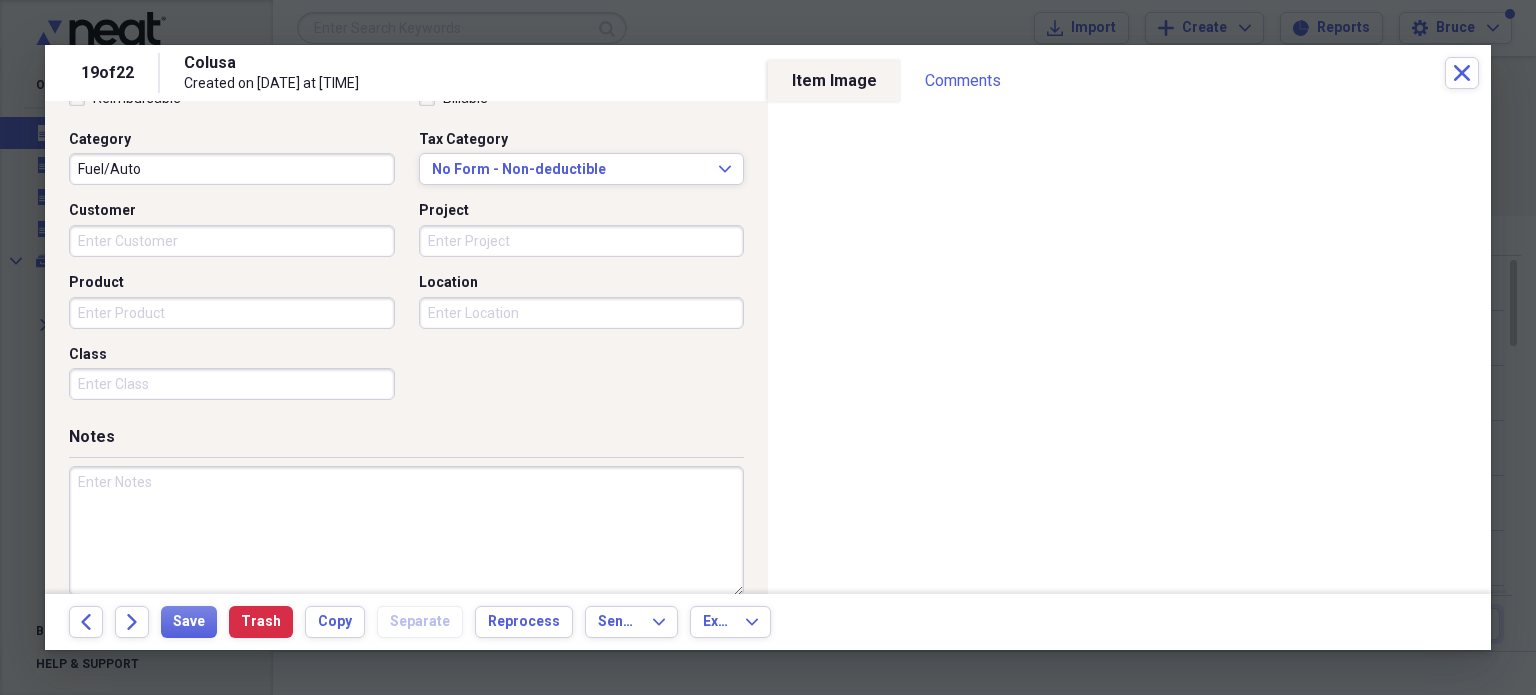 click at bounding box center [406, 531] 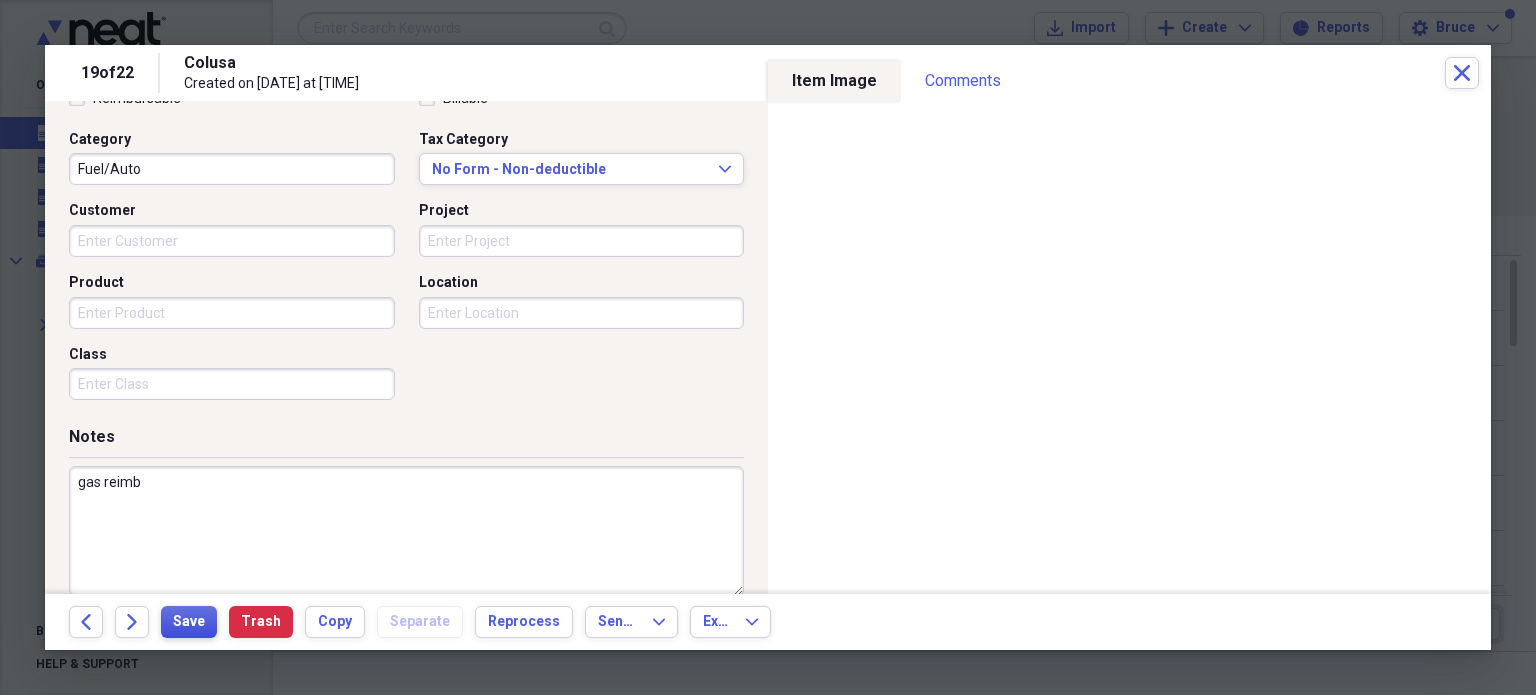 type on "gas reimb" 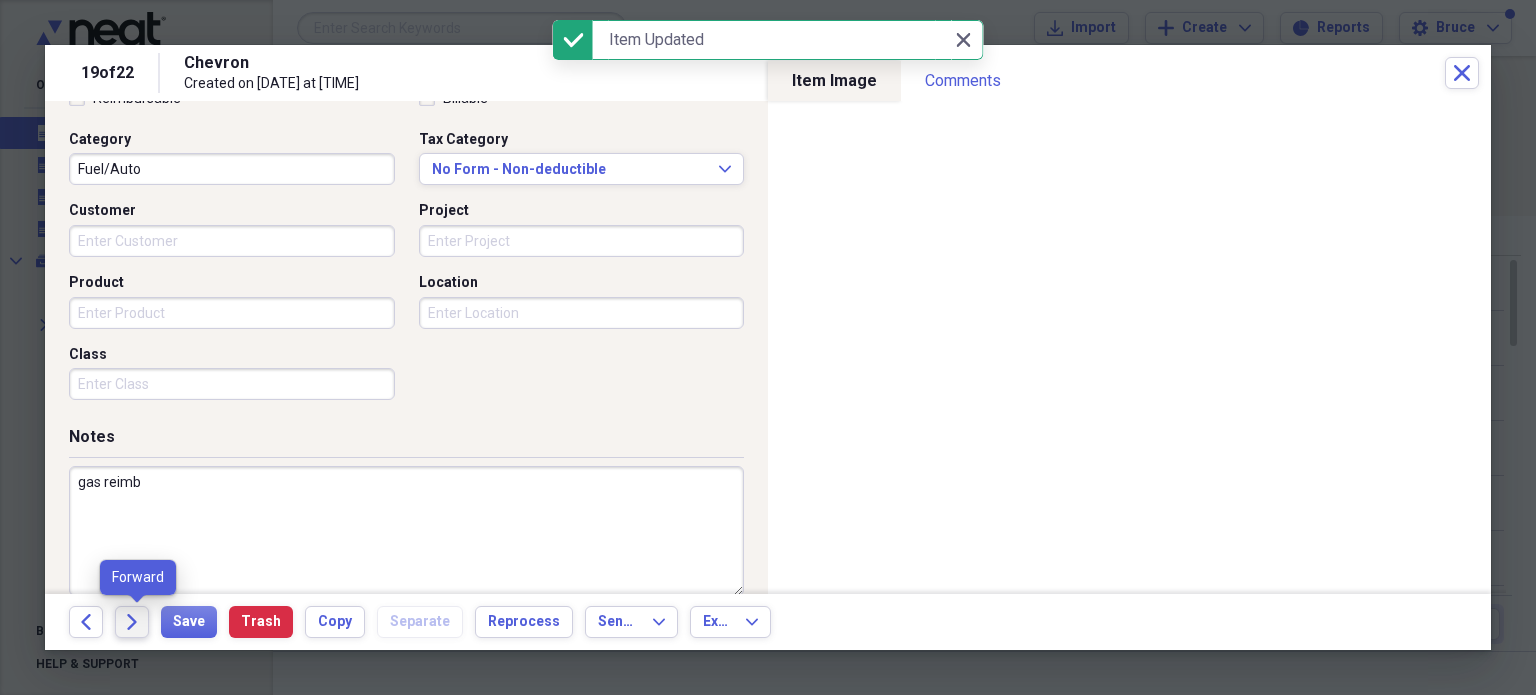 click on "Forward" 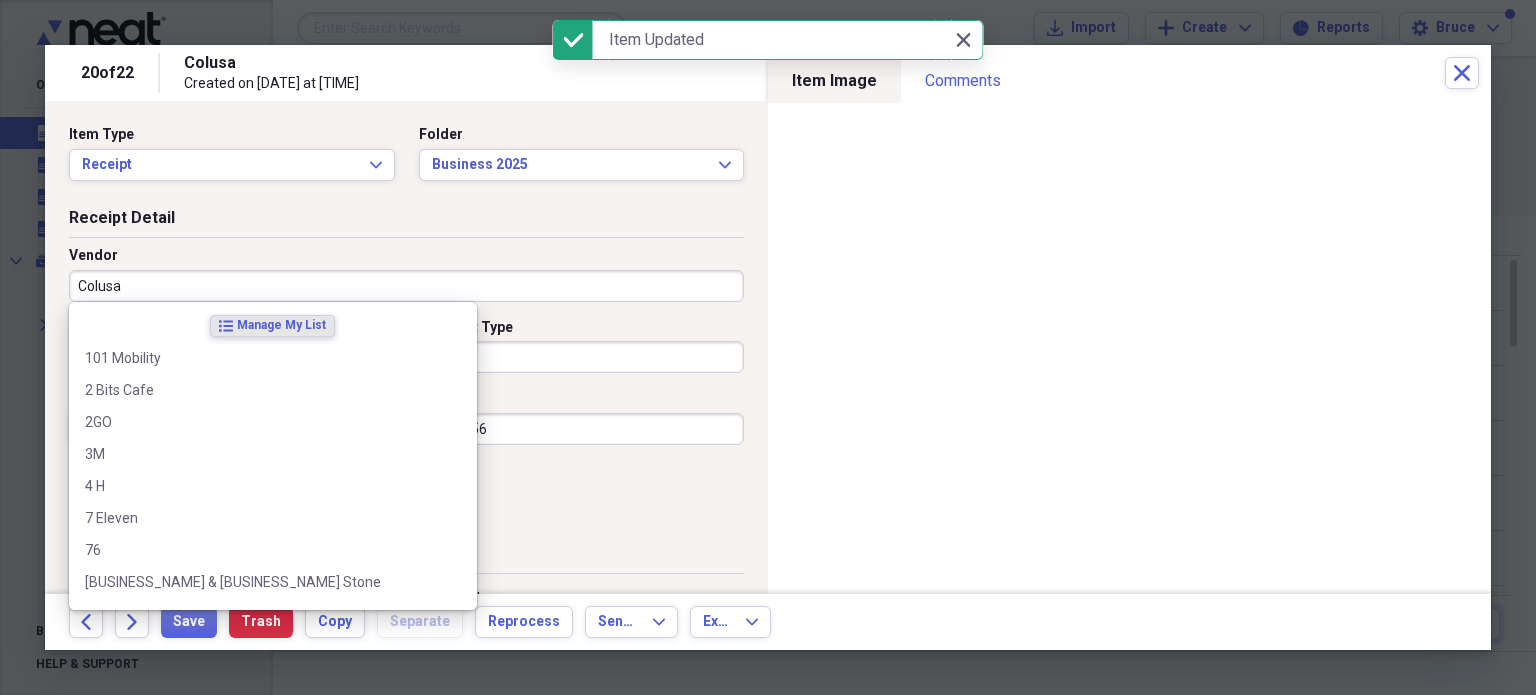 click on "Colusa" at bounding box center (406, 286) 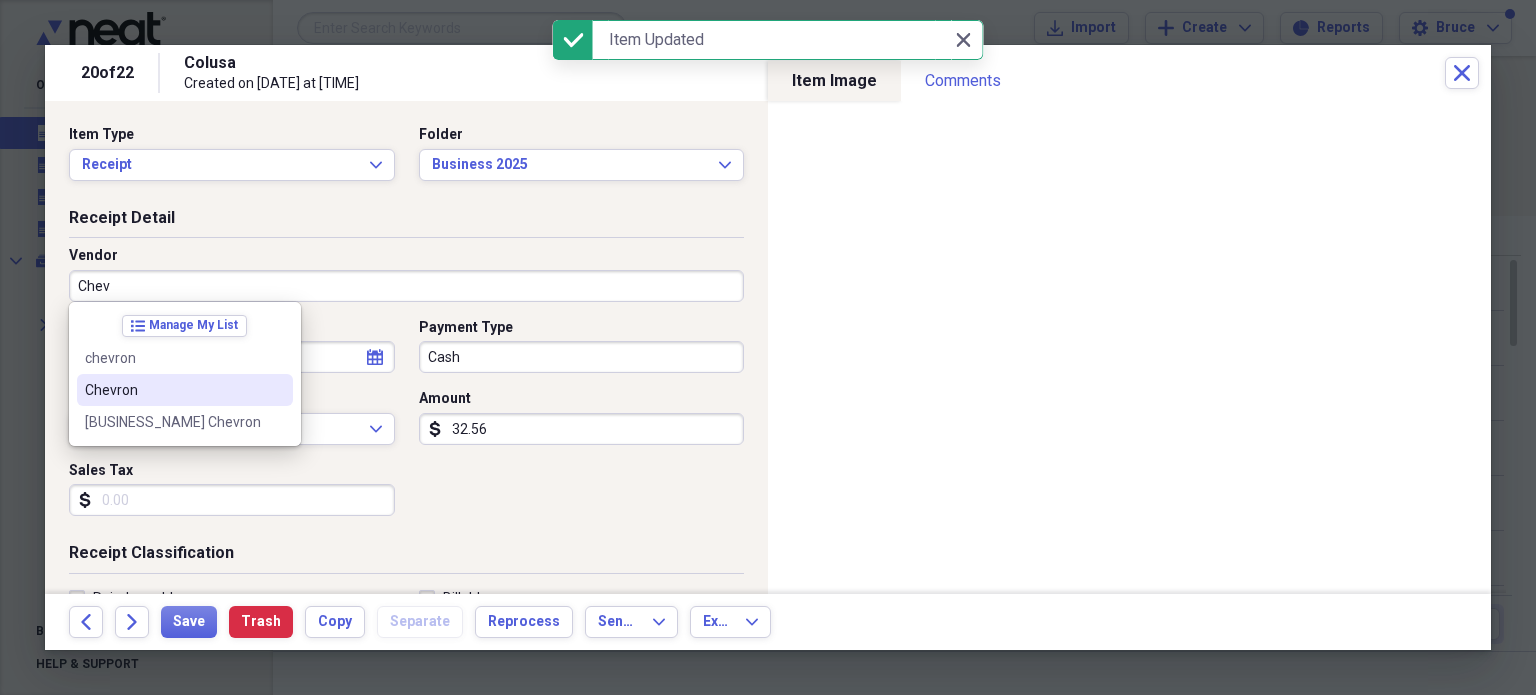 click on "Chevron" at bounding box center [185, 390] 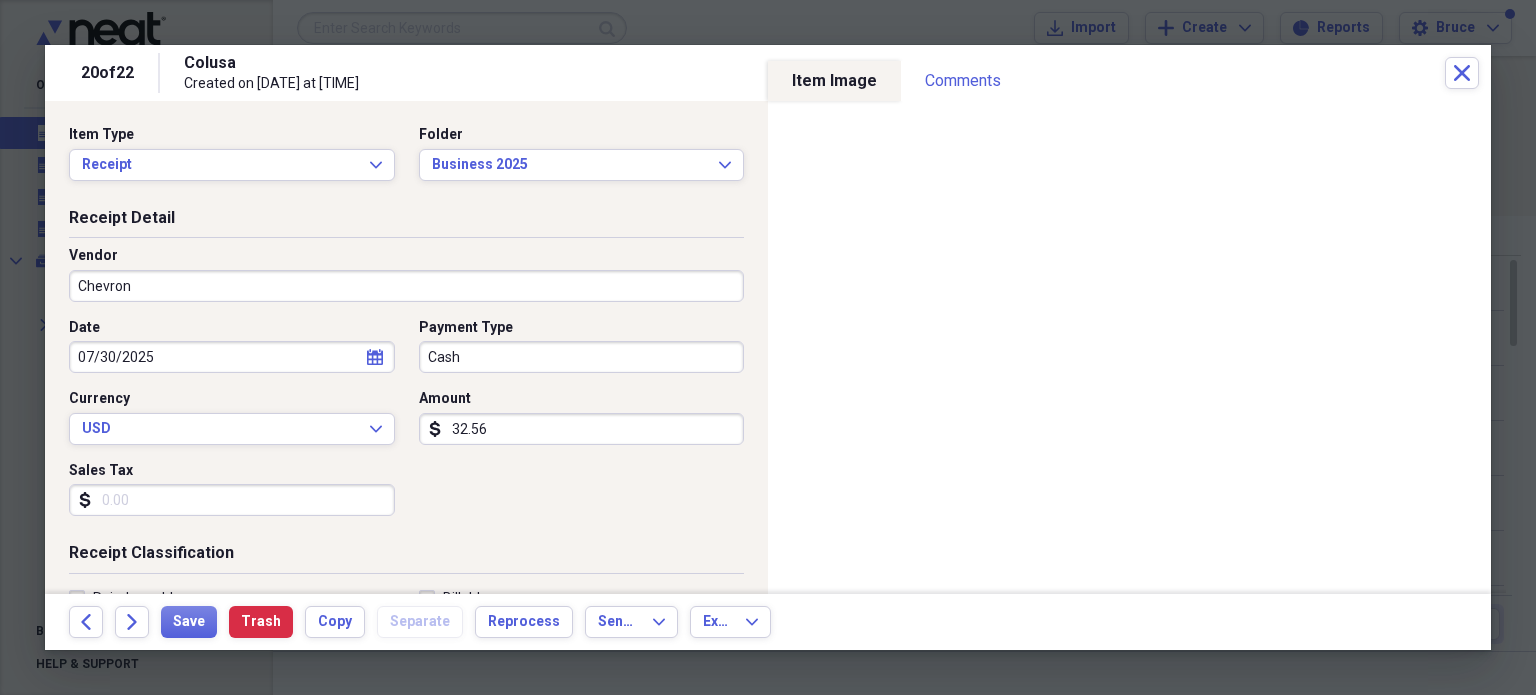 type on "Fuel/Auto" 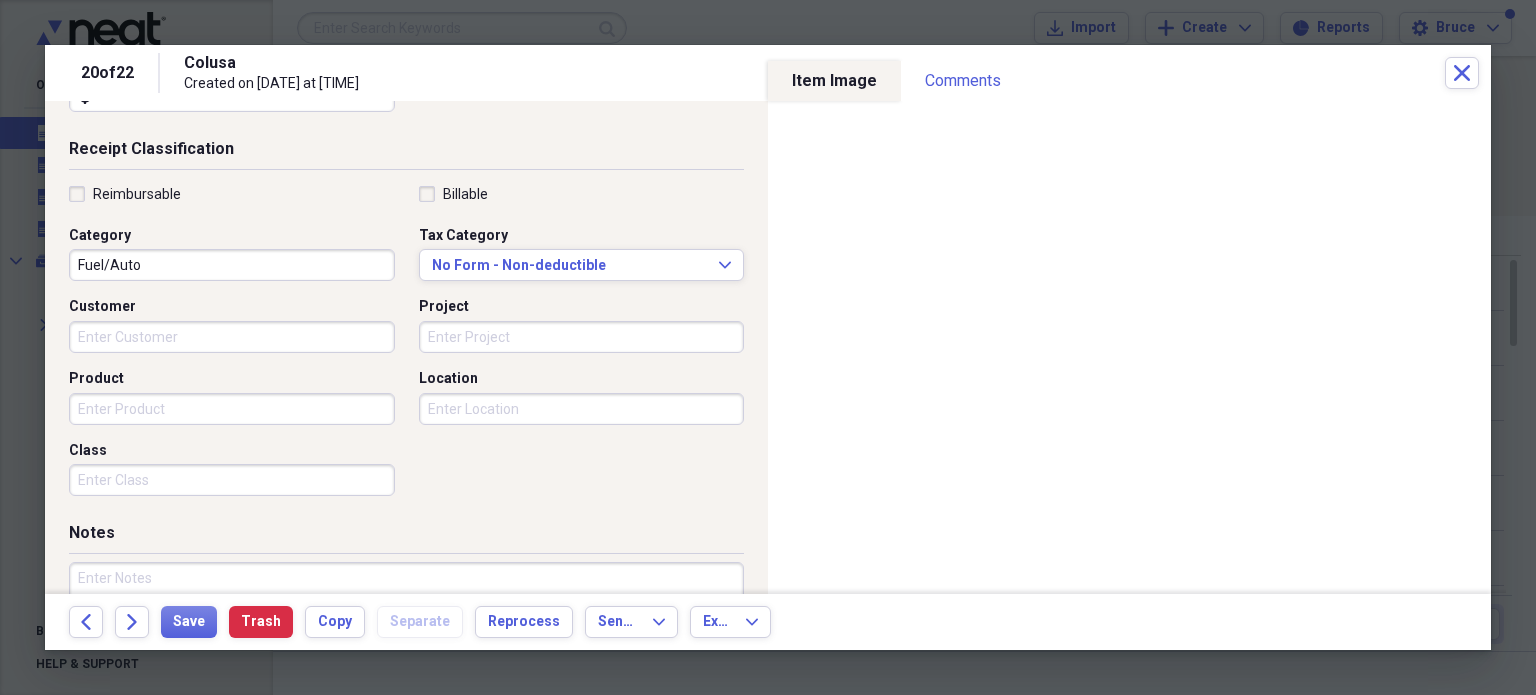 scroll, scrollTop: 526, scrollLeft: 0, axis: vertical 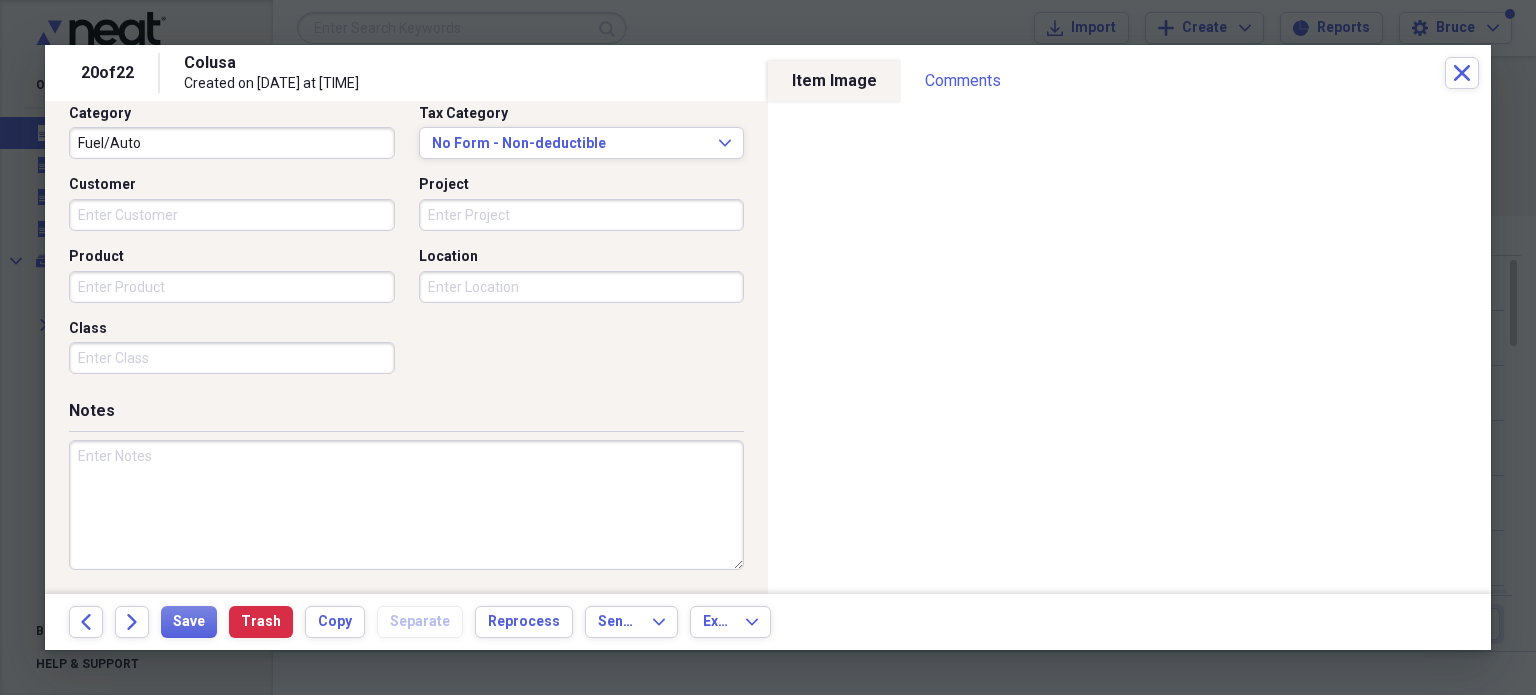 click at bounding box center (406, 505) 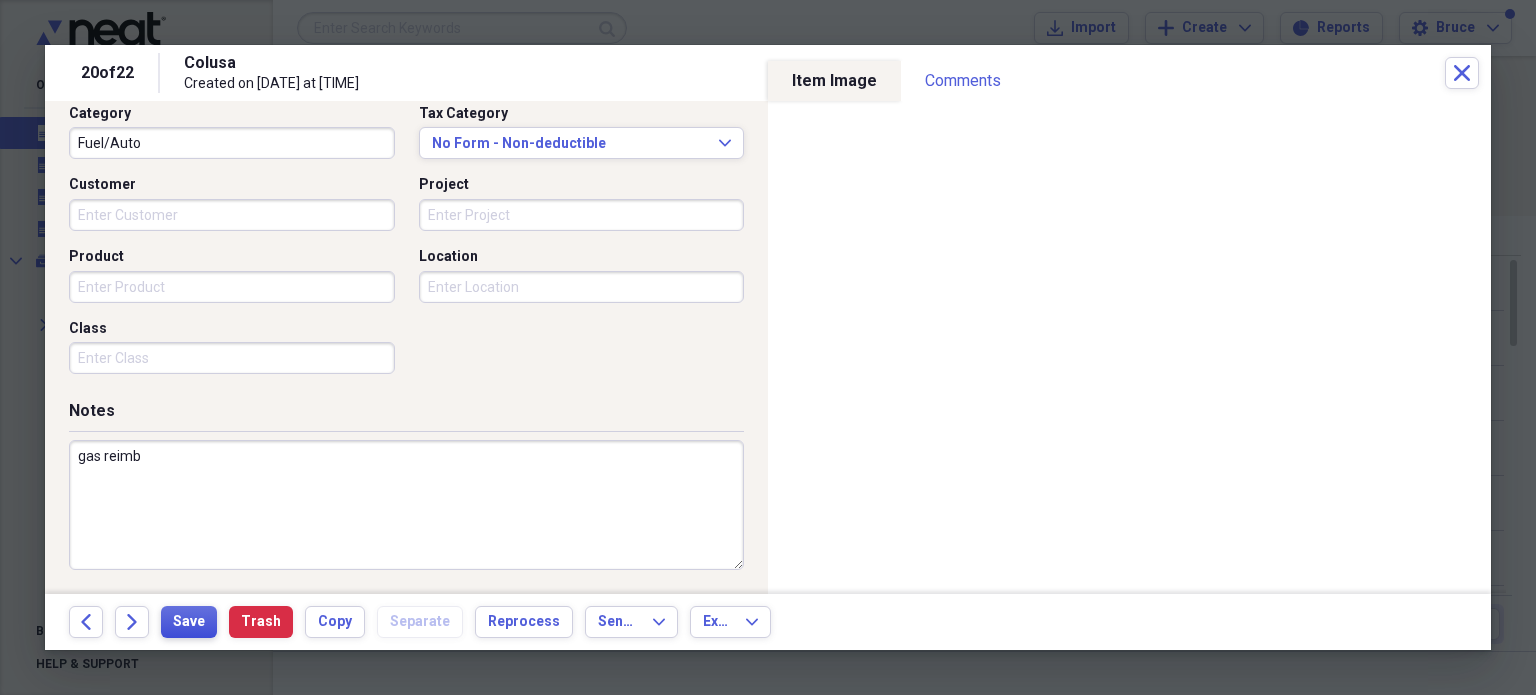 type on "gas reimb" 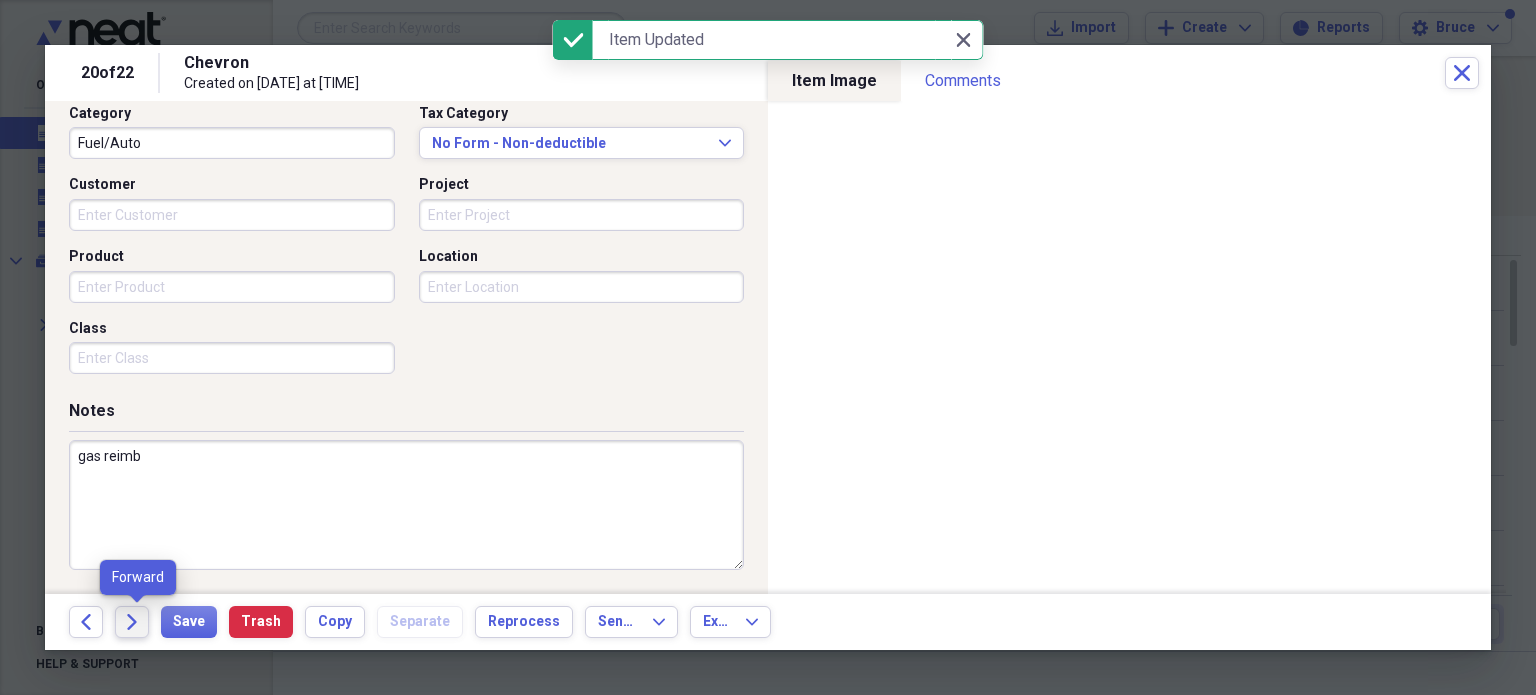 click on "Forward" 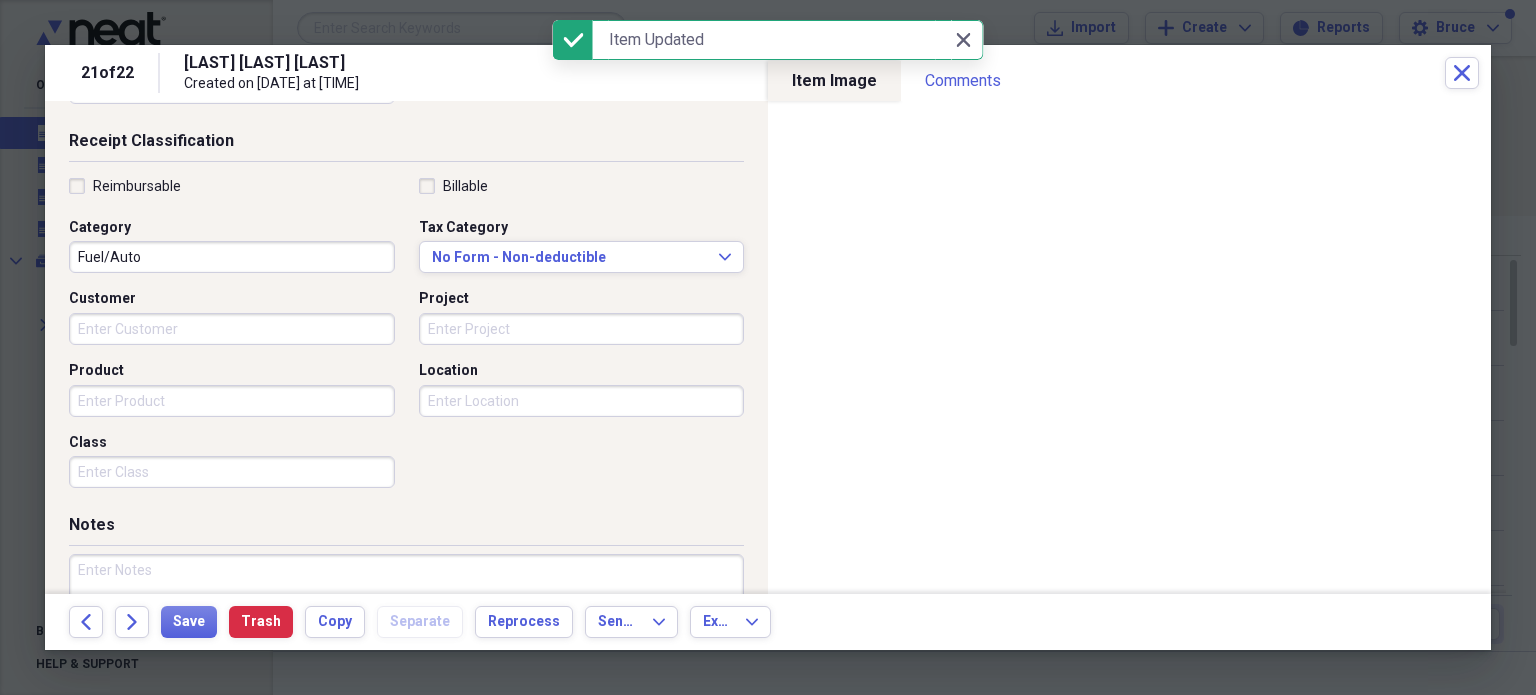 scroll, scrollTop: 500, scrollLeft: 0, axis: vertical 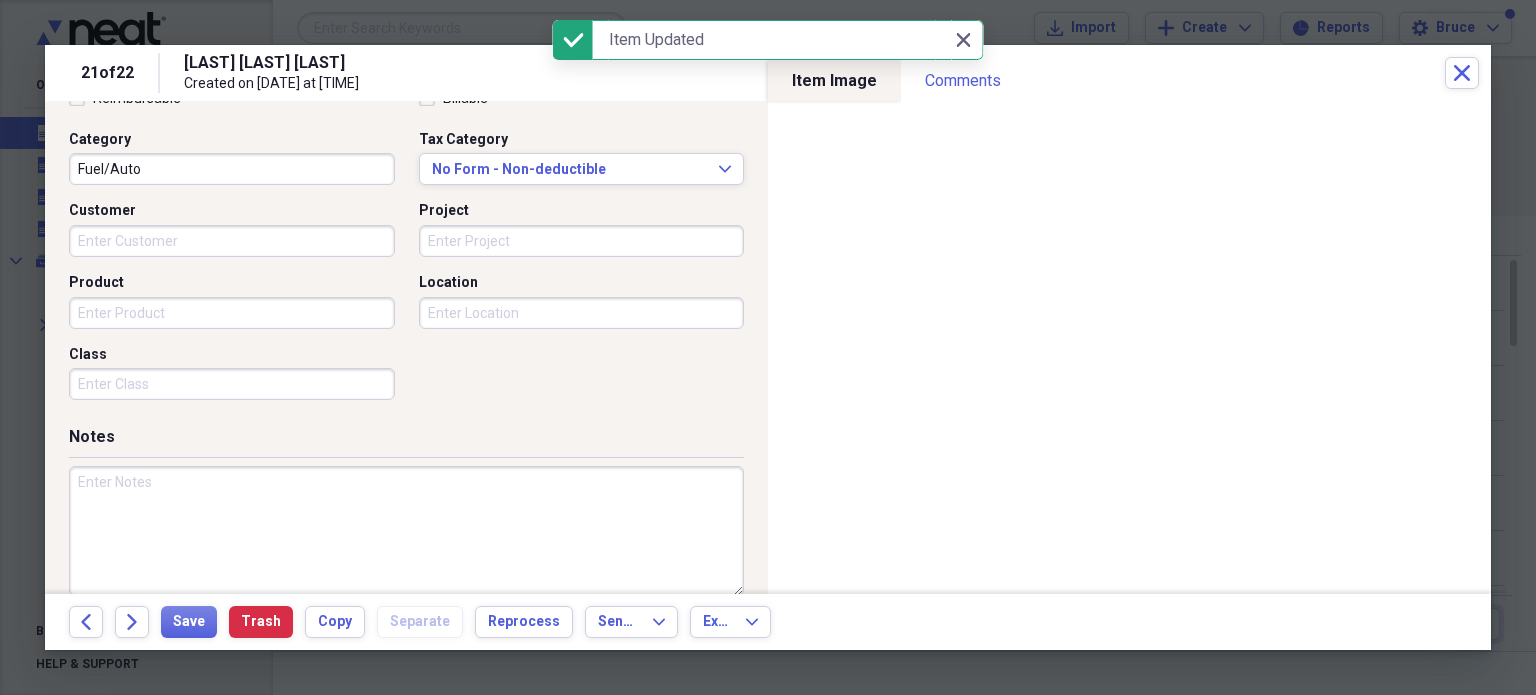 click on "Notes" at bounding box center (406, 523) 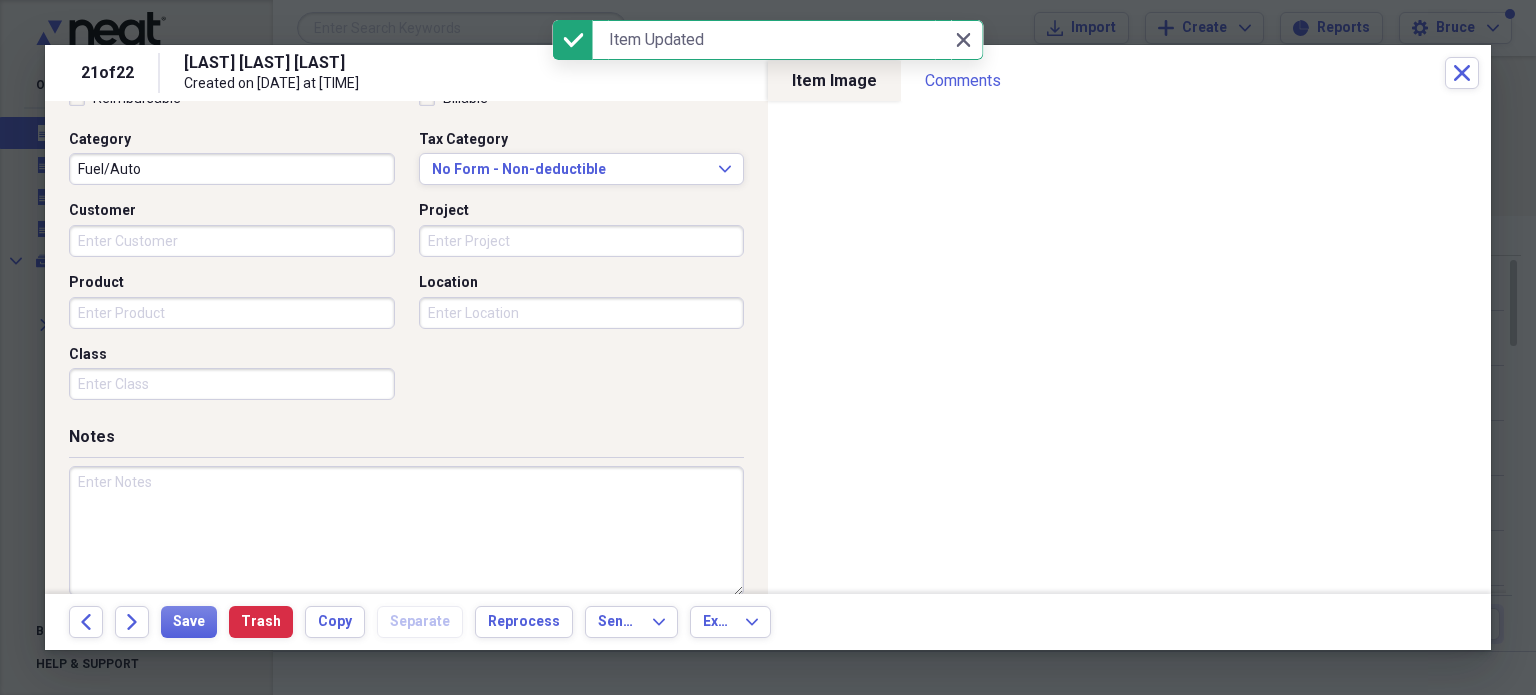 click at bounding box center [406, 531] 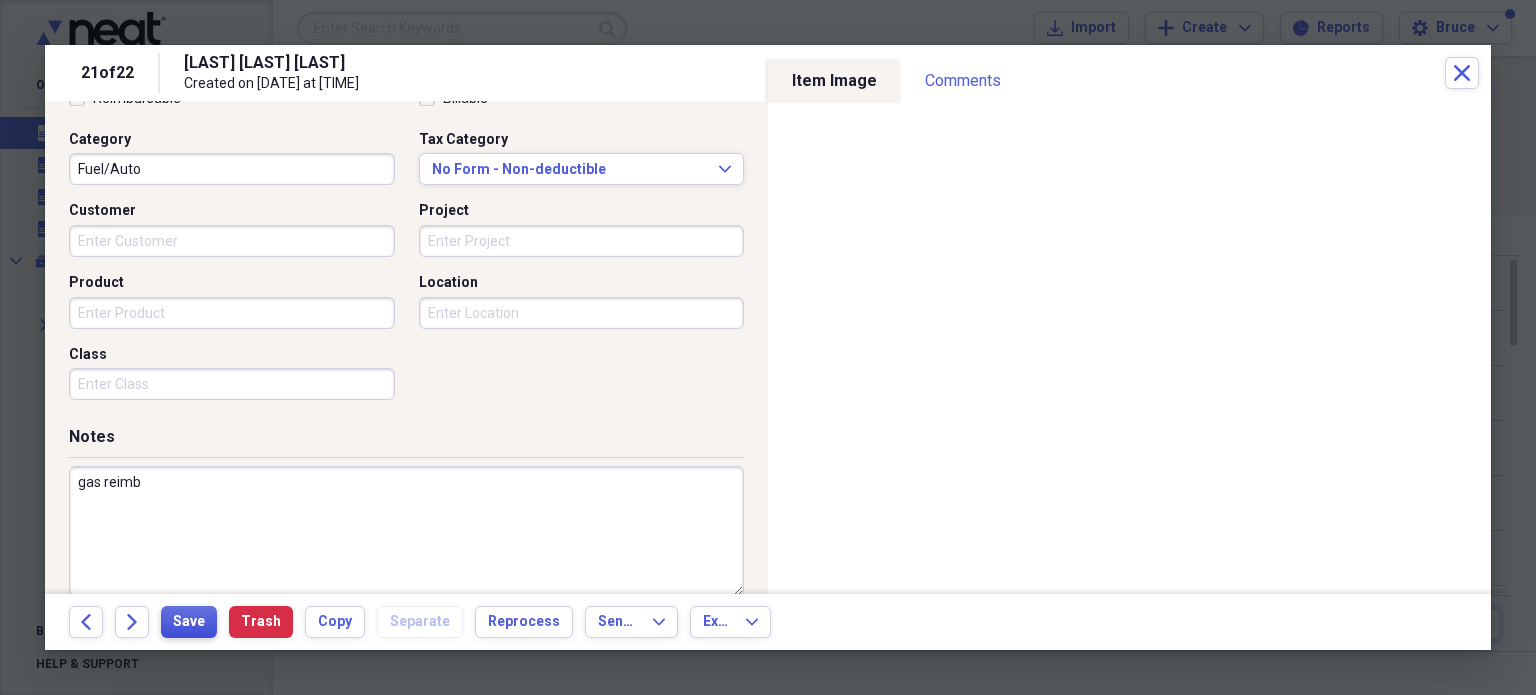 type on "gas reimb" 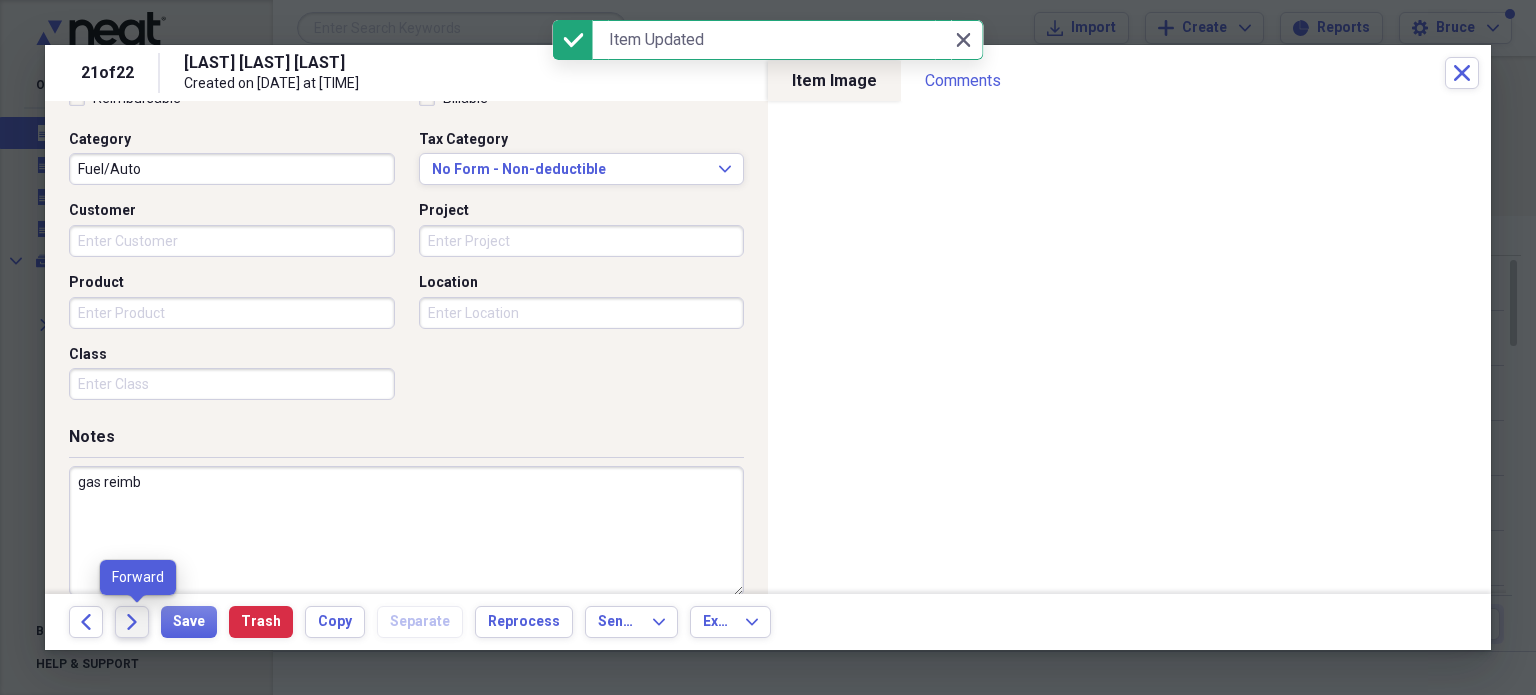 click 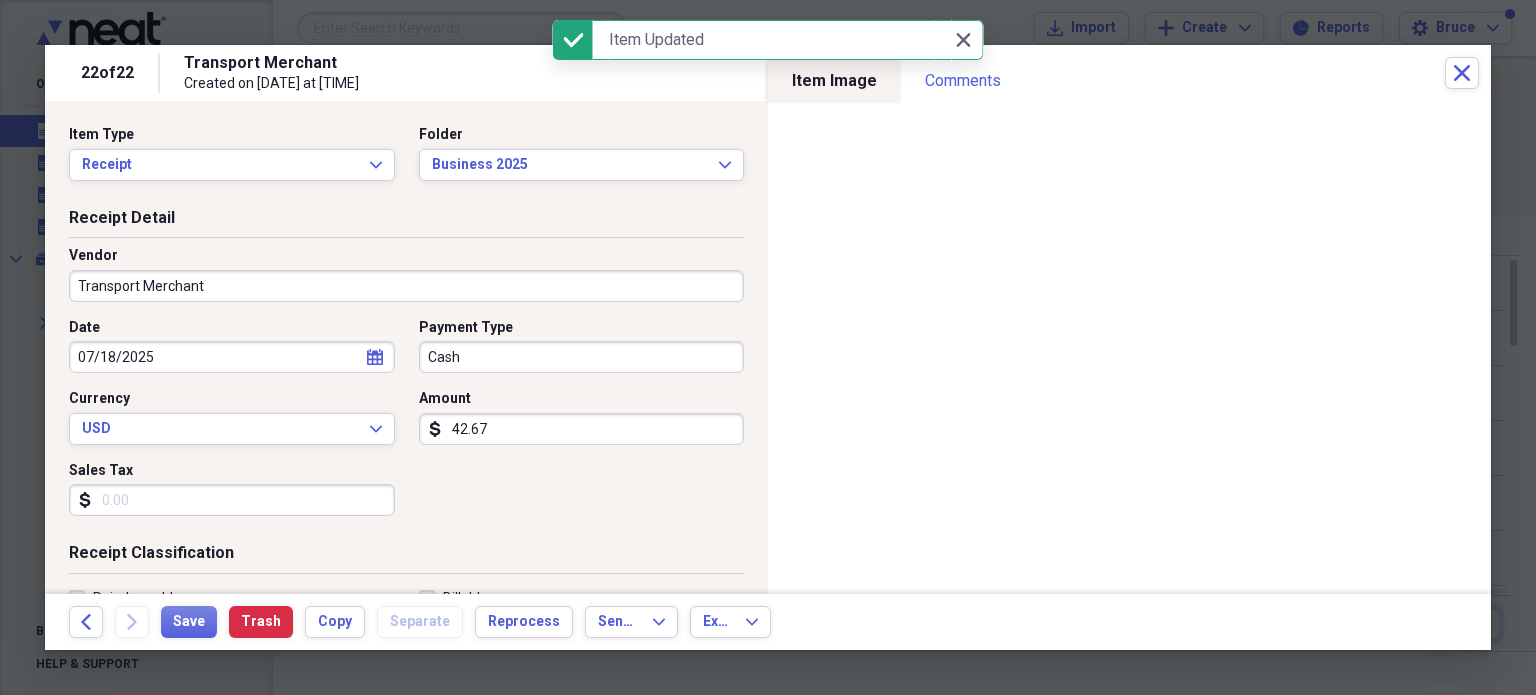 click on "Transport Merchant" at bounding box center (406, 286) 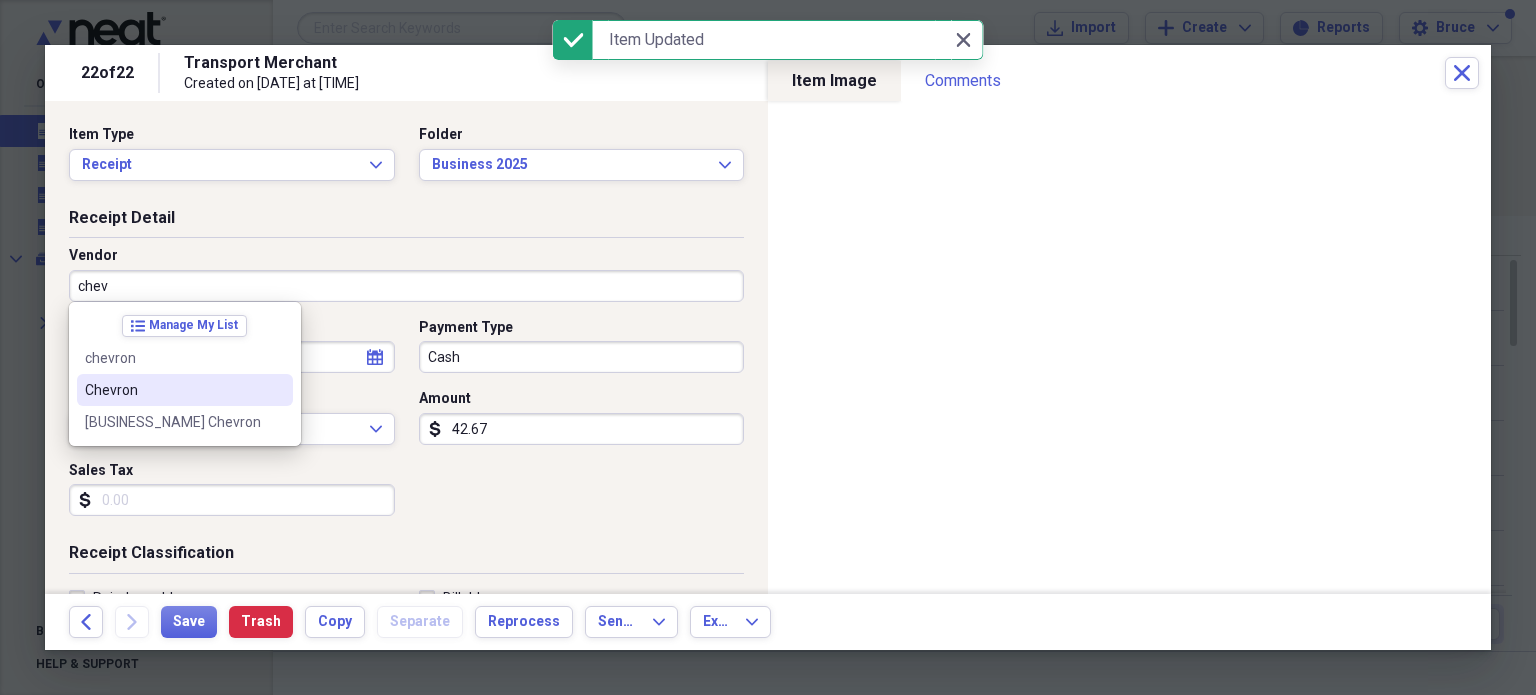 click on "Chevron" at bounding box center [173, 390] 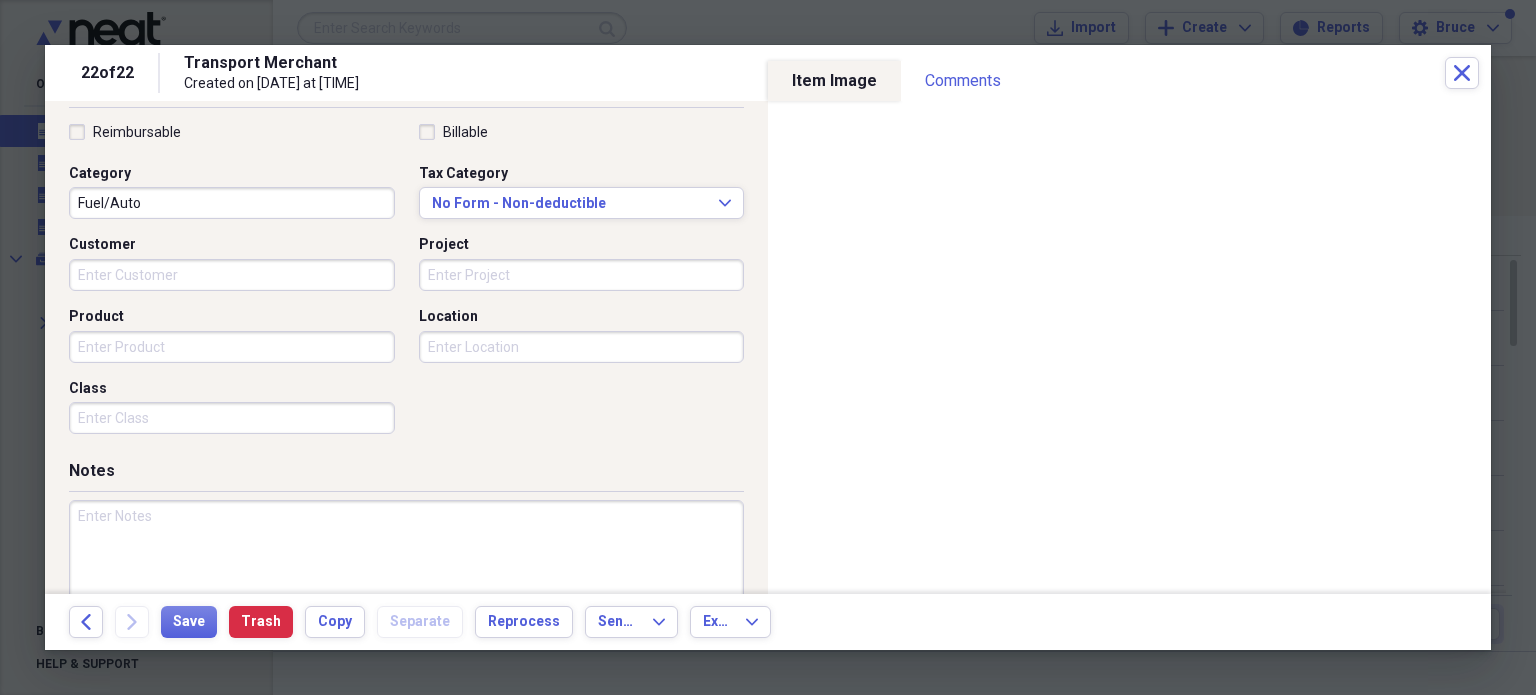 scroll, scrollTop: 526, scrollLeft: 0, axis: vertical 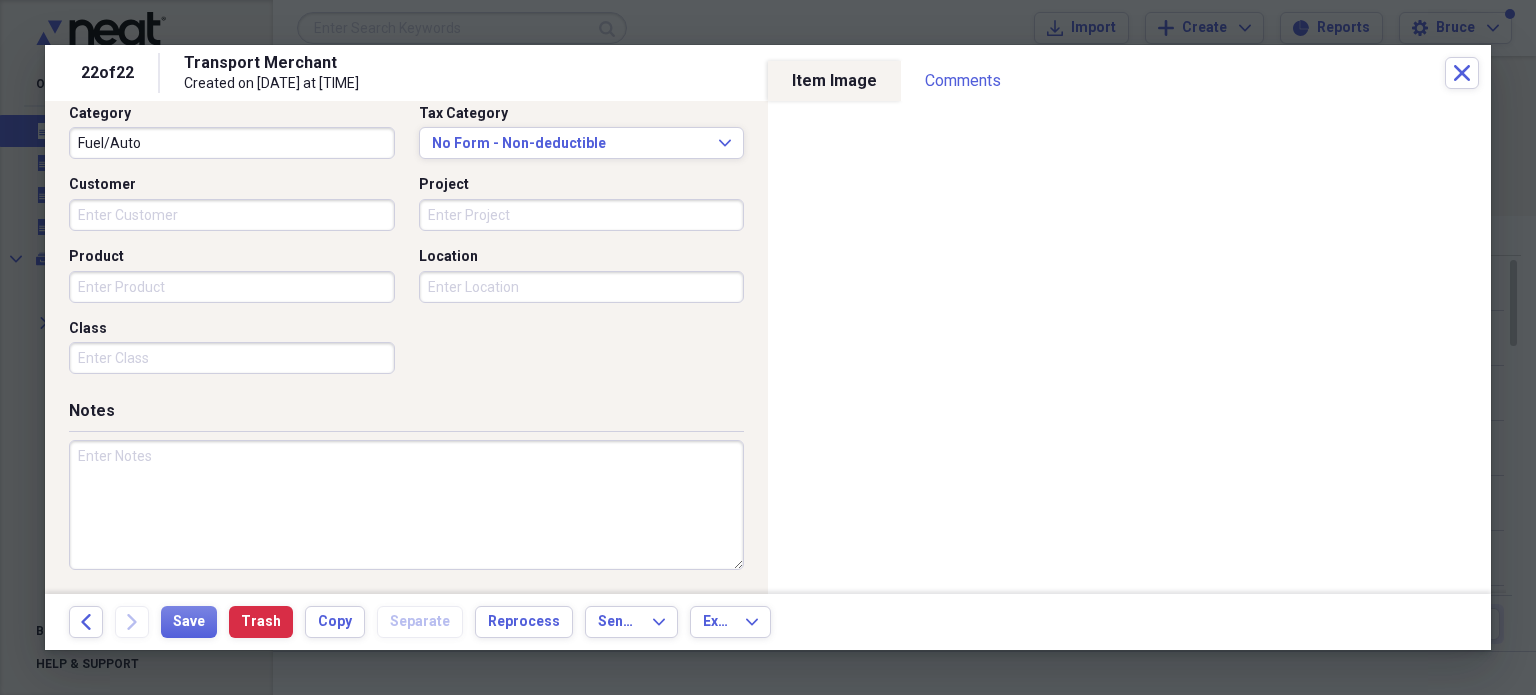 click at bounding box center [406, 505] 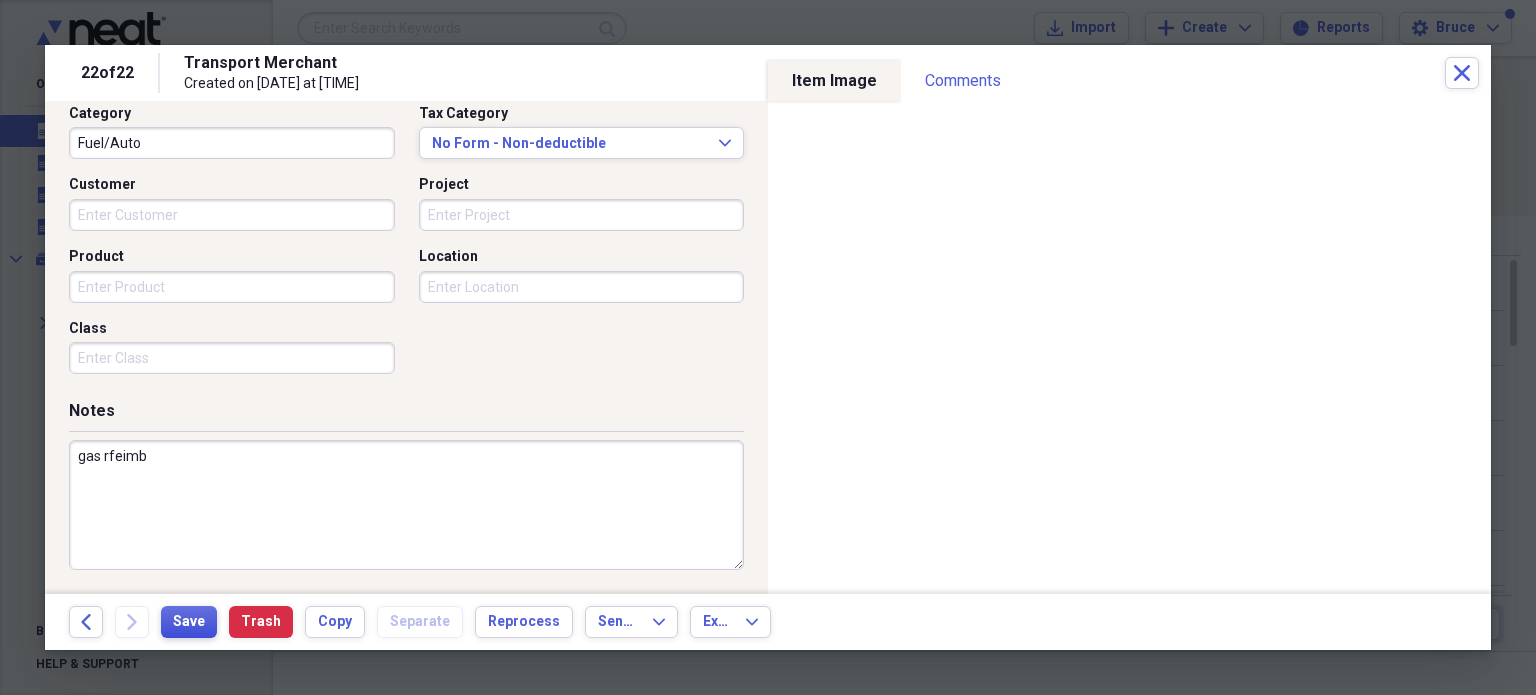 type on "gas rfeimb" 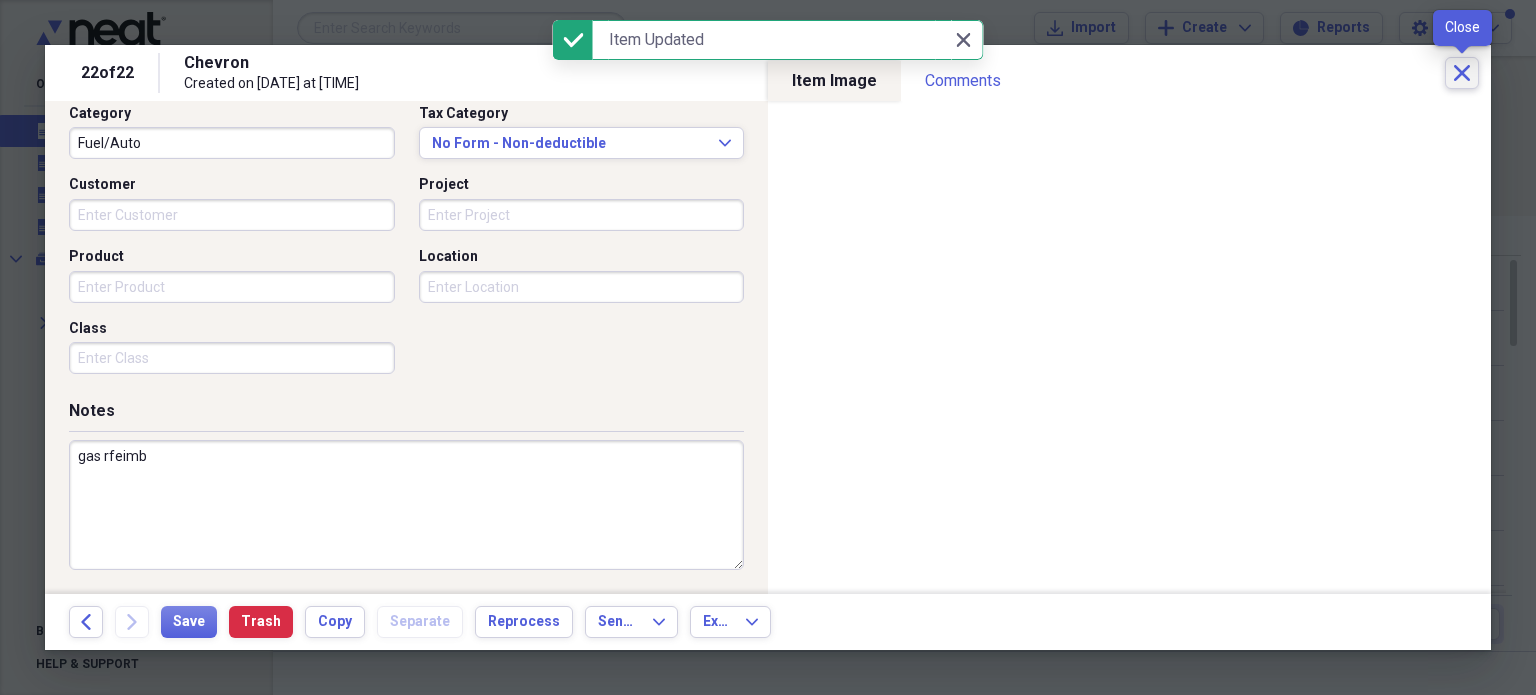click 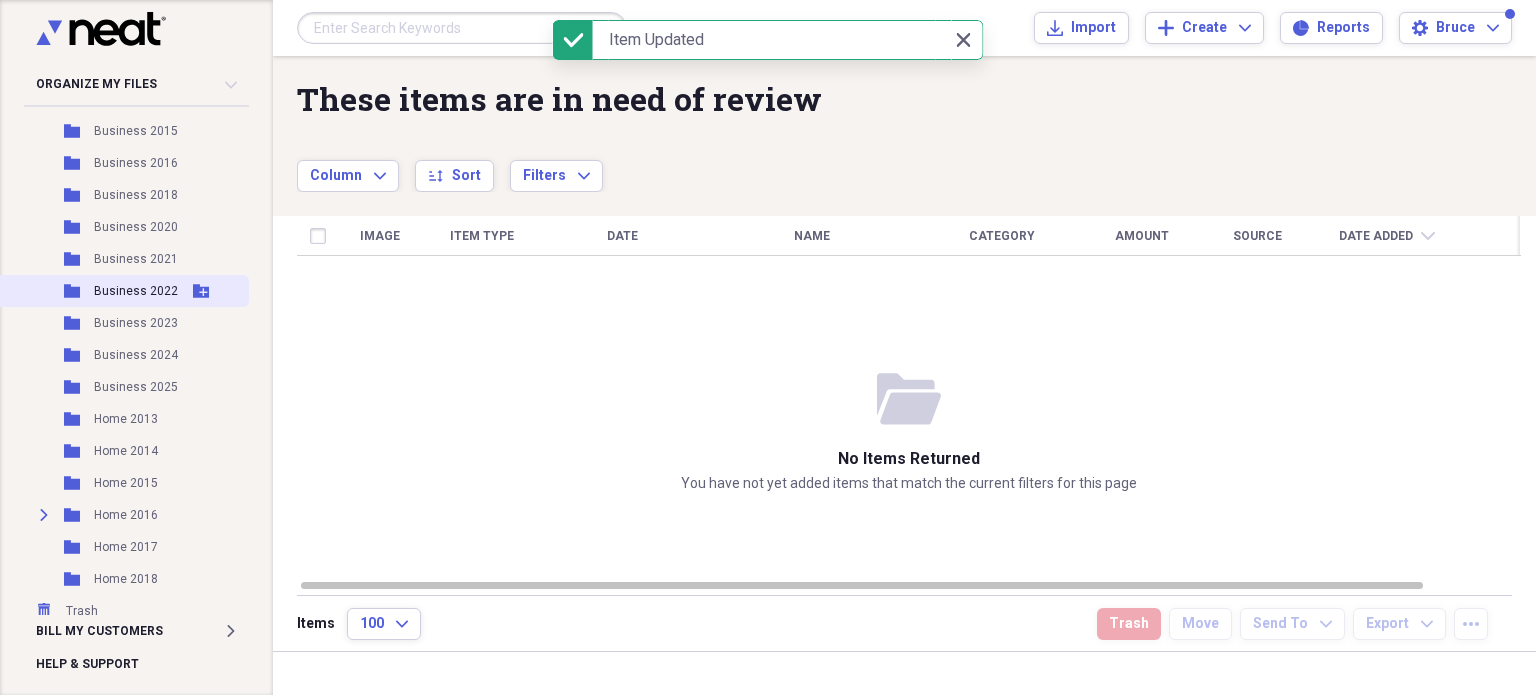 scroll, scrollTop: 265, scrollLeft: 0, axis: vertical 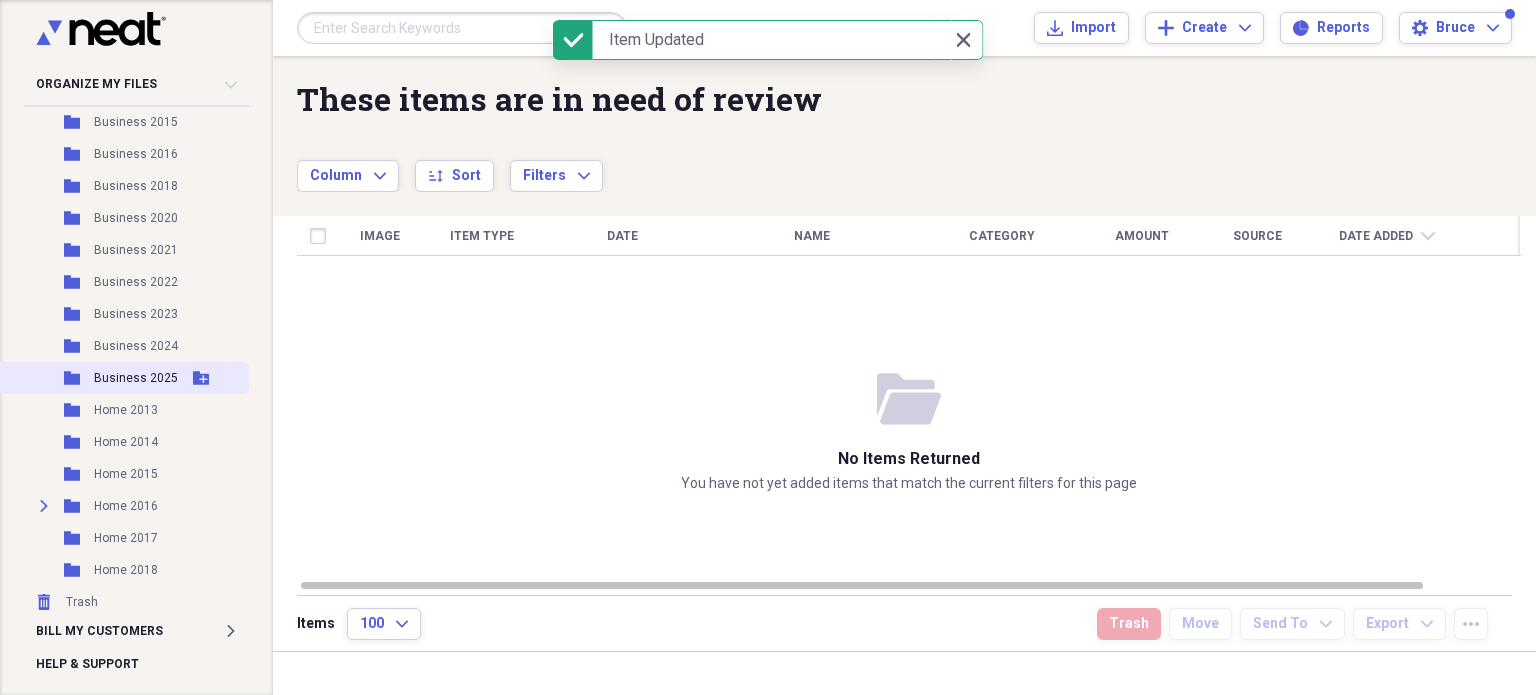 click on "Folder Business [YEAR] Add Folder" at bounding box center (122, 378) 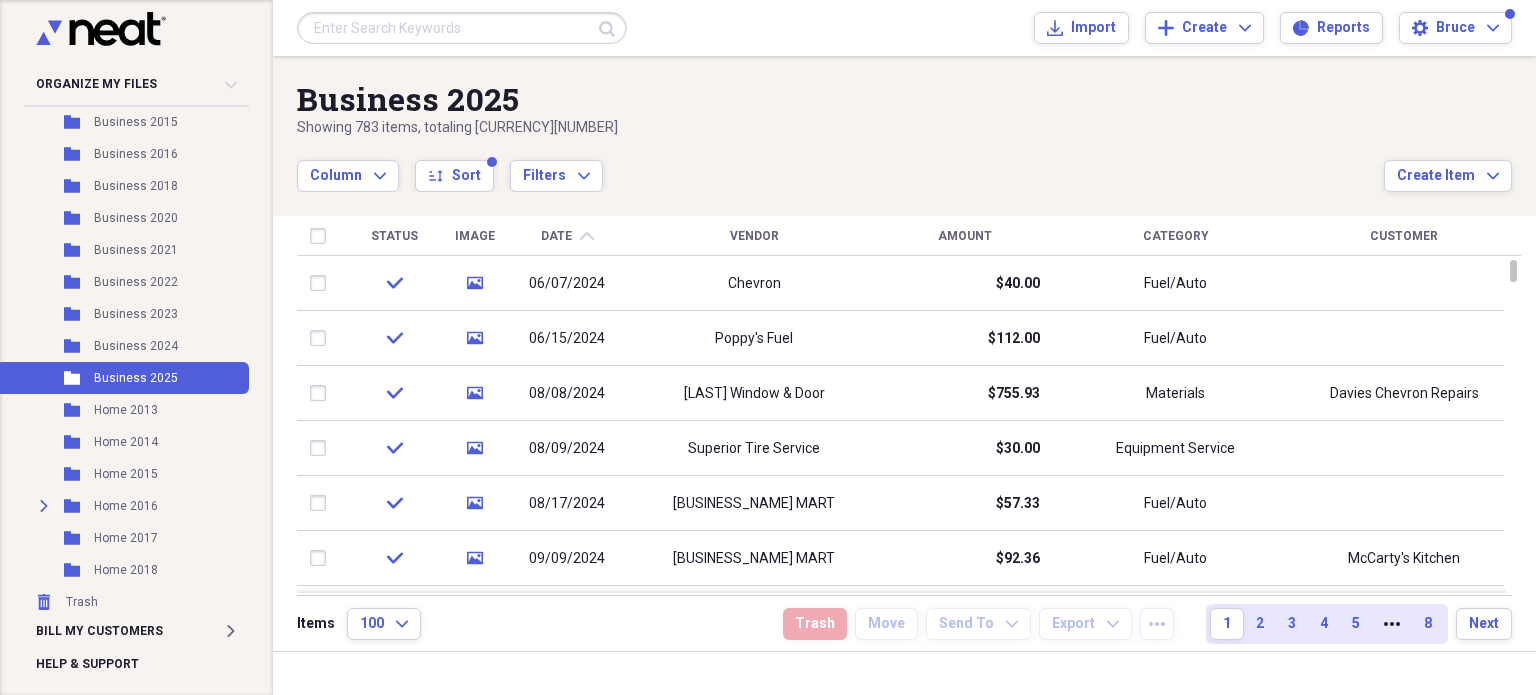 click on "chevron-up" 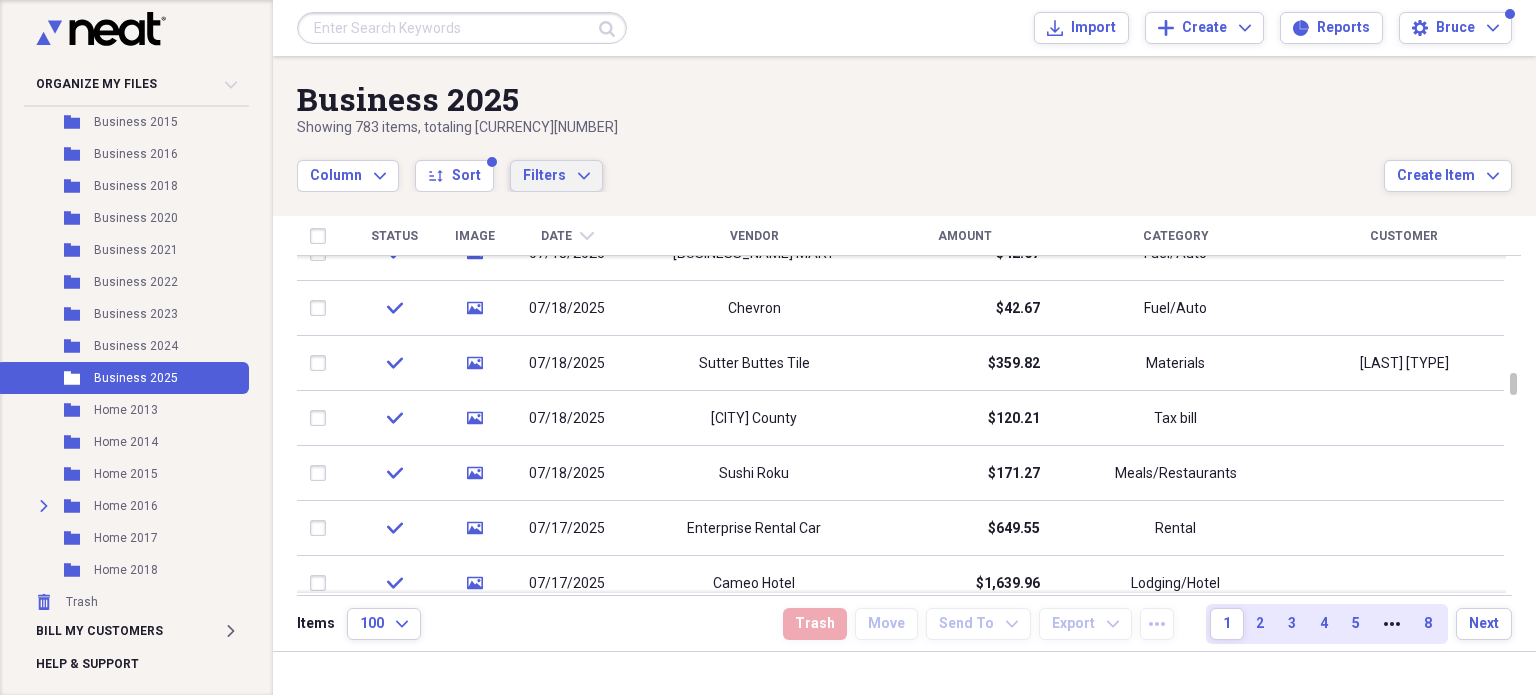 click on "Expand" 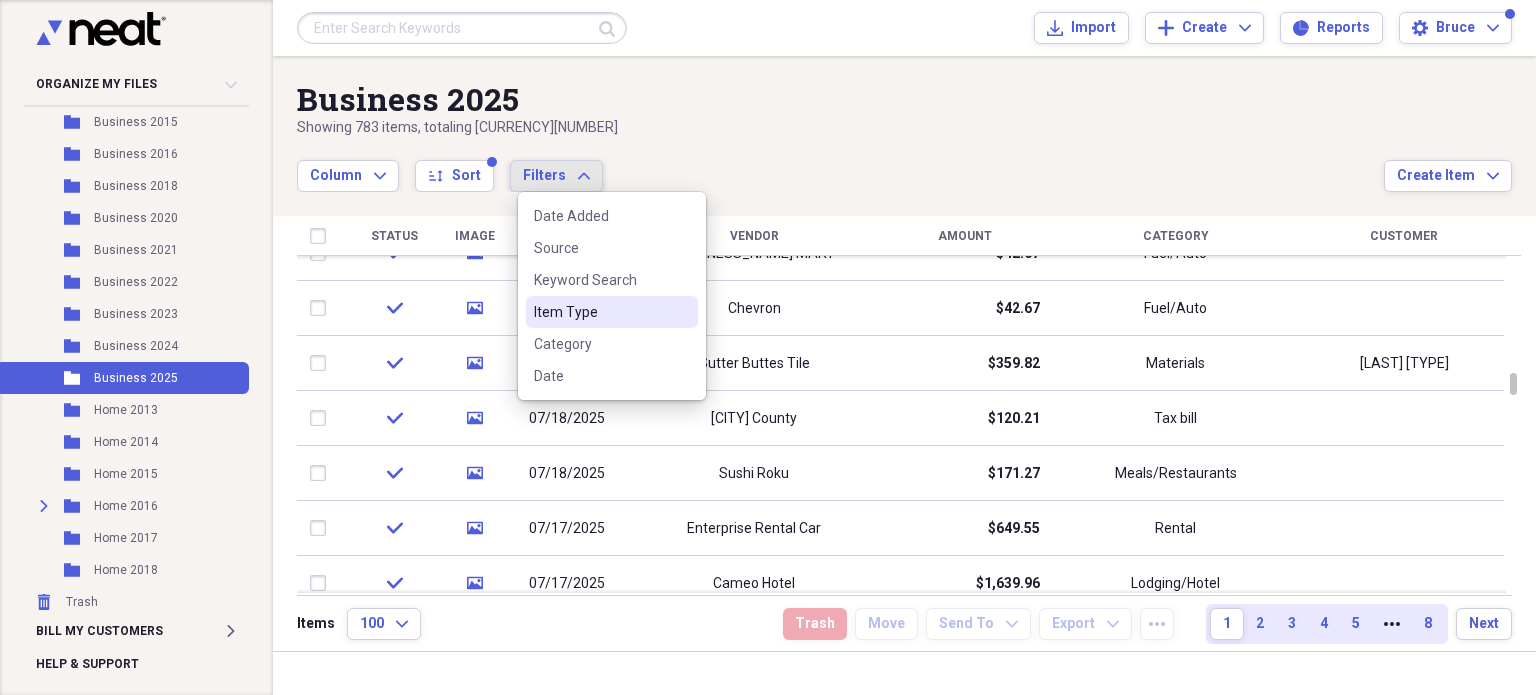 click on "Item Type" at bounding box center (612, 312) 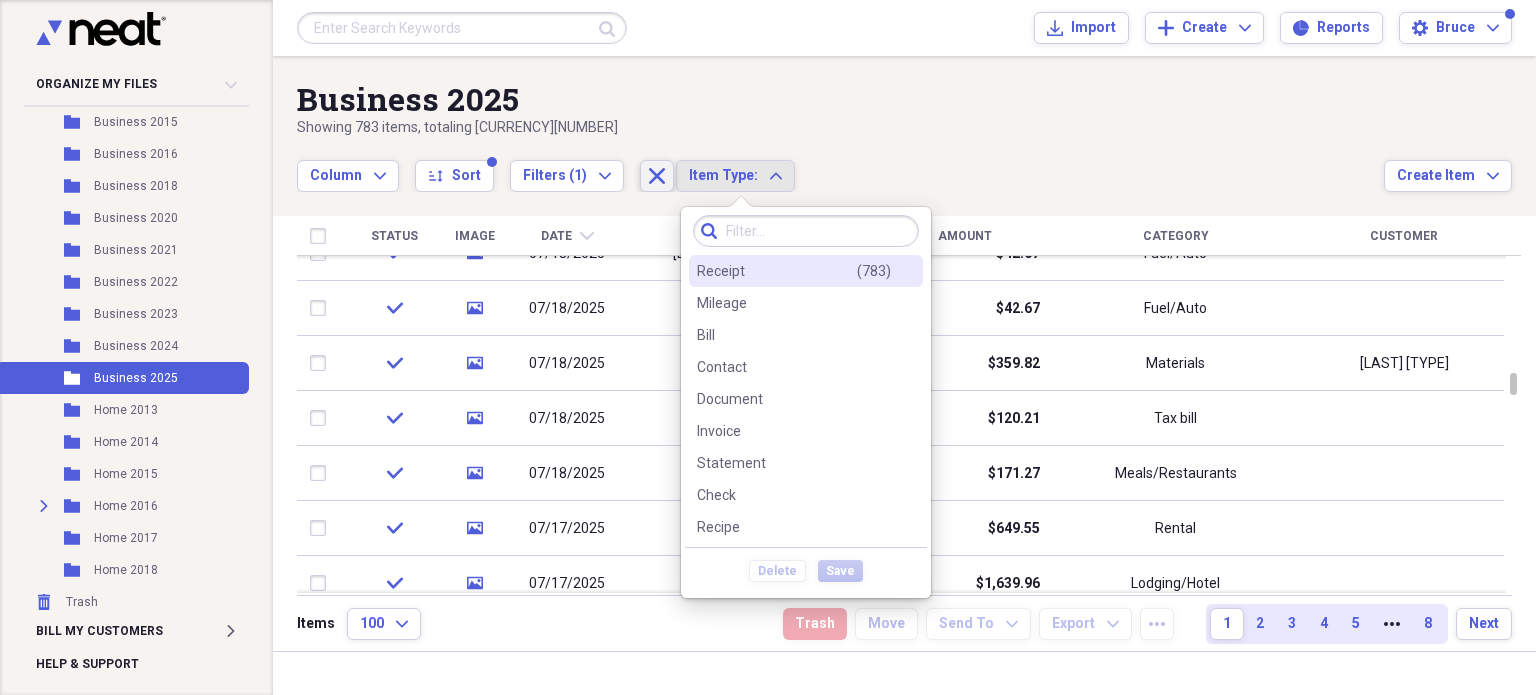 click on "Close" at bounding box center [657, 176] 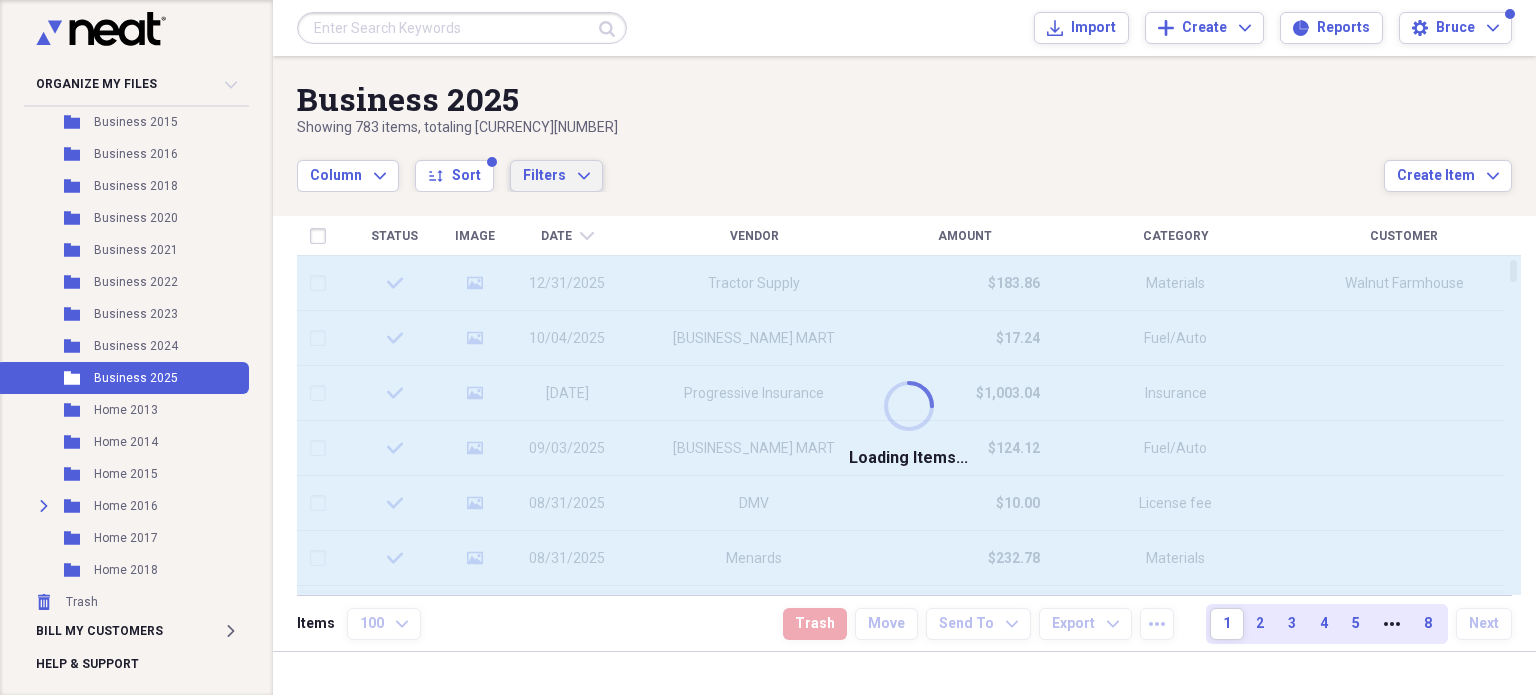 click on "Expand" 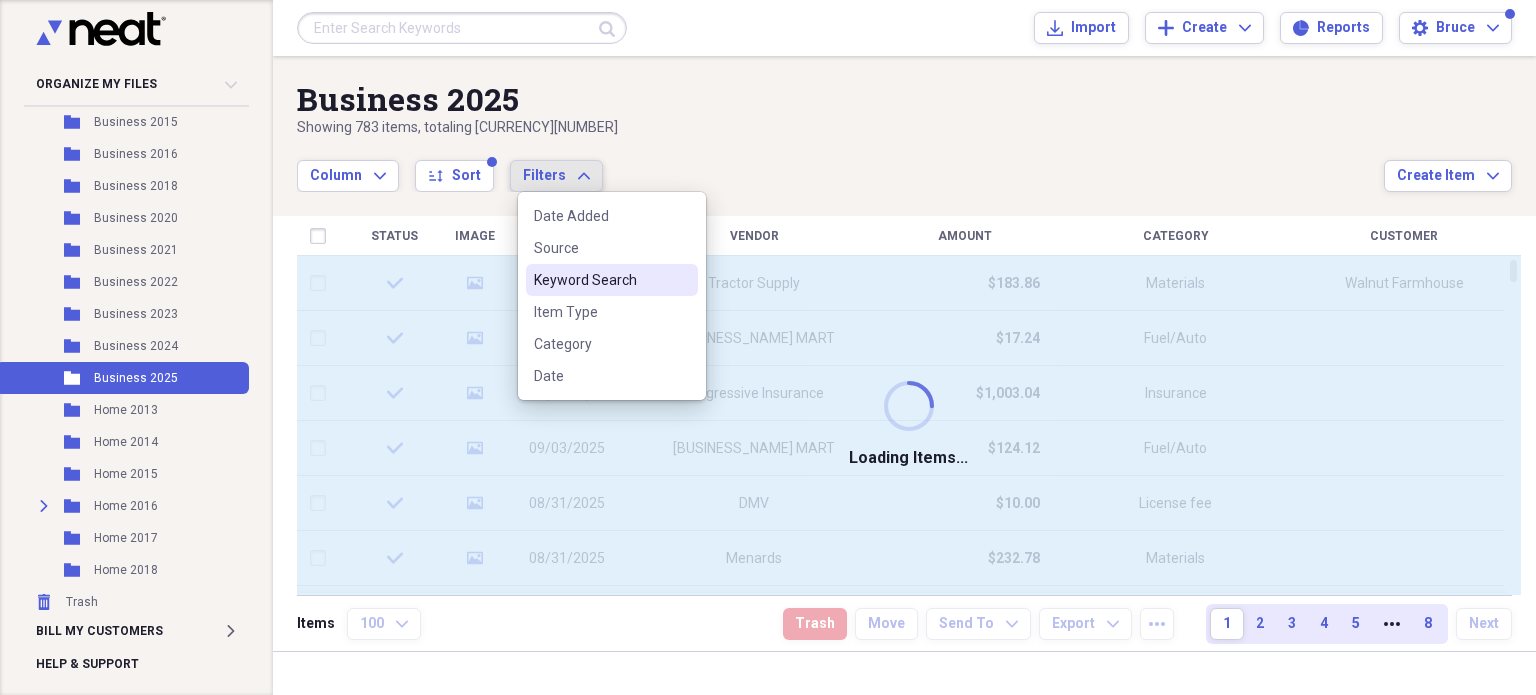 click on "Keyword Search" at bounding box center (600, 280) 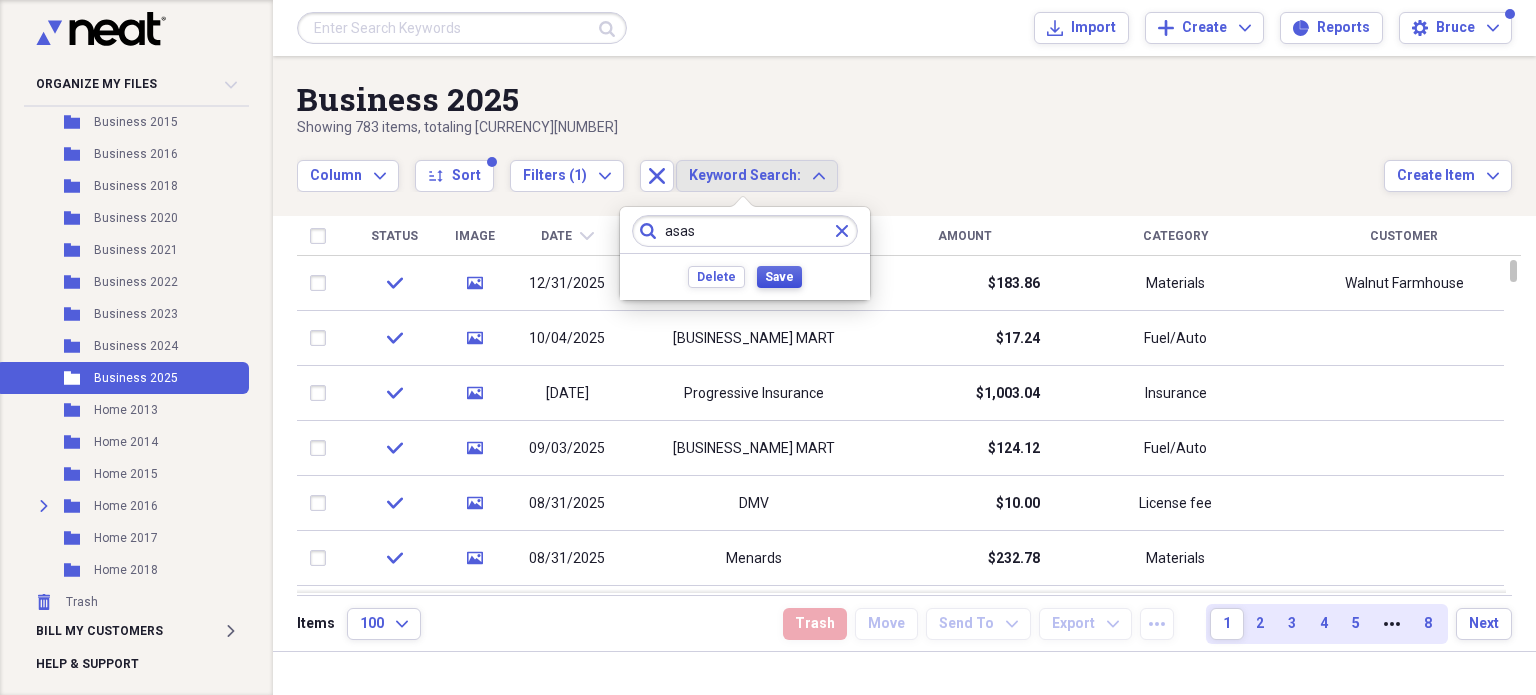 type on "asas" 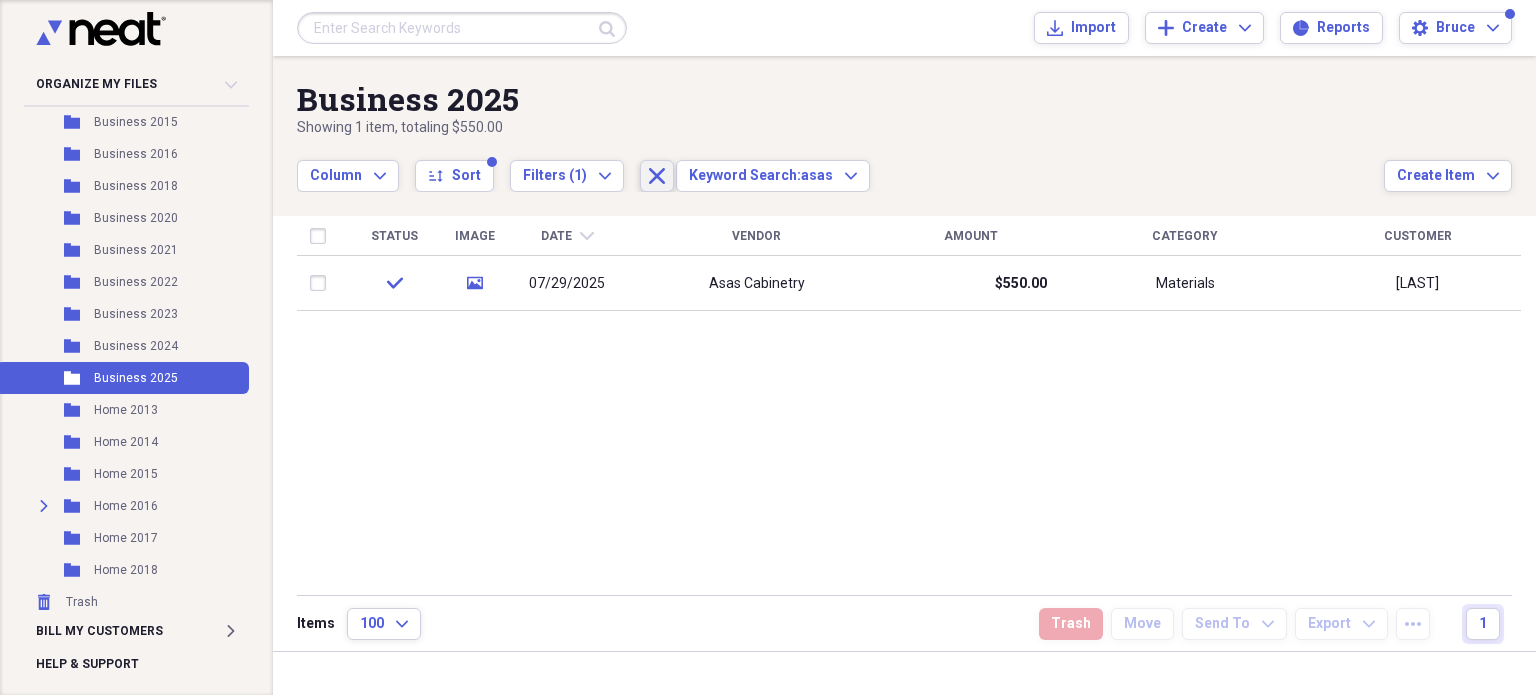 click 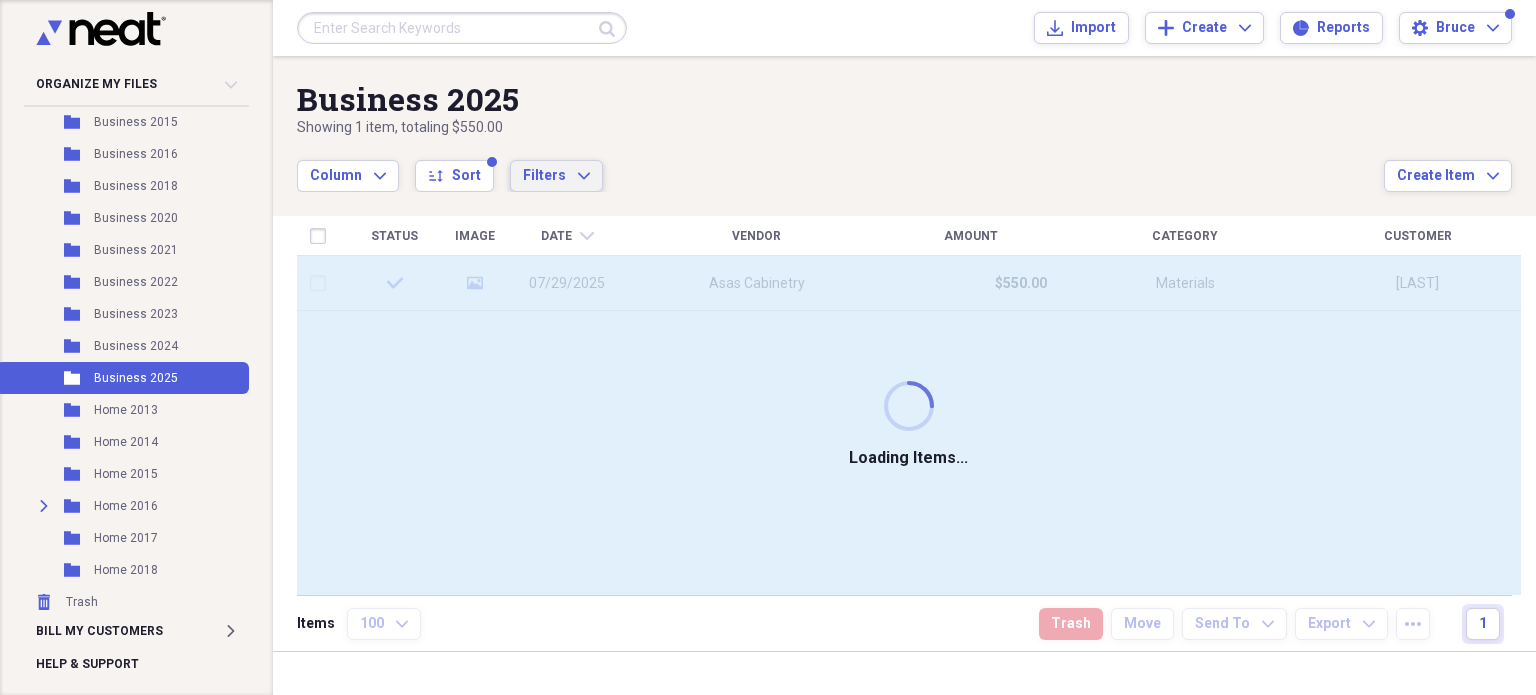 click on "Expand" 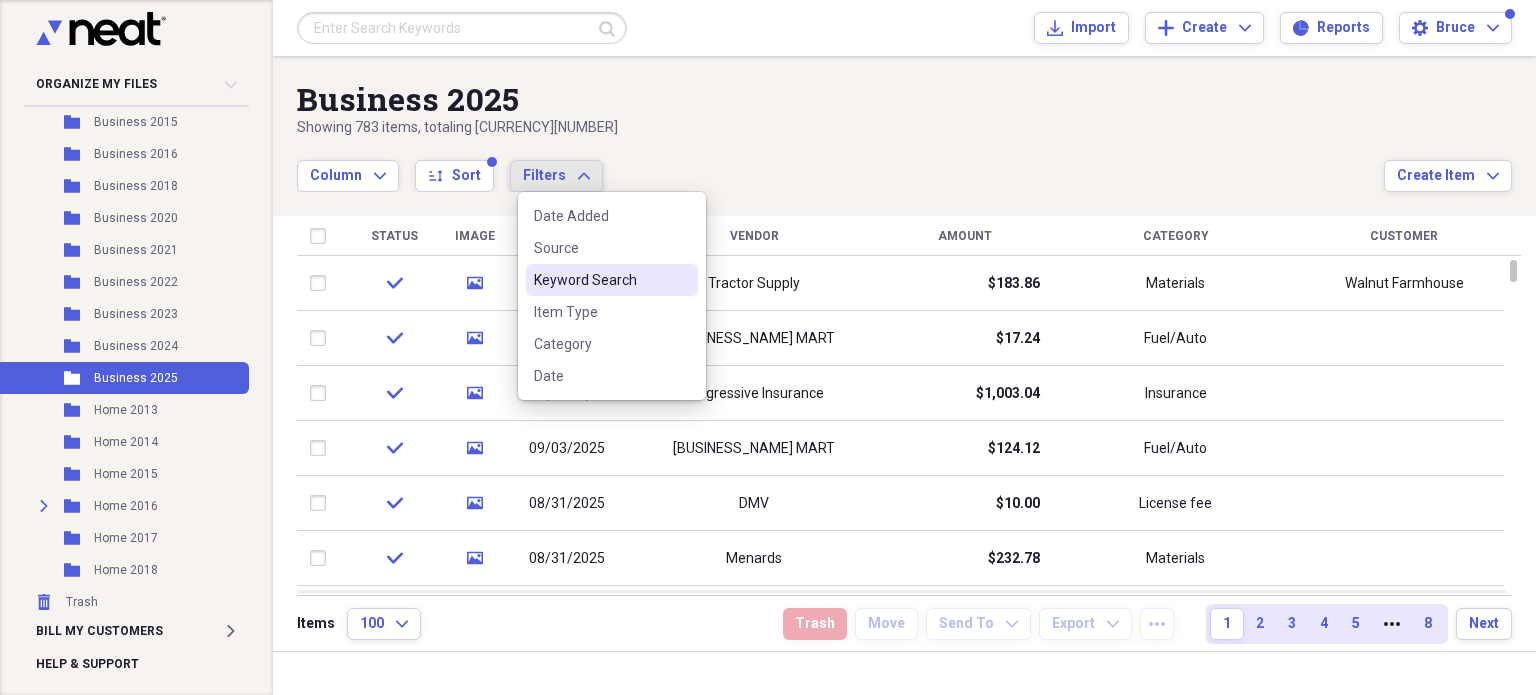 click on "Keyword Search" at bounding box center [600, 280] 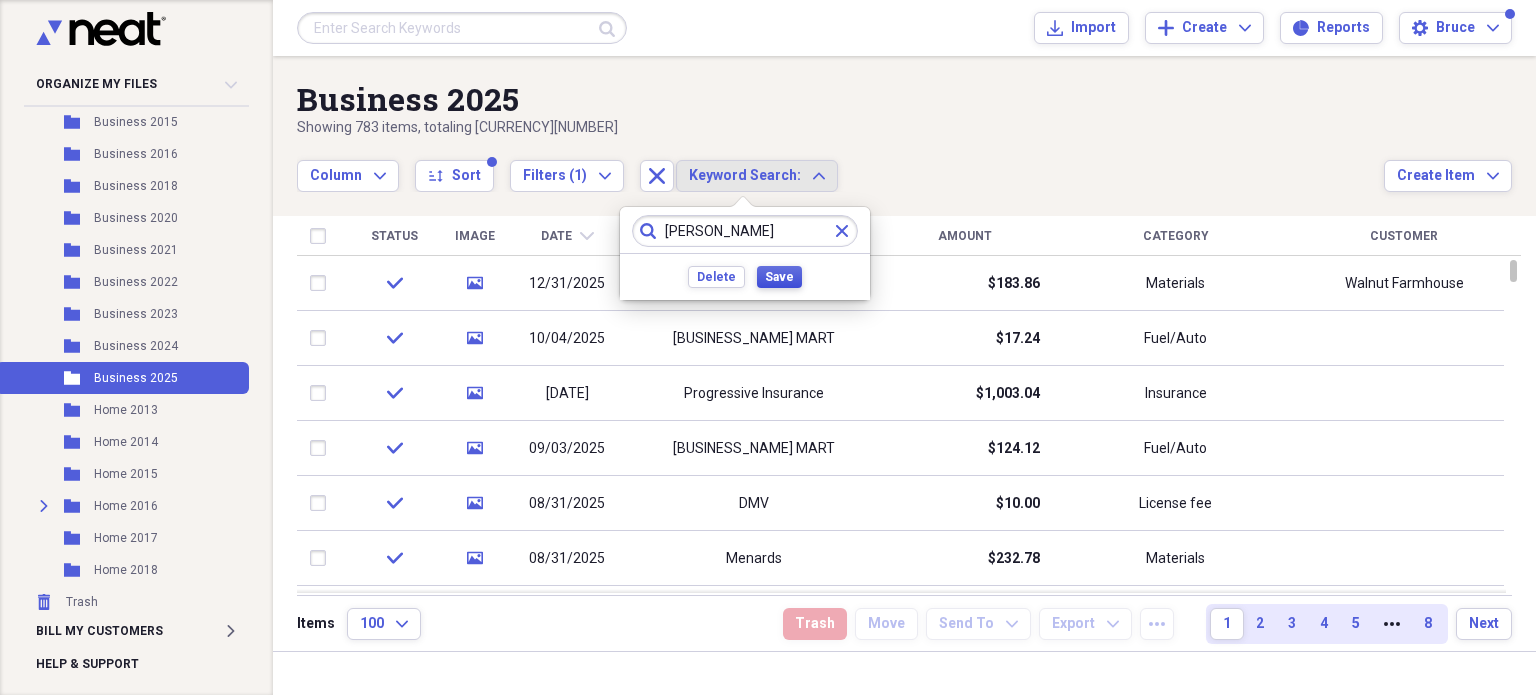 type on "[PERSON_NAME]" 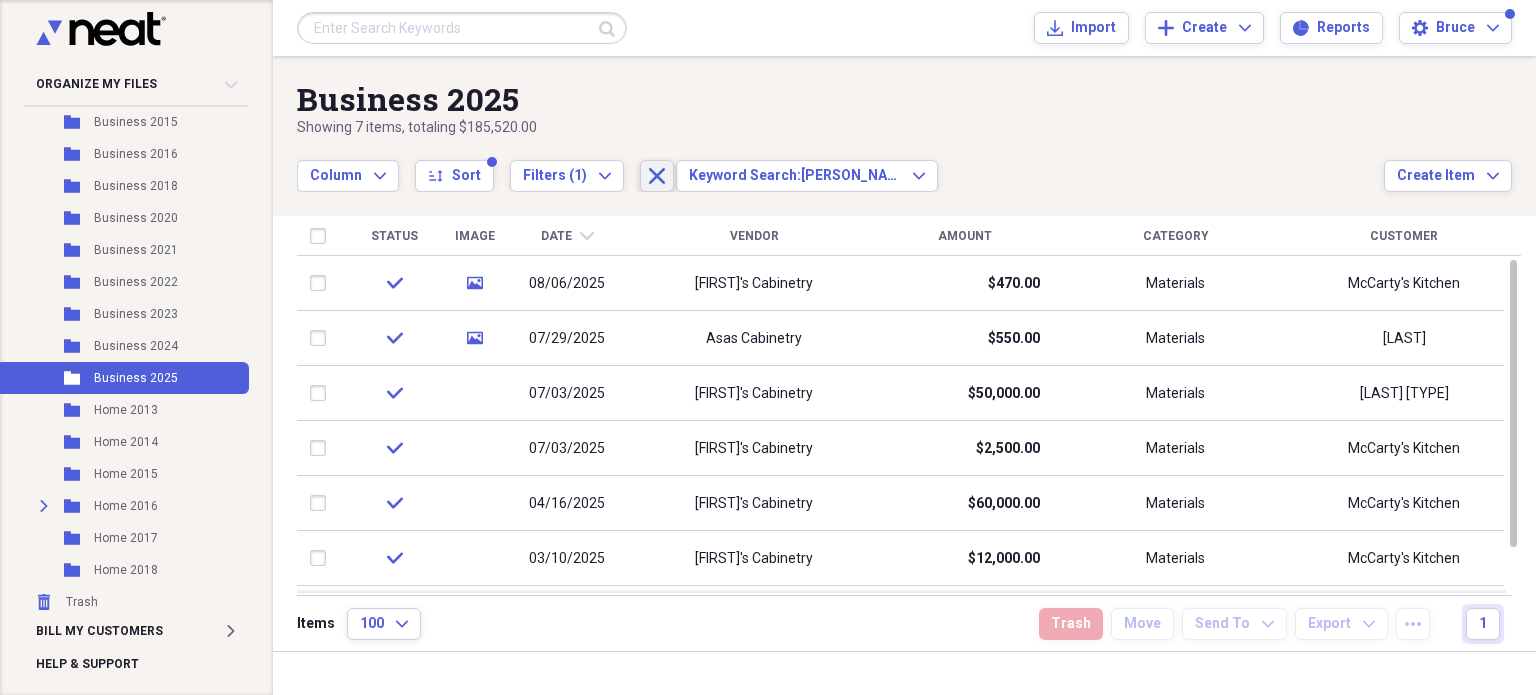 click on "Close" 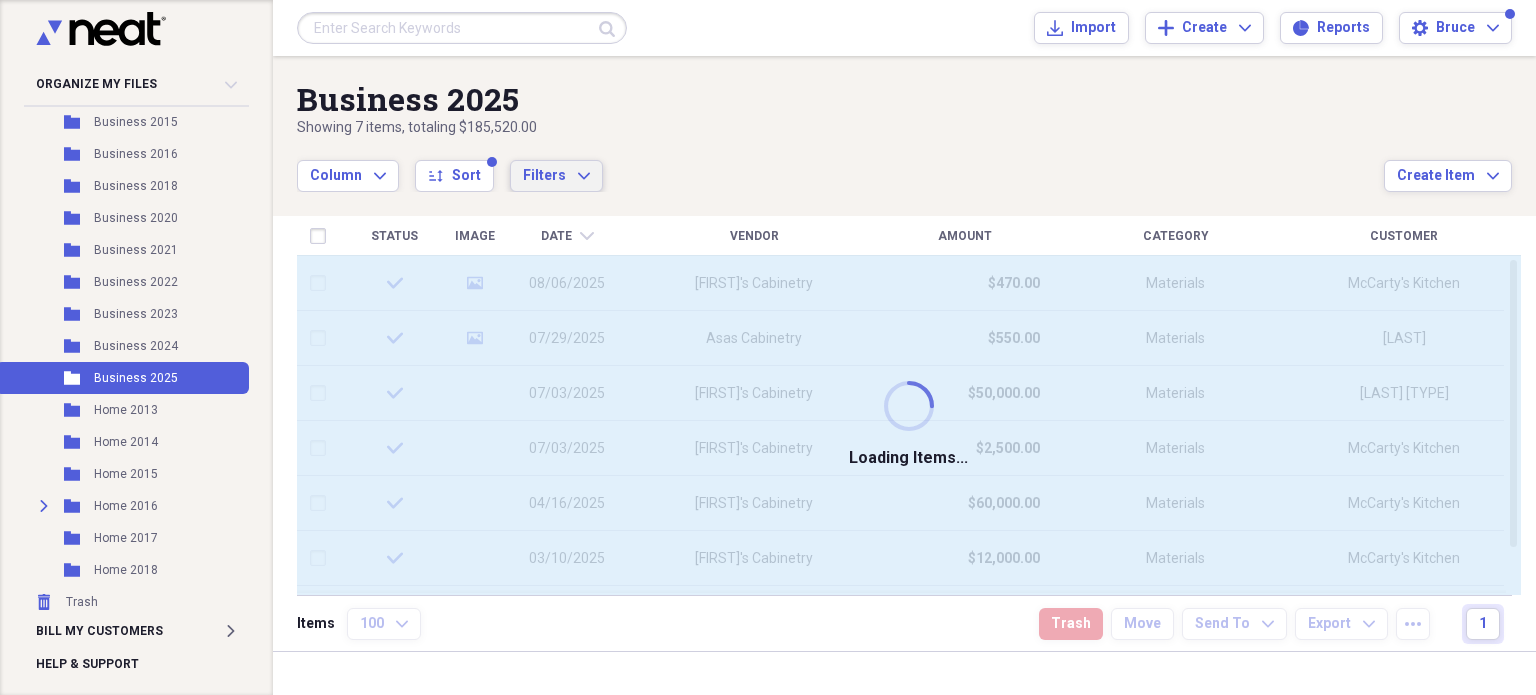 click on "Filters  Expand" at bounding box center [556, 176] 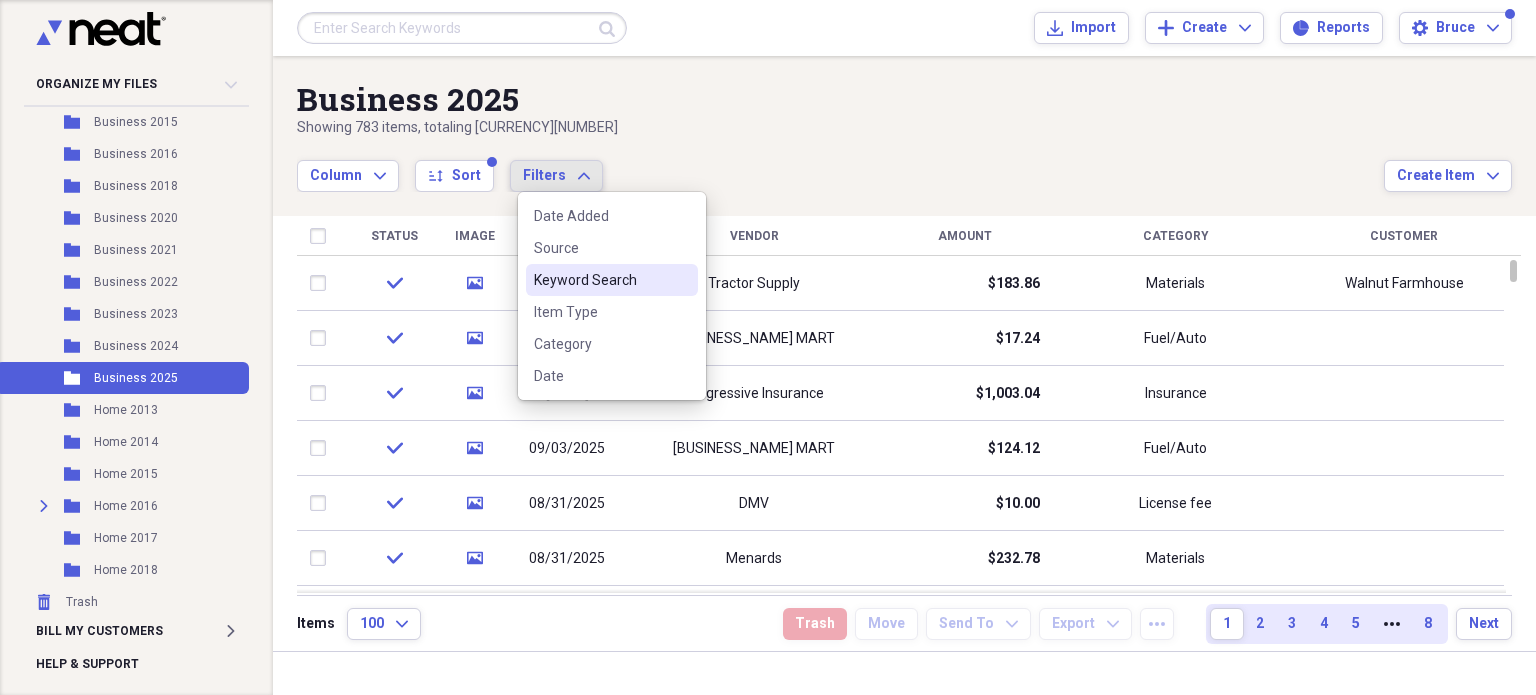 click on "Keyword Search" at bounding box center (600, 280) 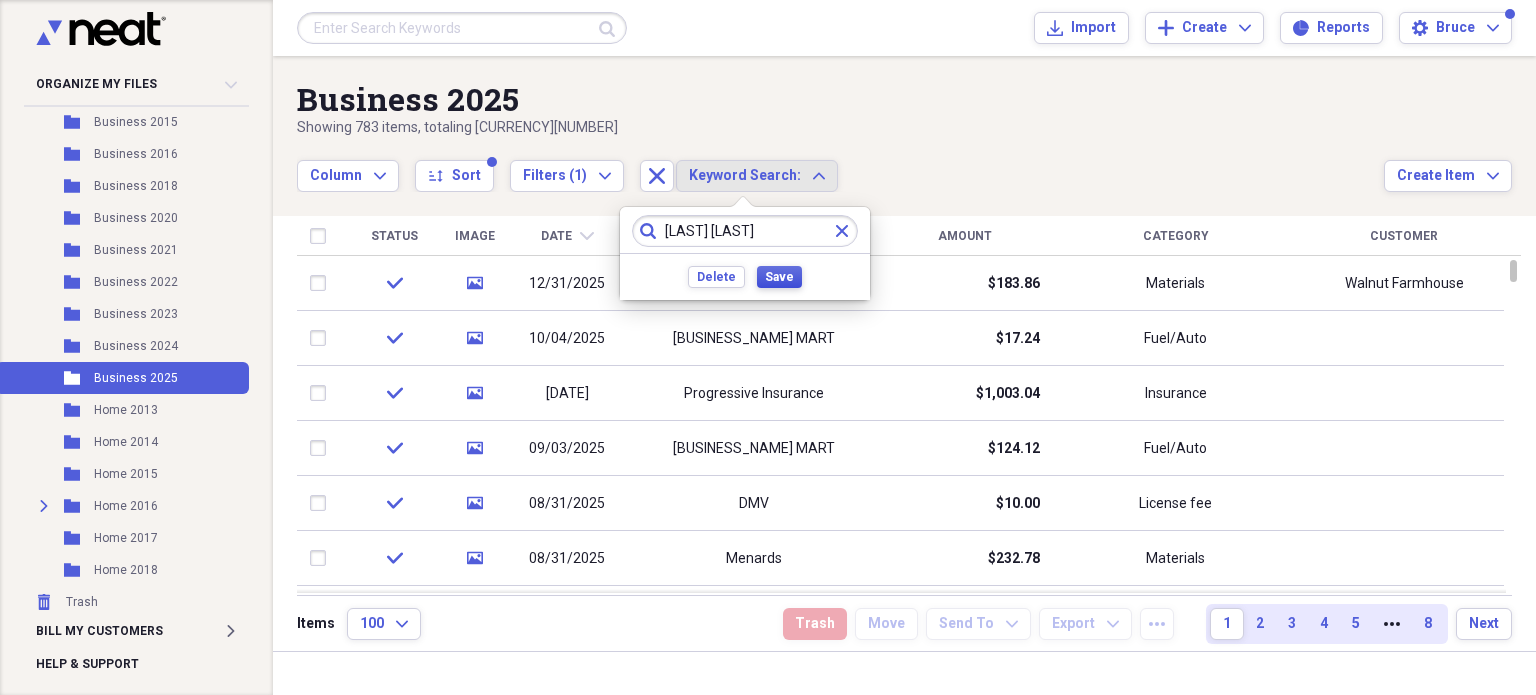 type on "[LAST] [LAST]" 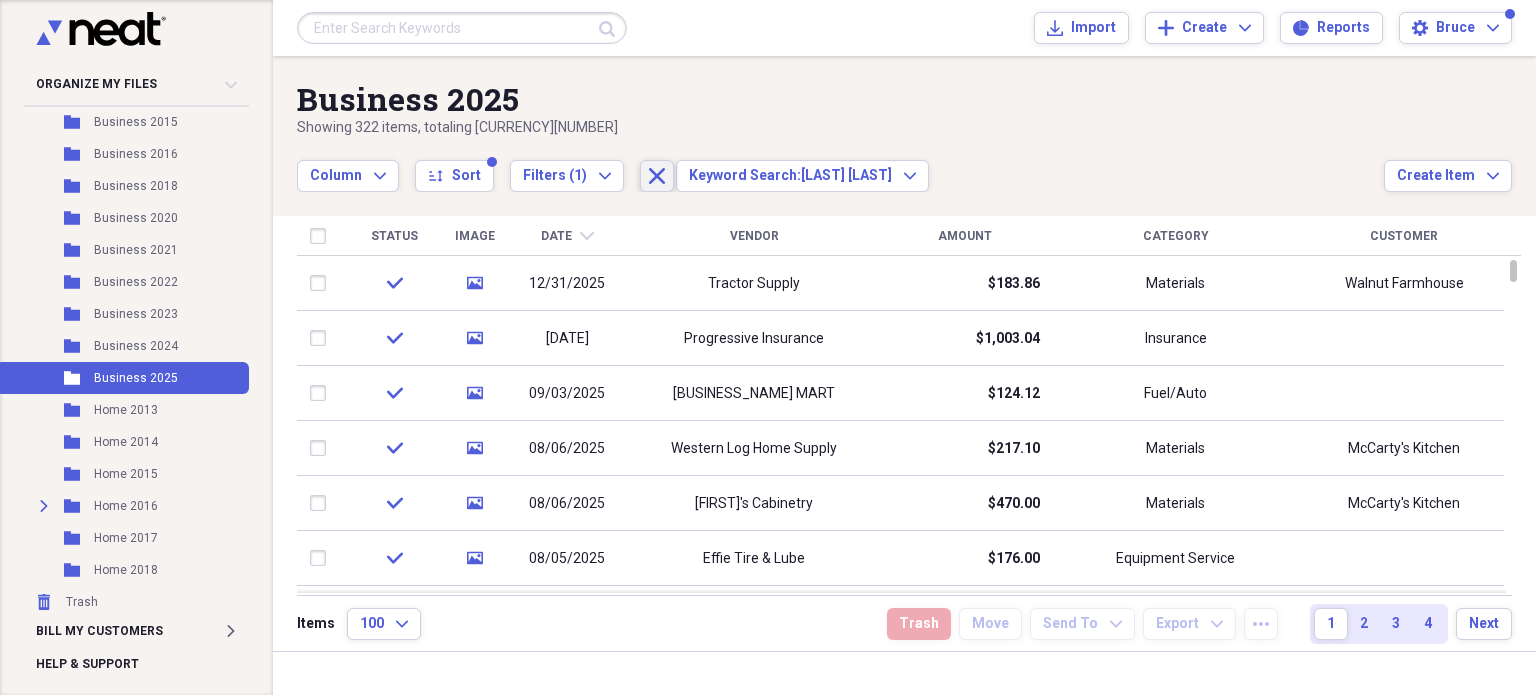 click 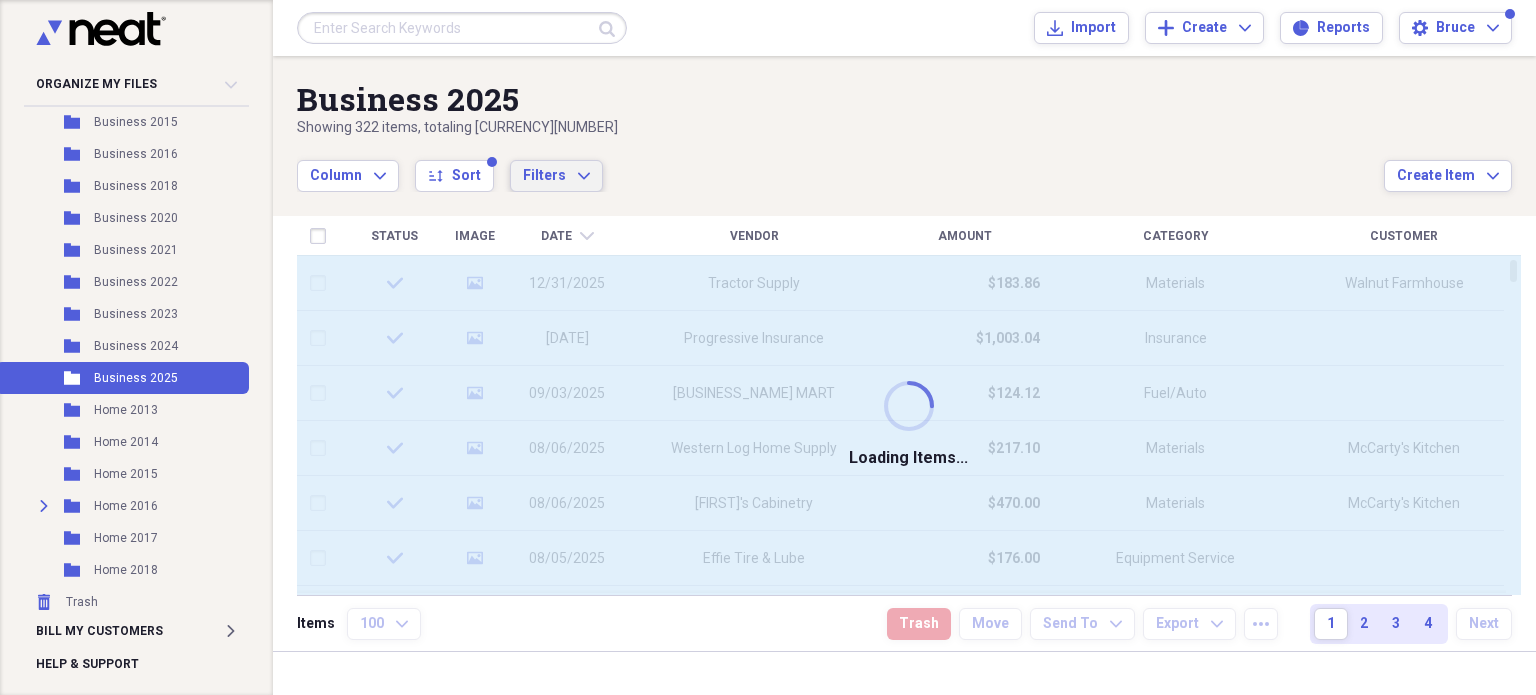click on "Filters  Expand" at bounding box center [556, 176] 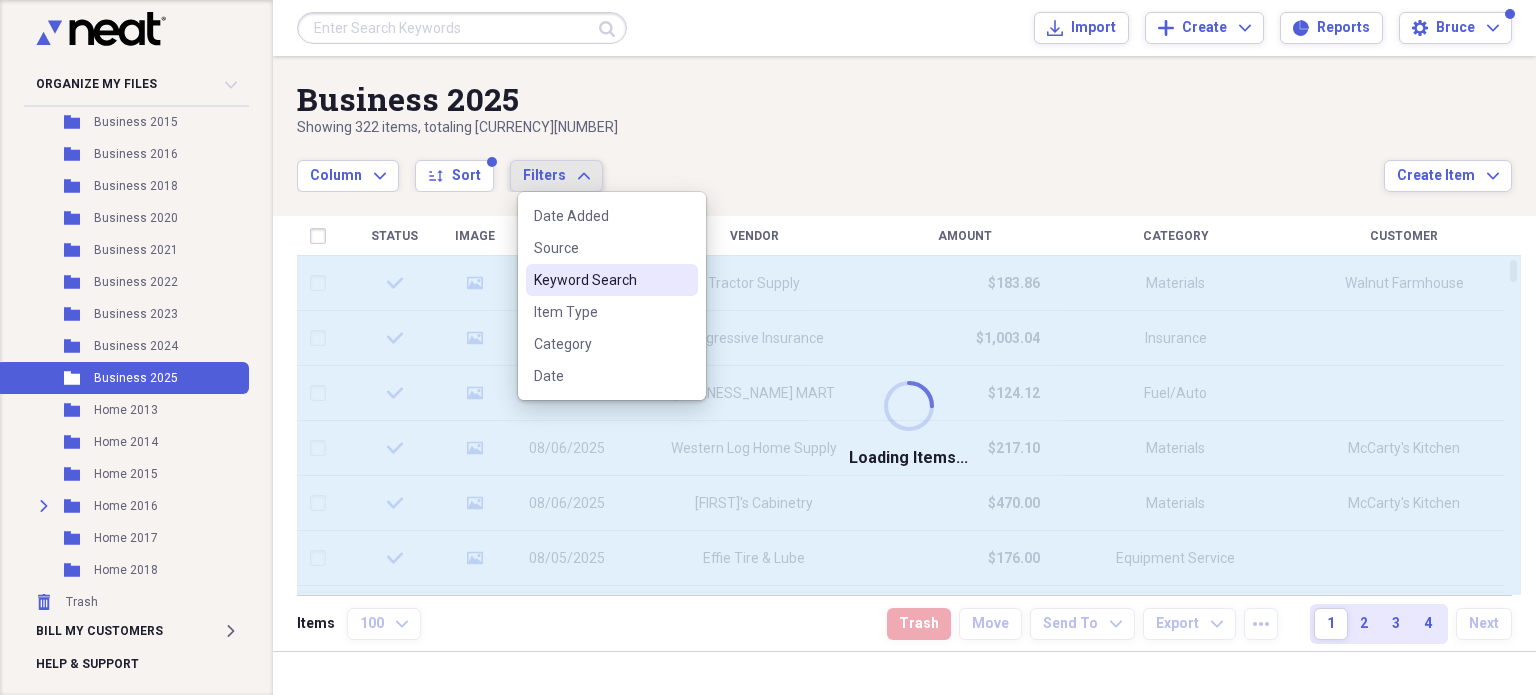 click on "Keyword Search" at bounding box center (600, 280) 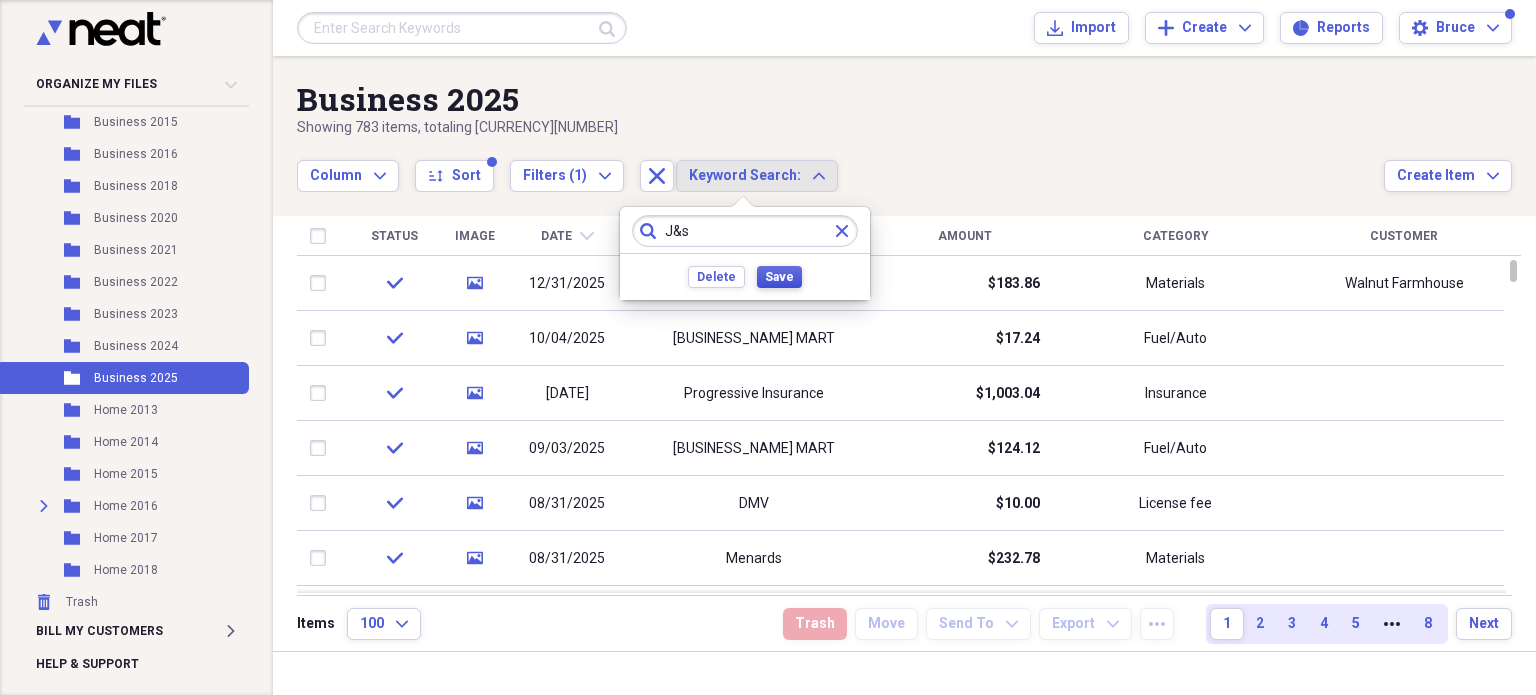 type on "J&s" 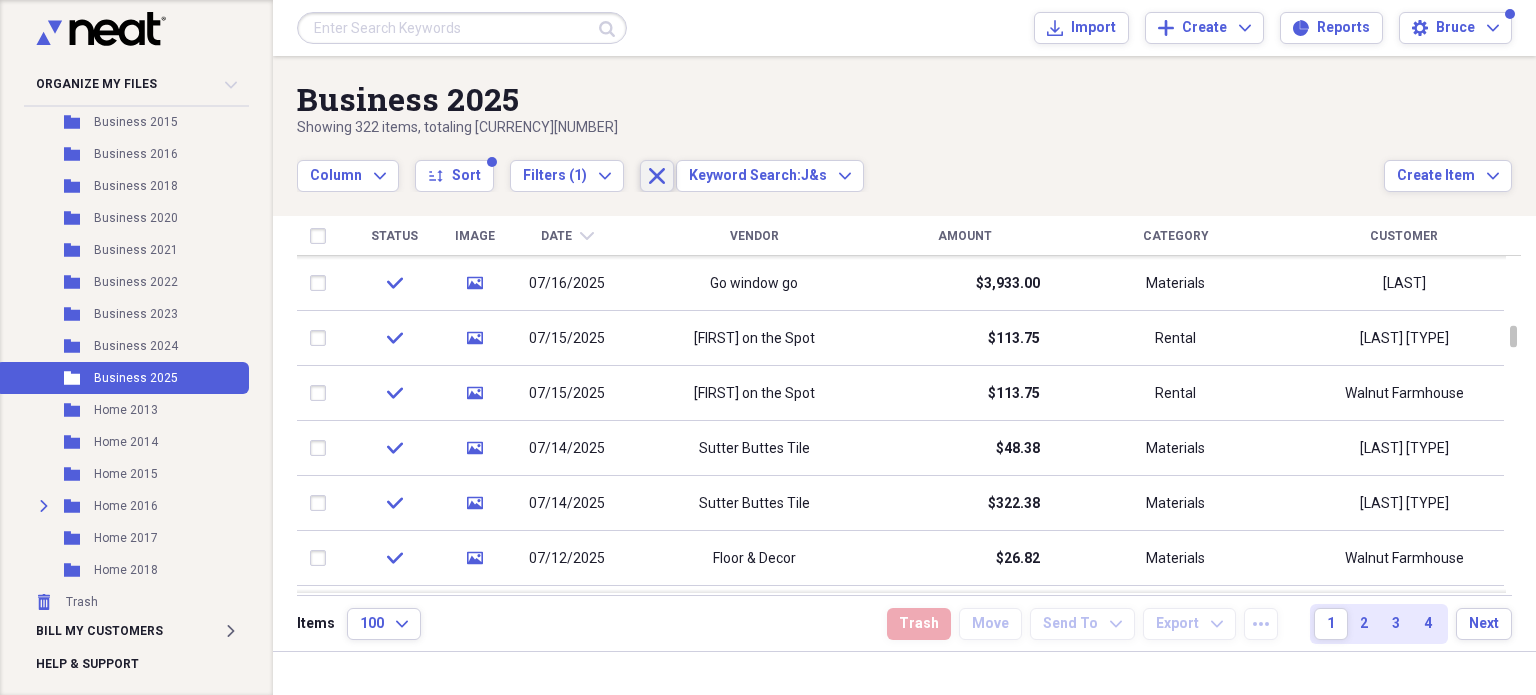 click on "Close" 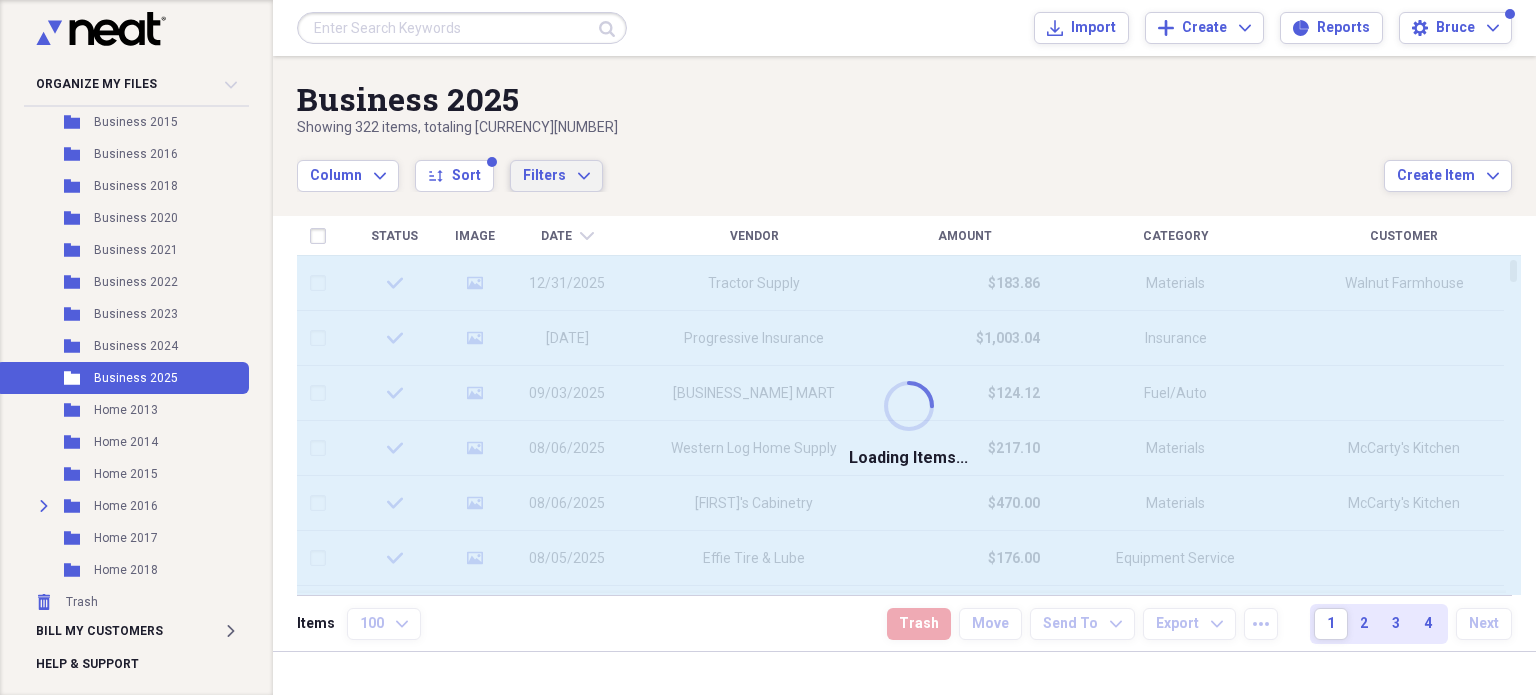click on "Filters  Expand" at bounding box center (556, 176) 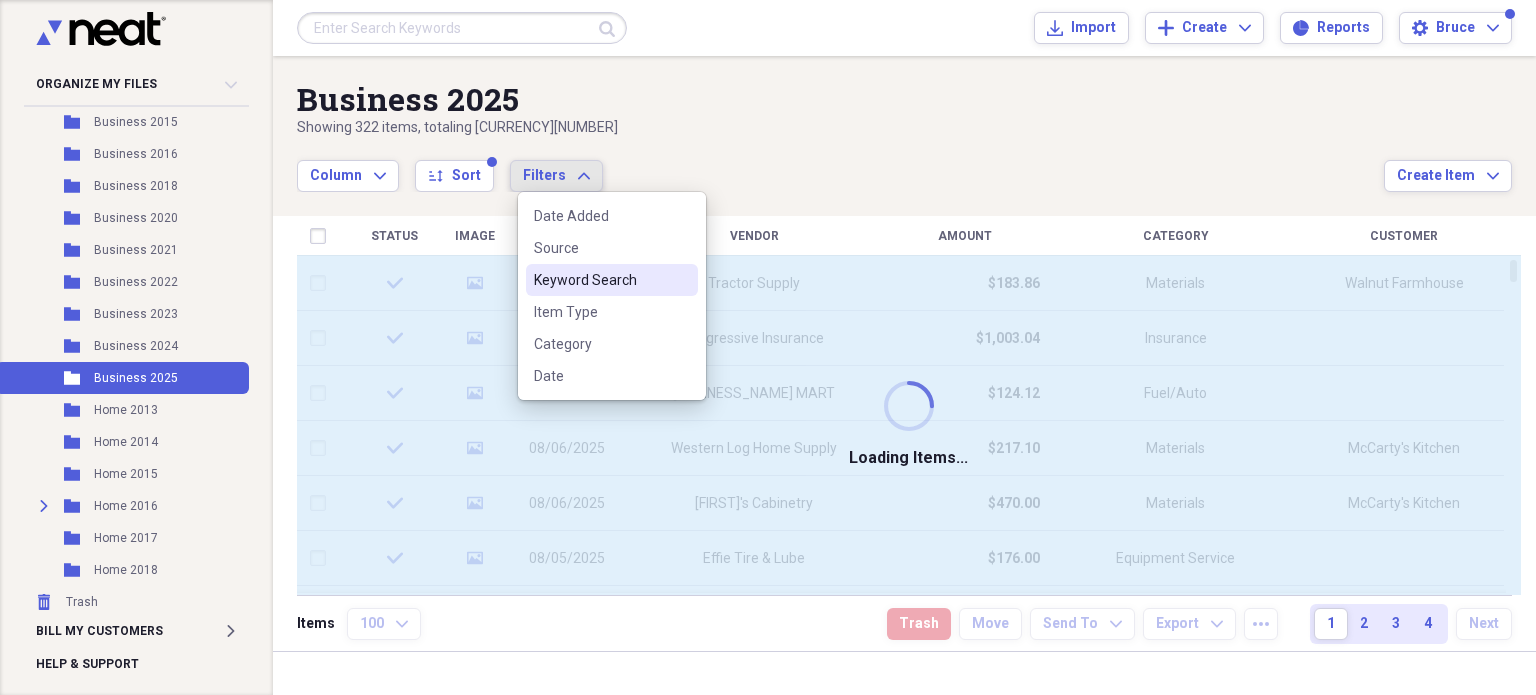 click on "Keyword Search" at bounding box center (600, 280) 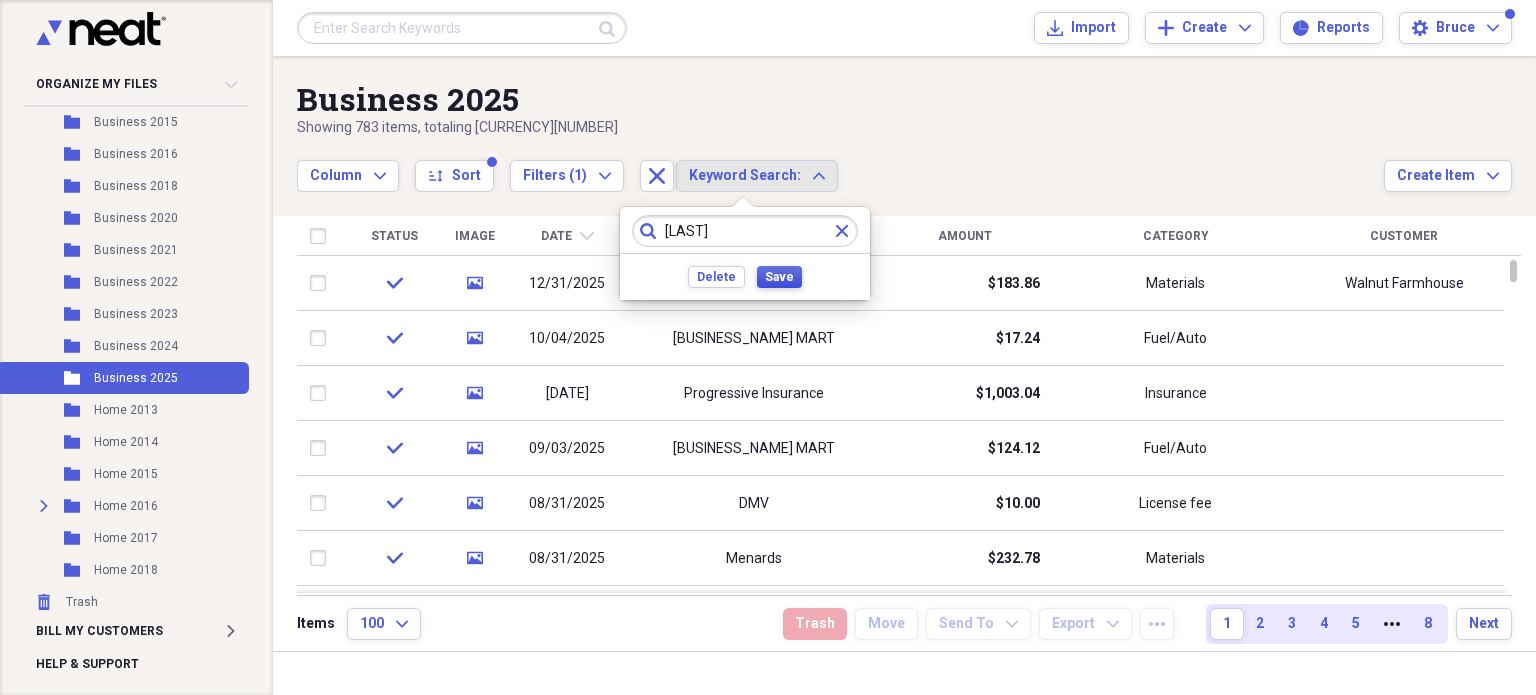 type on "[LAST]" 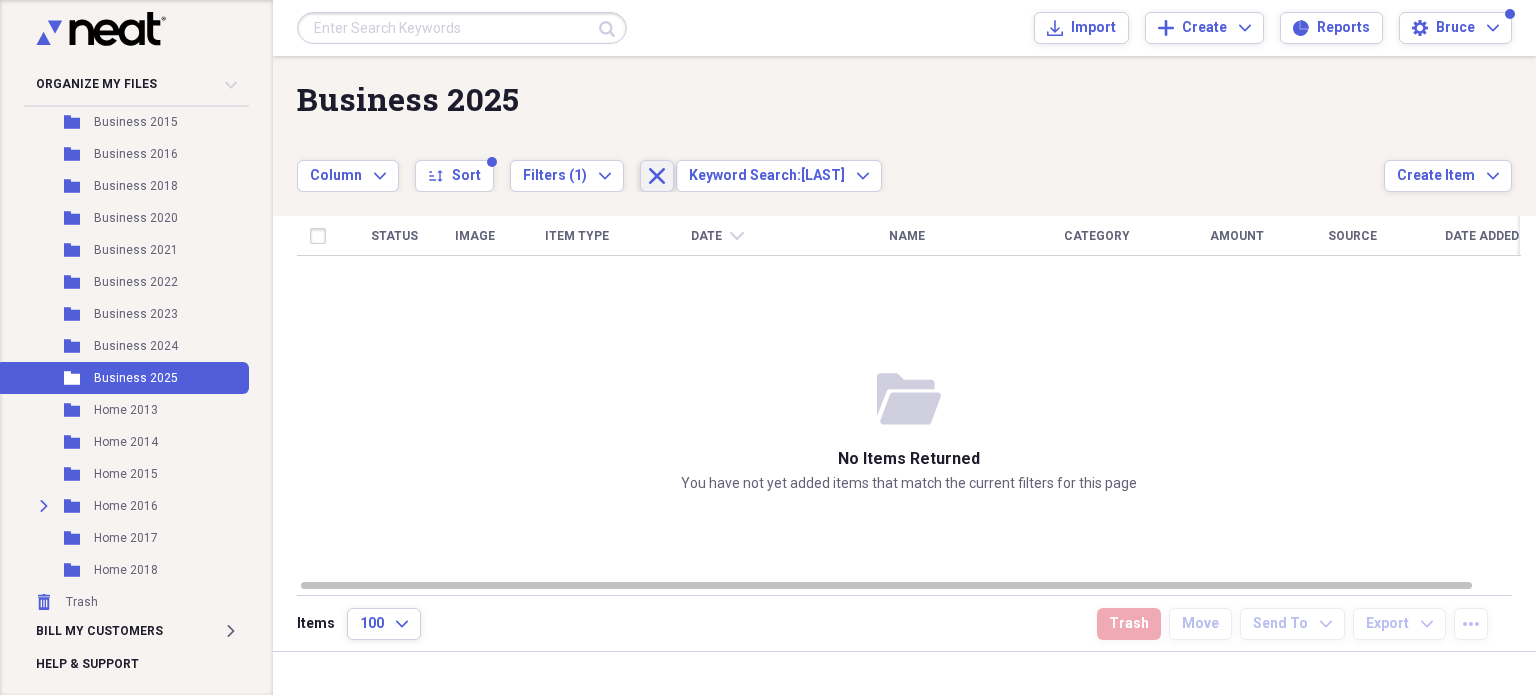 click on "Close" 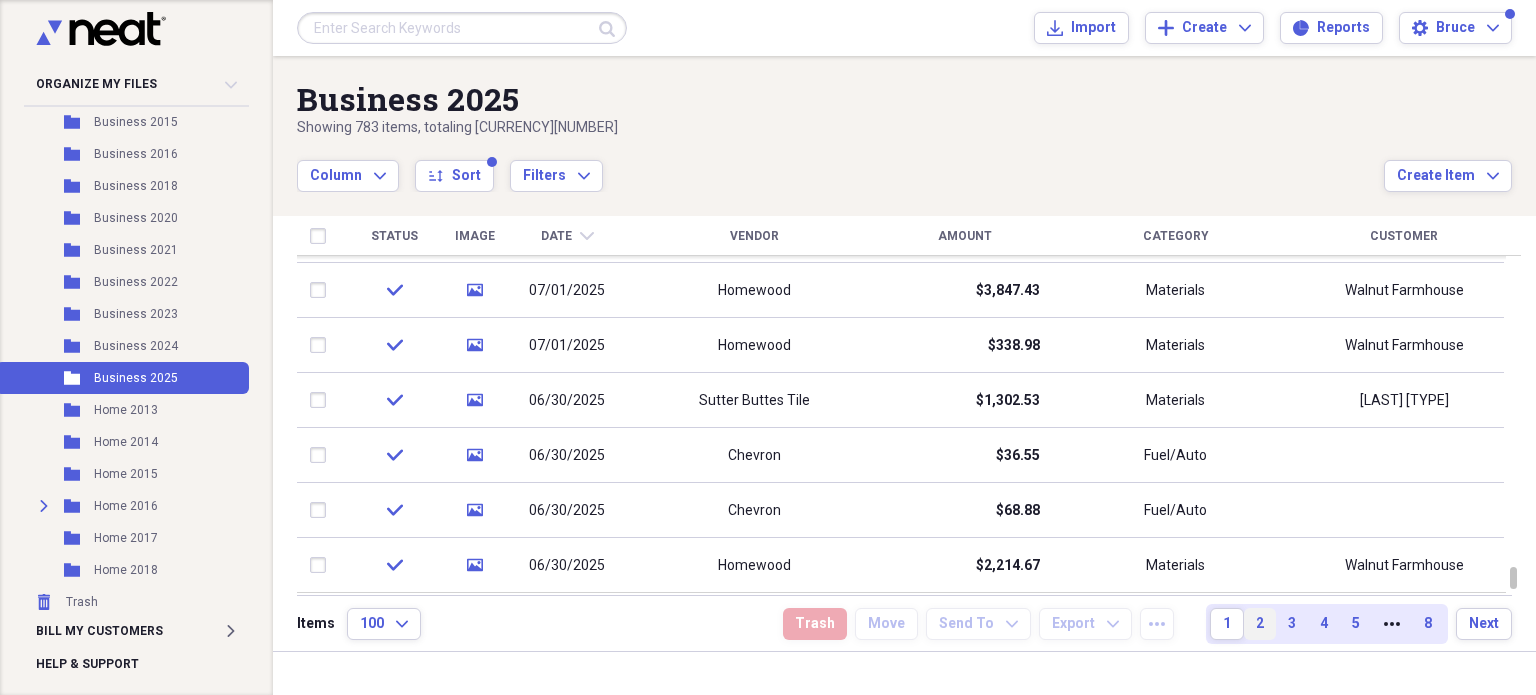 click on "2" at bounding box center (1260, 624) 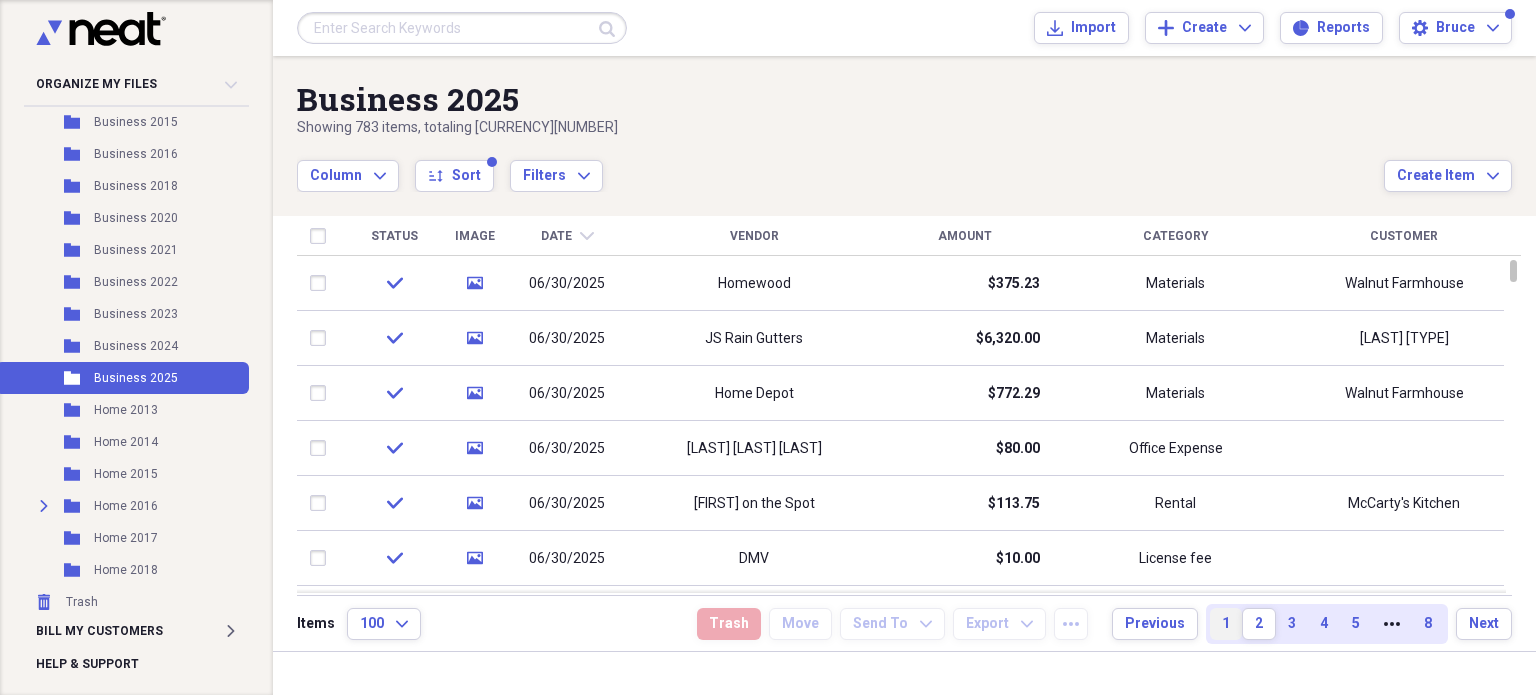 click on "1" at bounding box center (1226, 624) 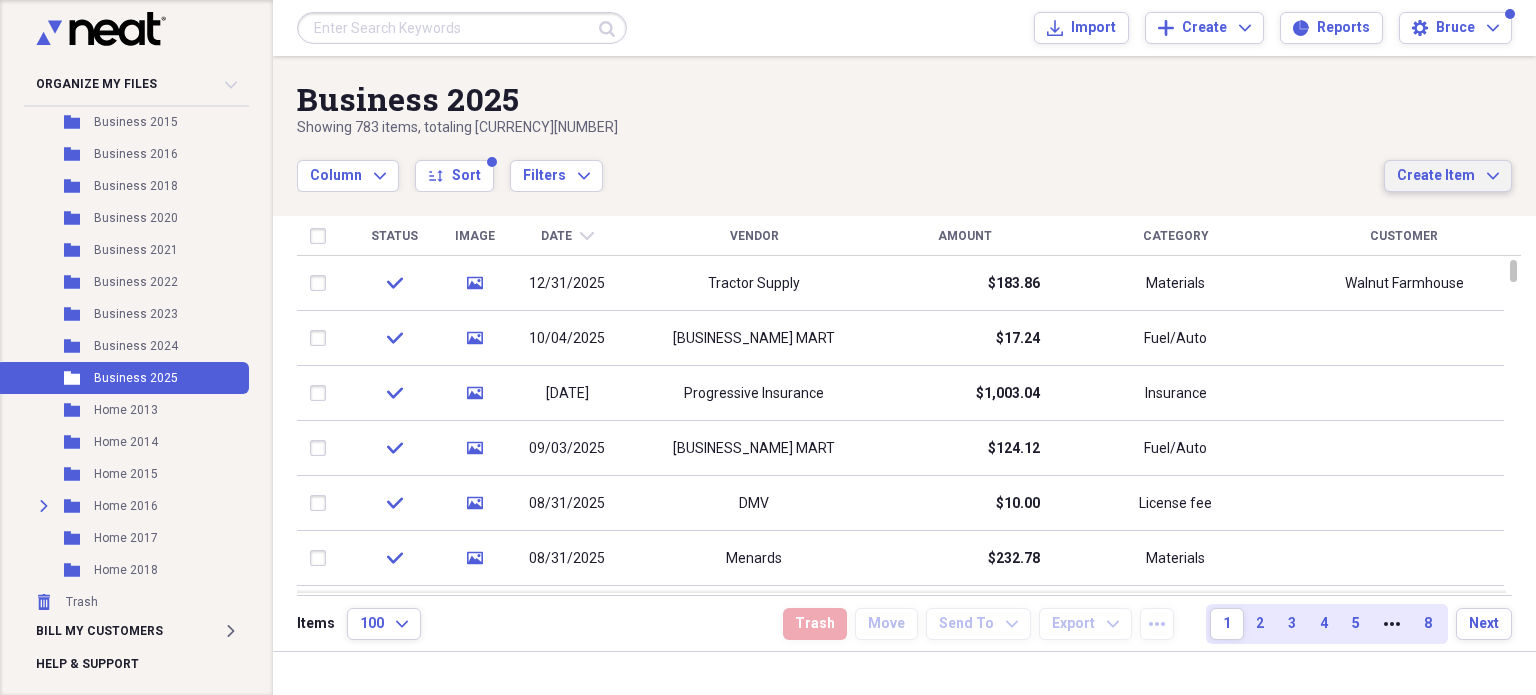 click on "Expand" 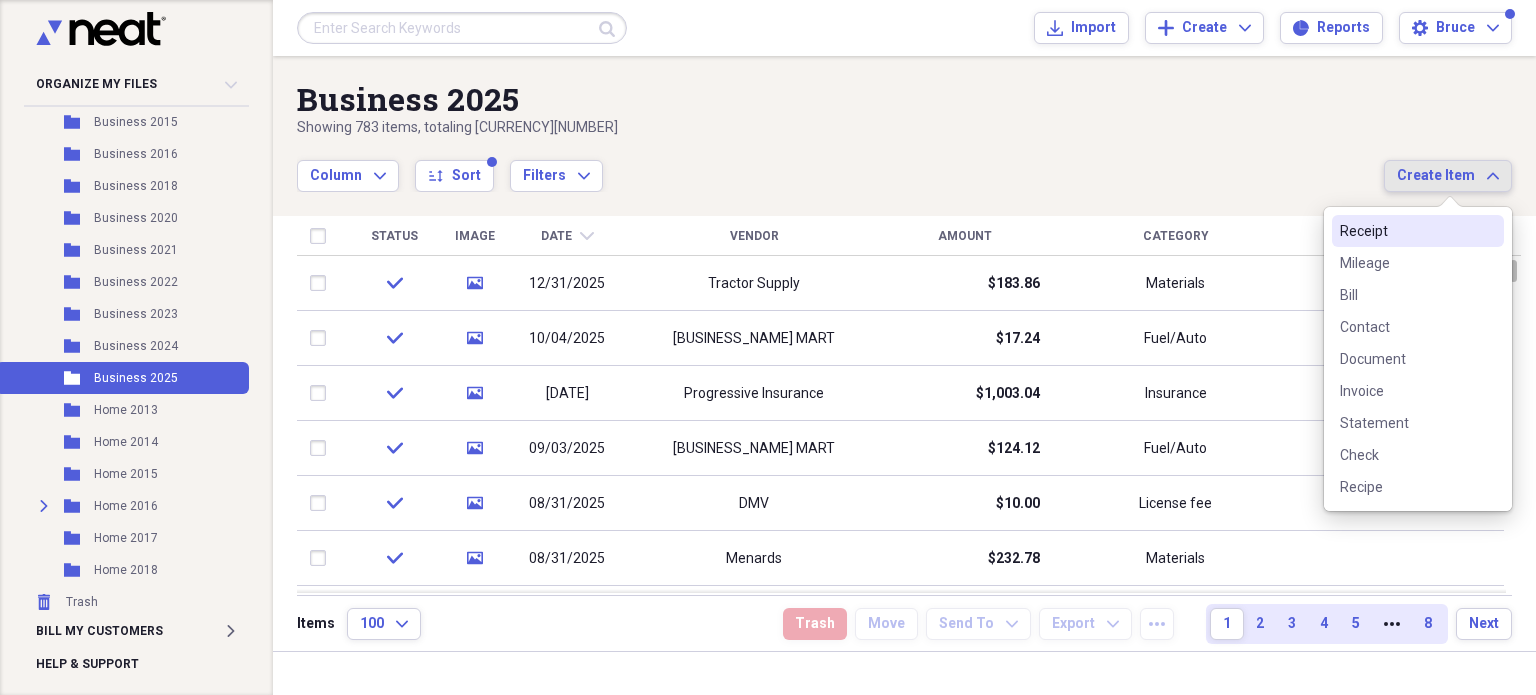 click on "Receipt" at bounding box center (1406, 231) 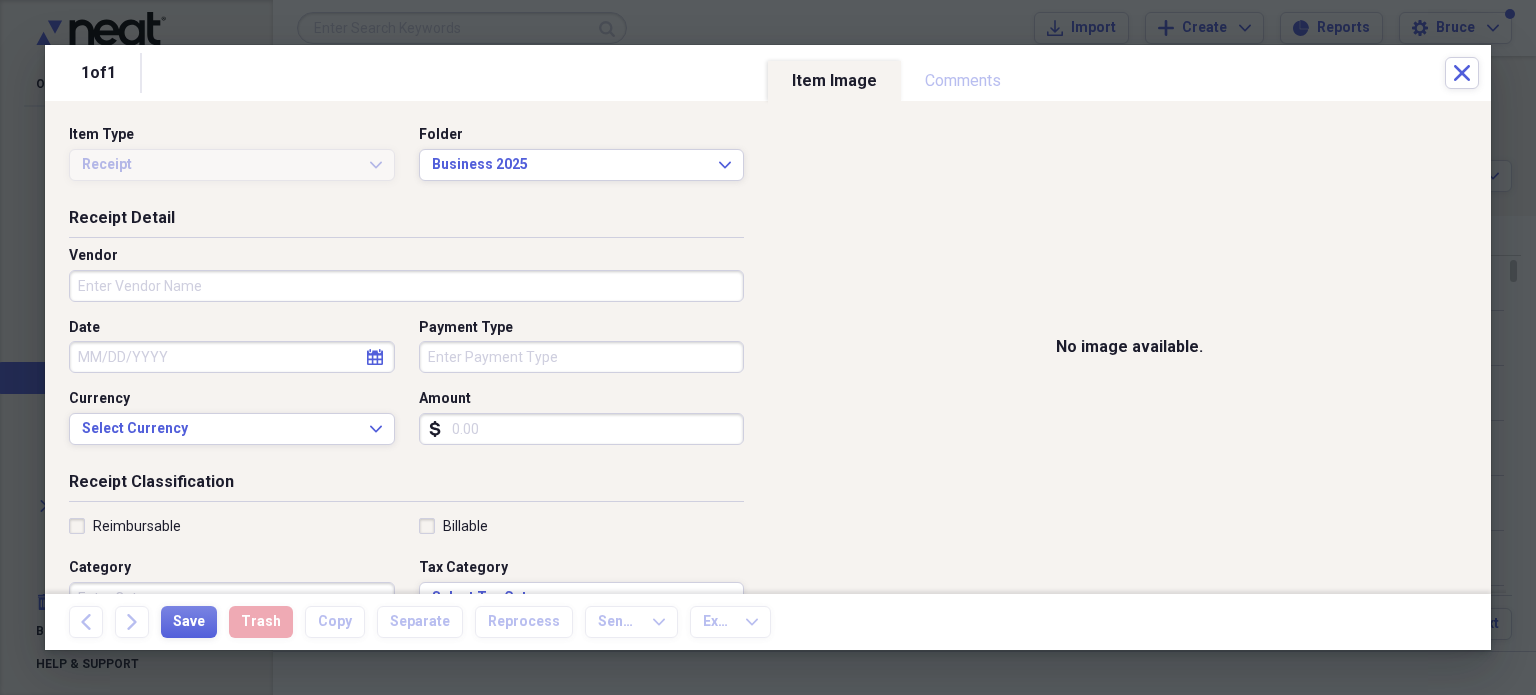 click on "Vendor" at bounding box center (406, 286) 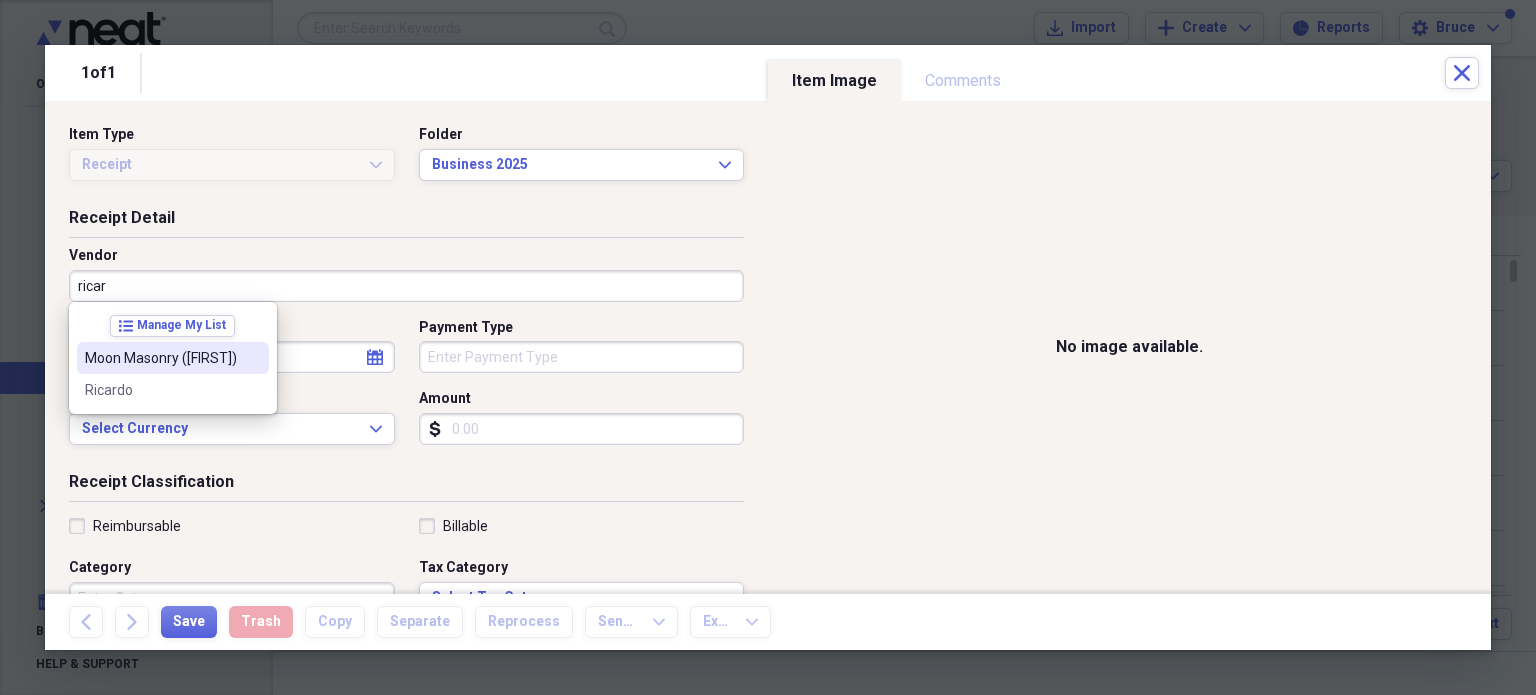 click on "Moon Masonry ([FIRST])" at bounding box center (161, 358) 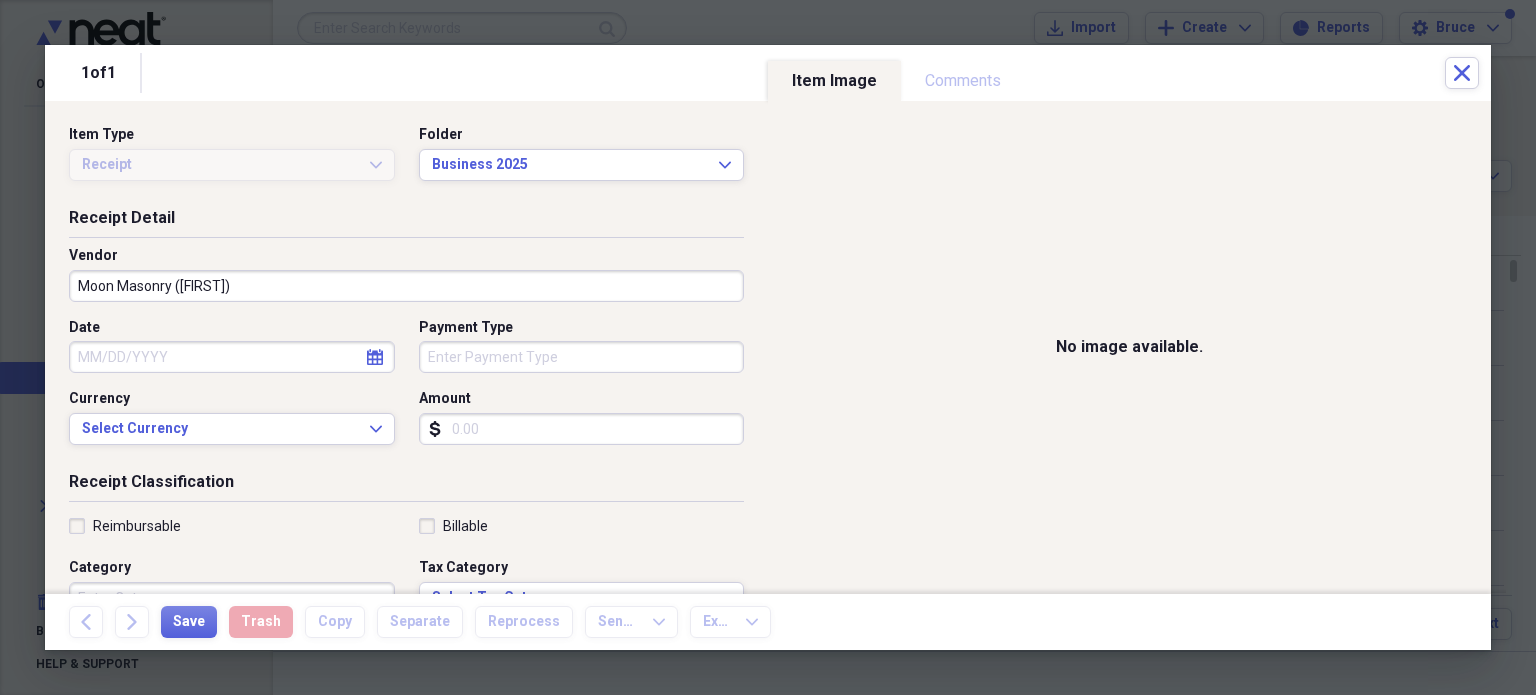 select on "7" 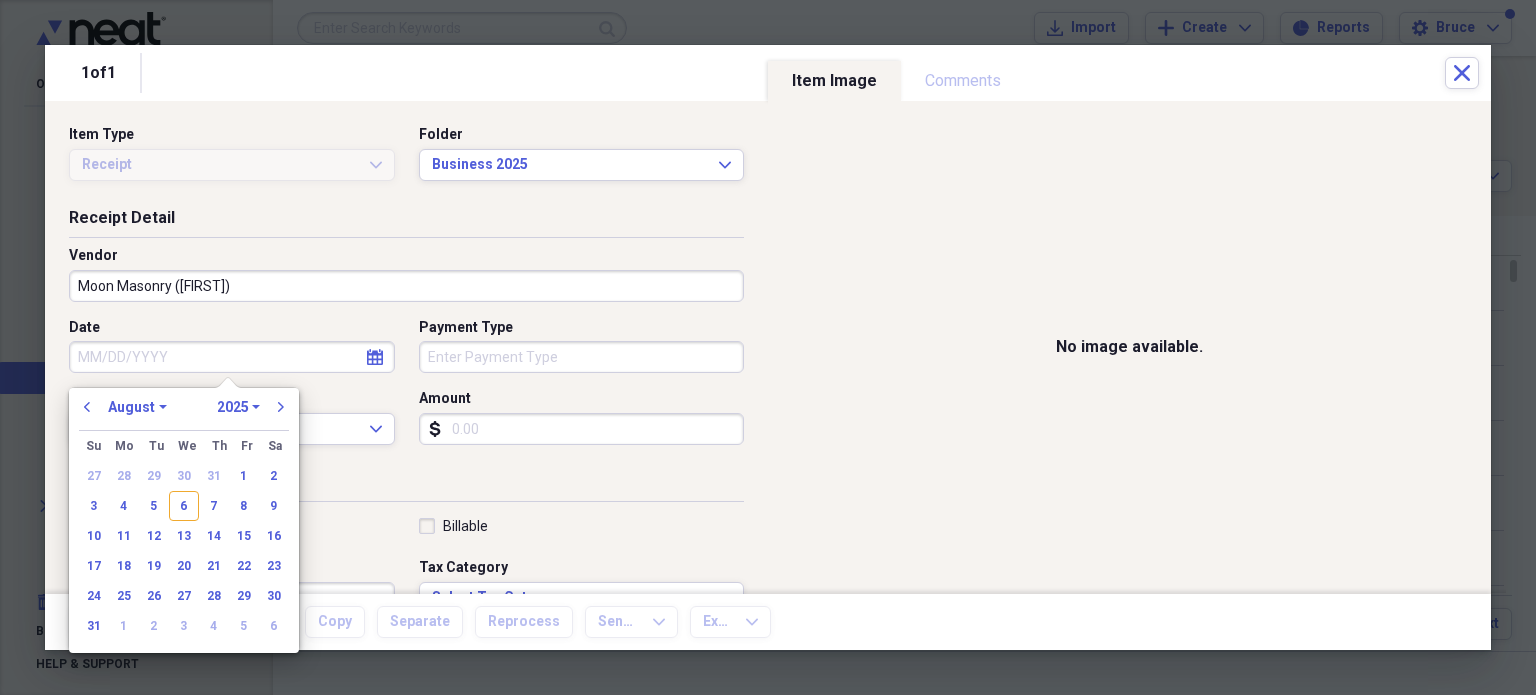 click on "Date" at bounding box center (232, 357) 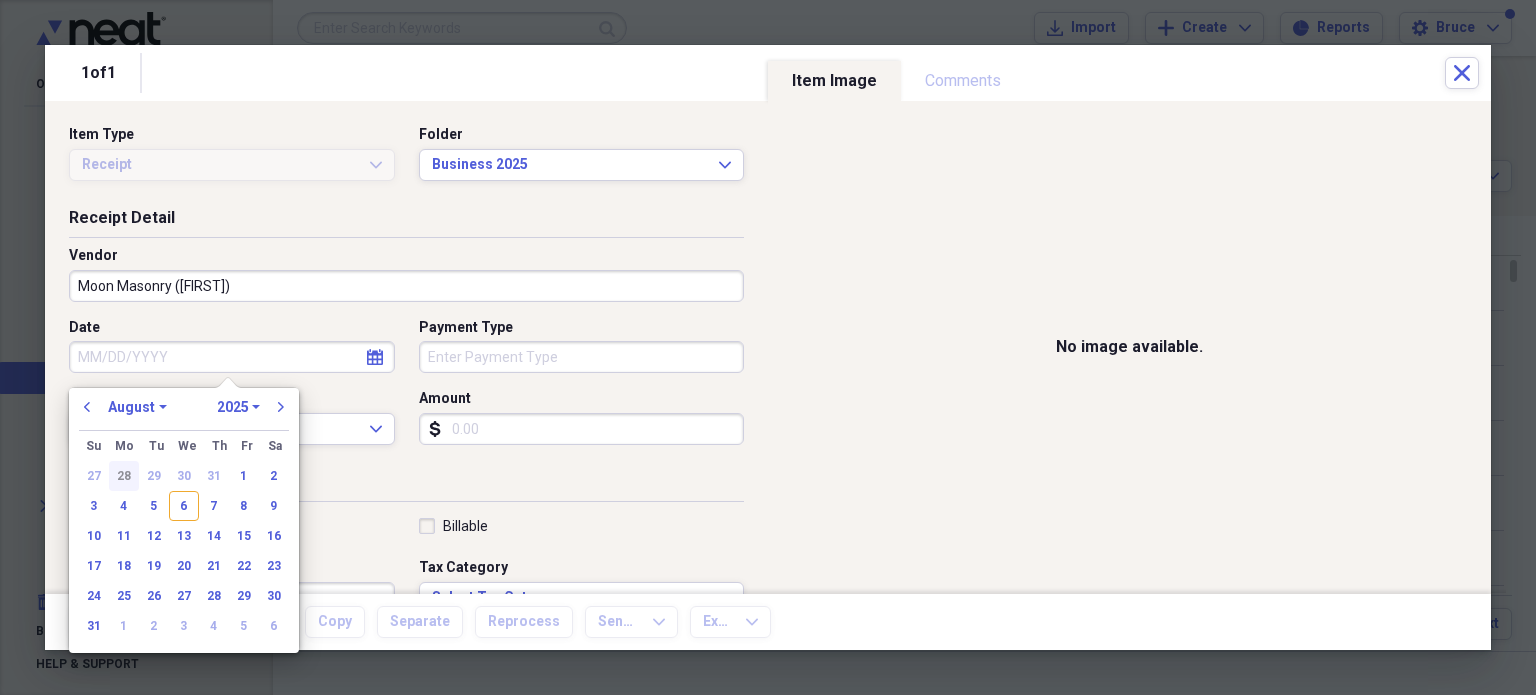 click on "28" at bounding box center [124, 476] 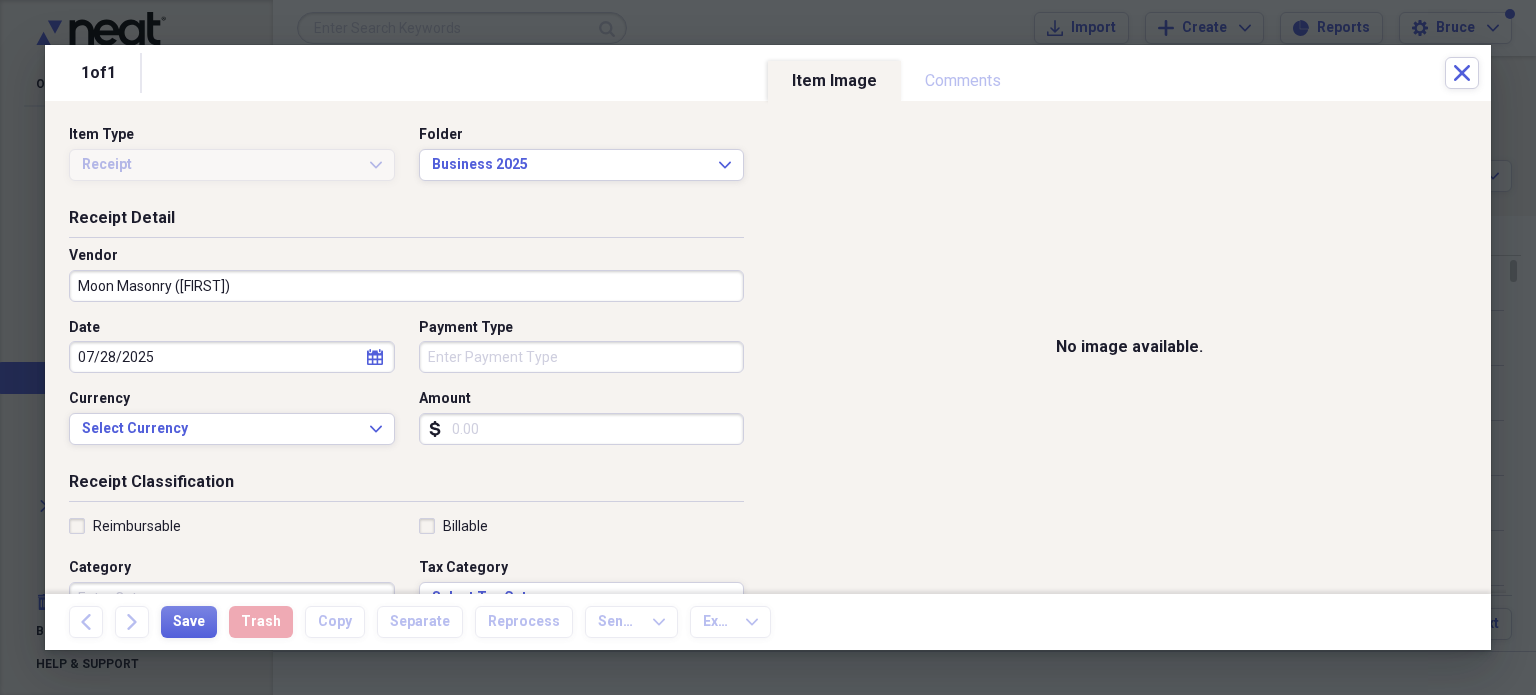 click on "Amount" at bounding box center (582, 429) 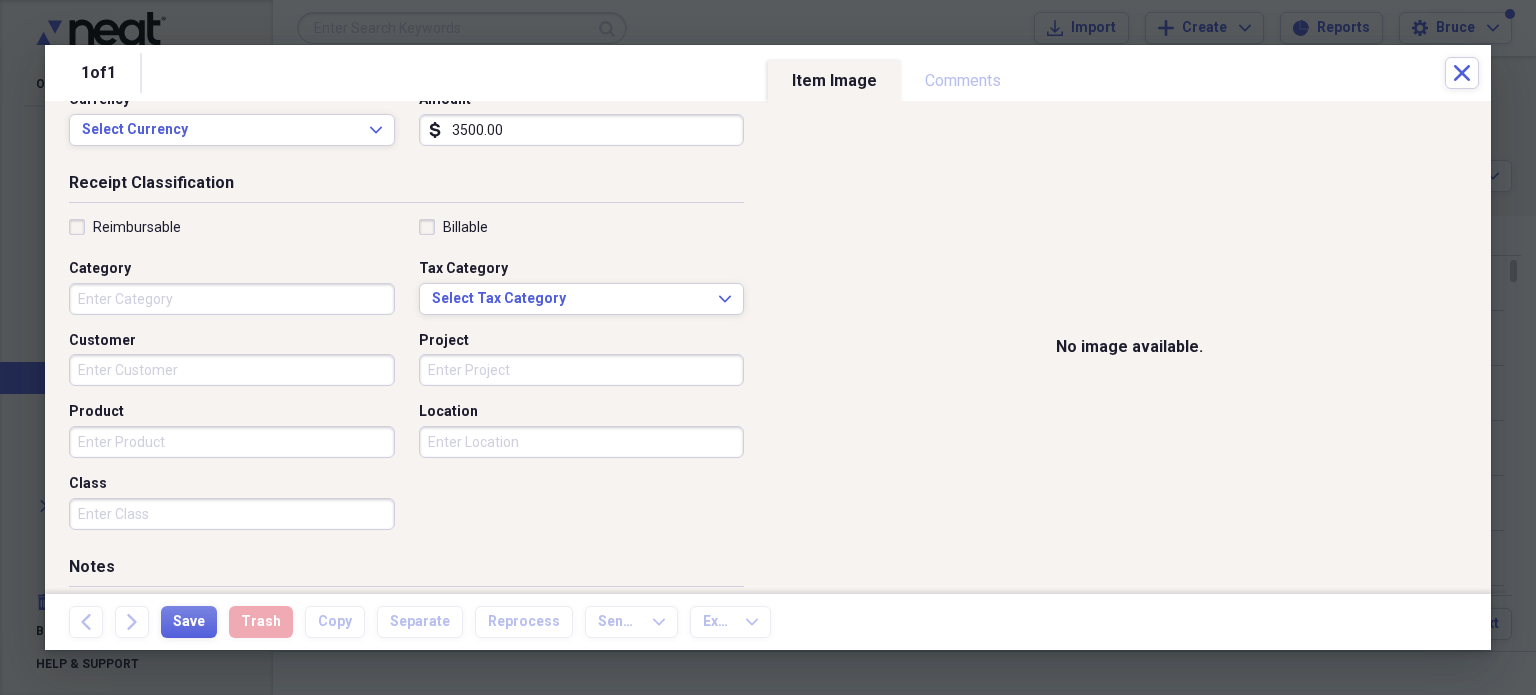 scroll, scrollTop: 300, scrollLeft: 0, axis: vertical 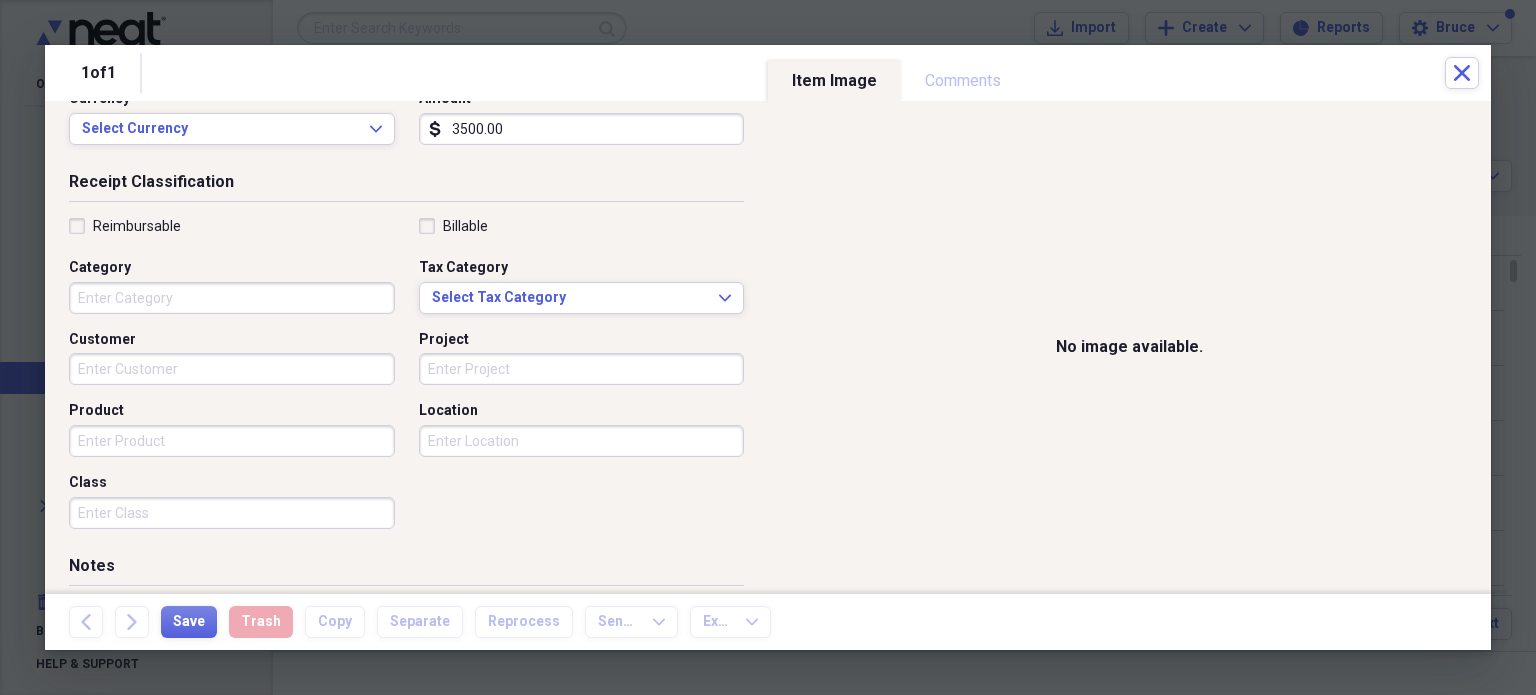 type on "3500.00" 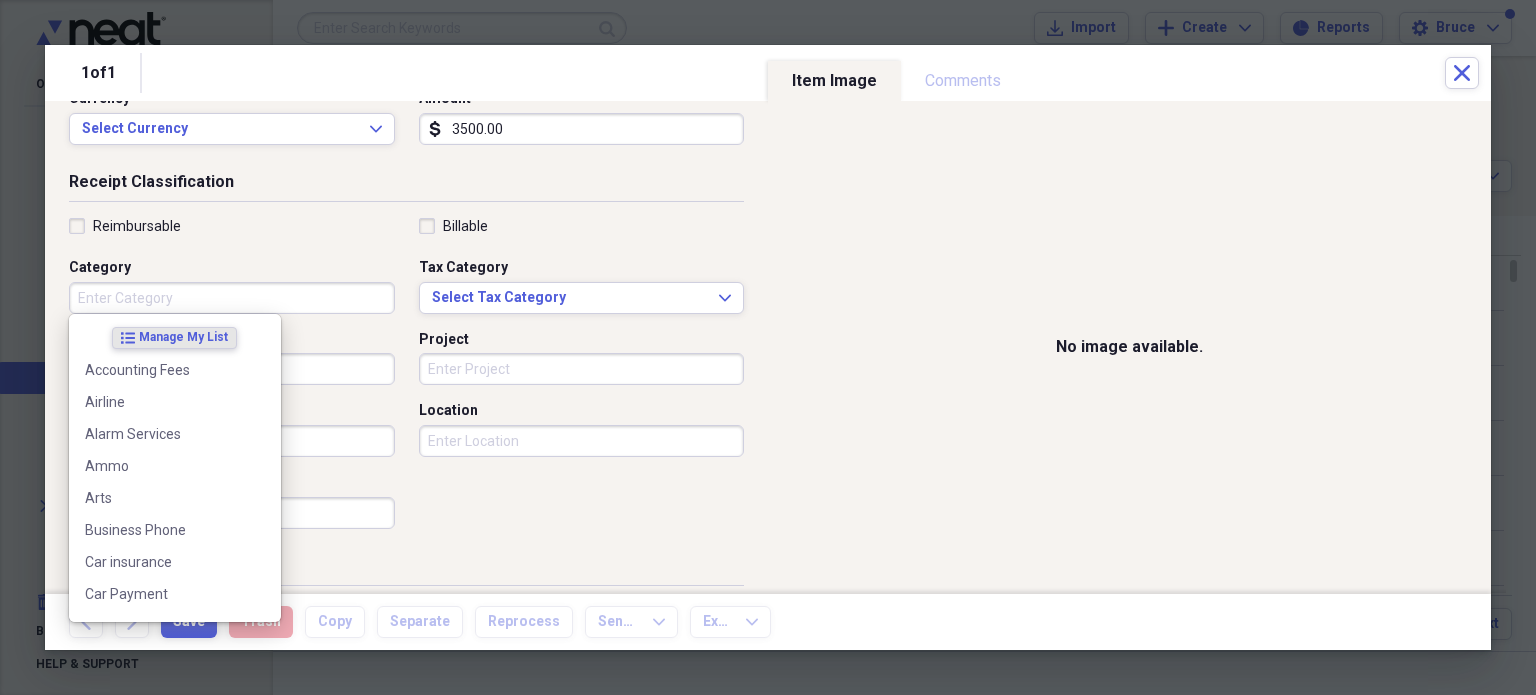 click on "Category" at bounding box center [232, 298] 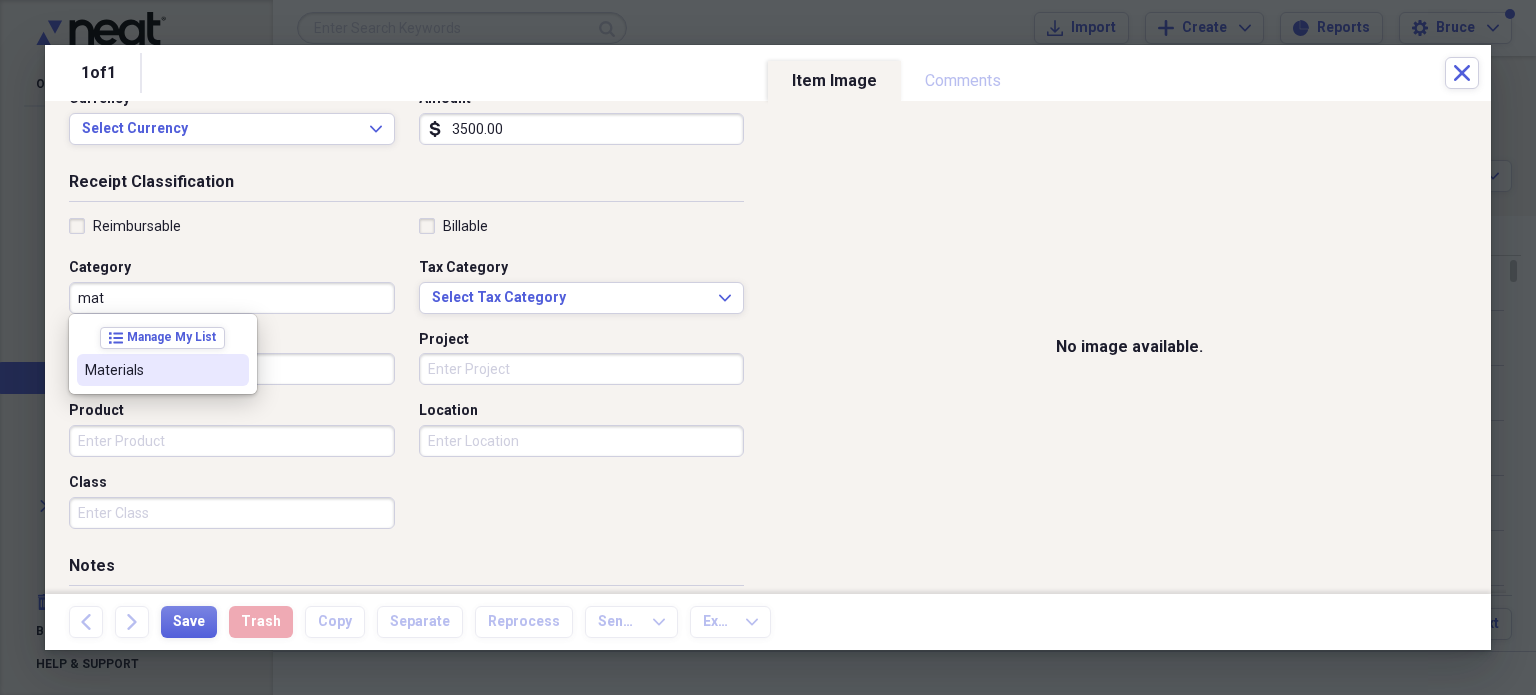 click on "Materials" at bounding box center [151, 370] 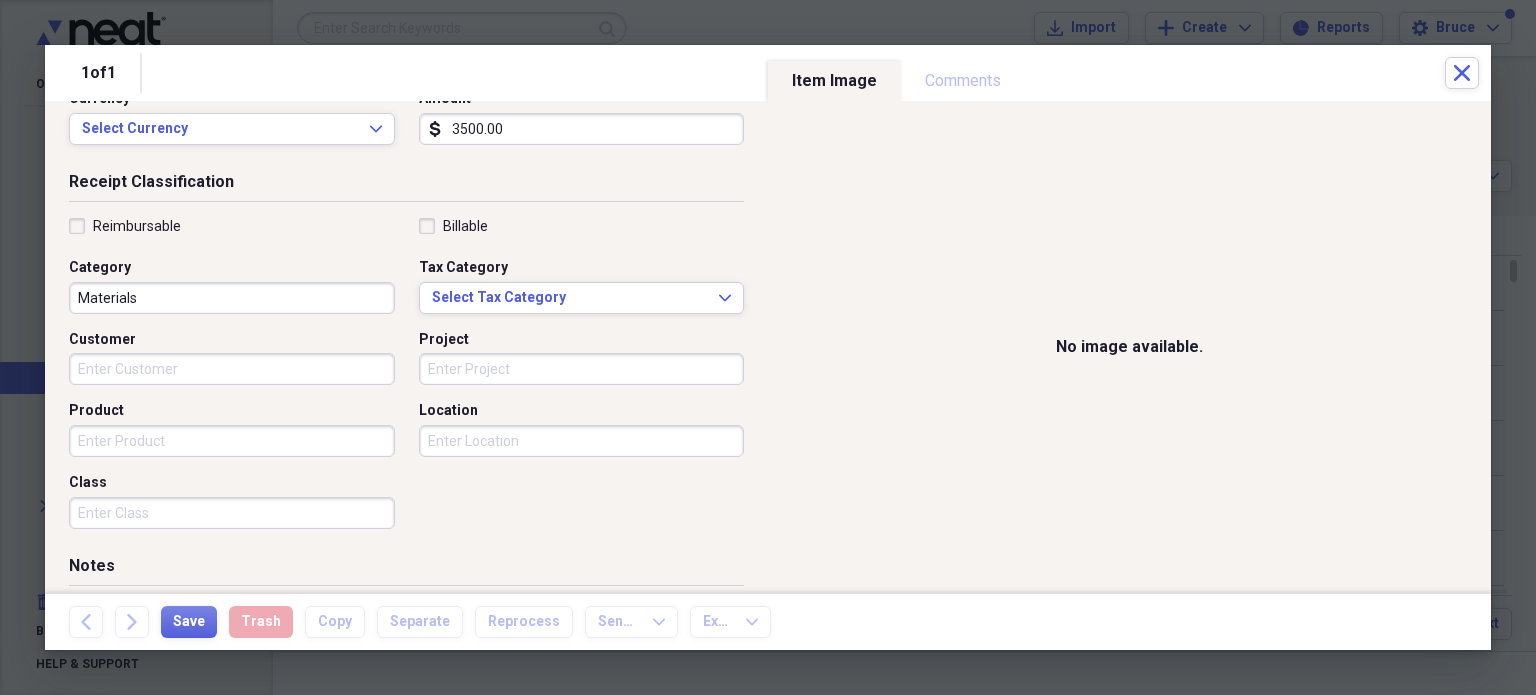 click on "Customer" at bounding box center (232, 369) 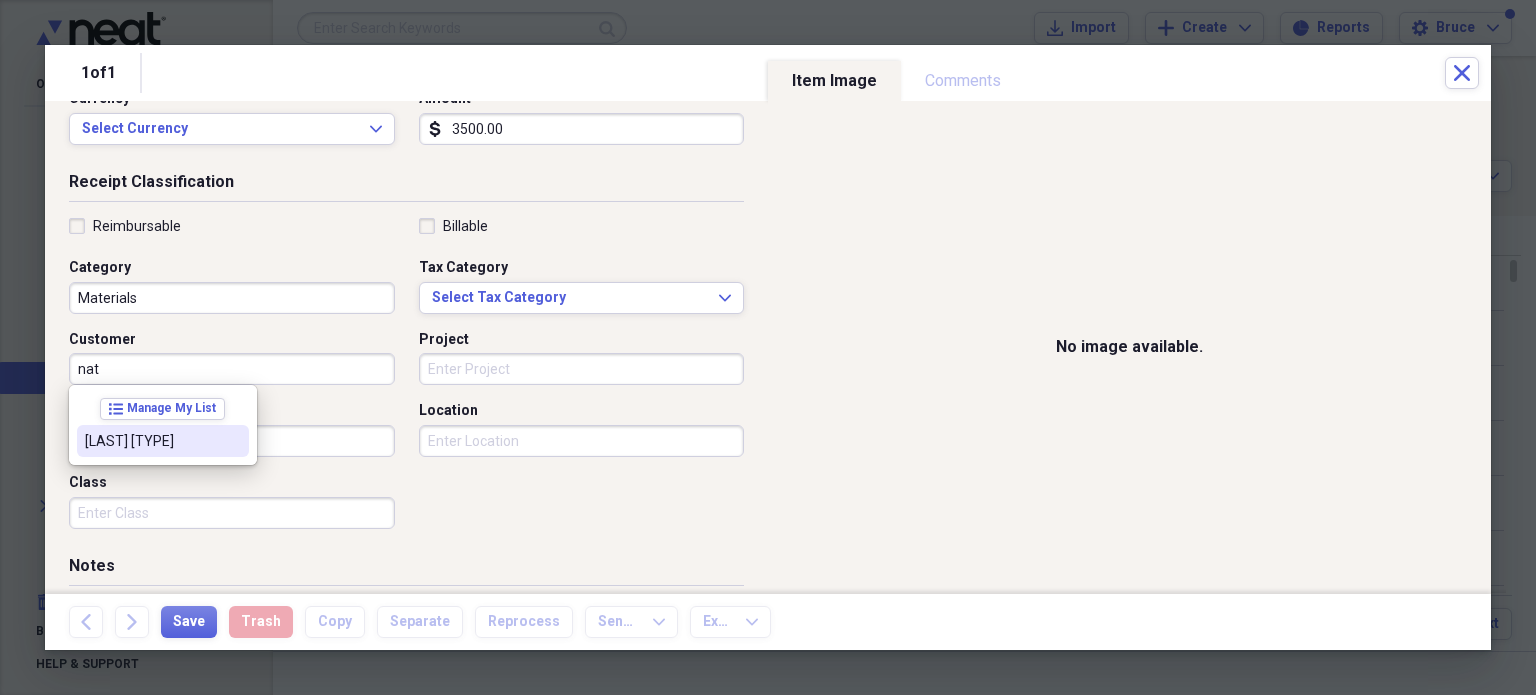 click on "[LAST] [TYPE]" at bounding box center [151, 441] 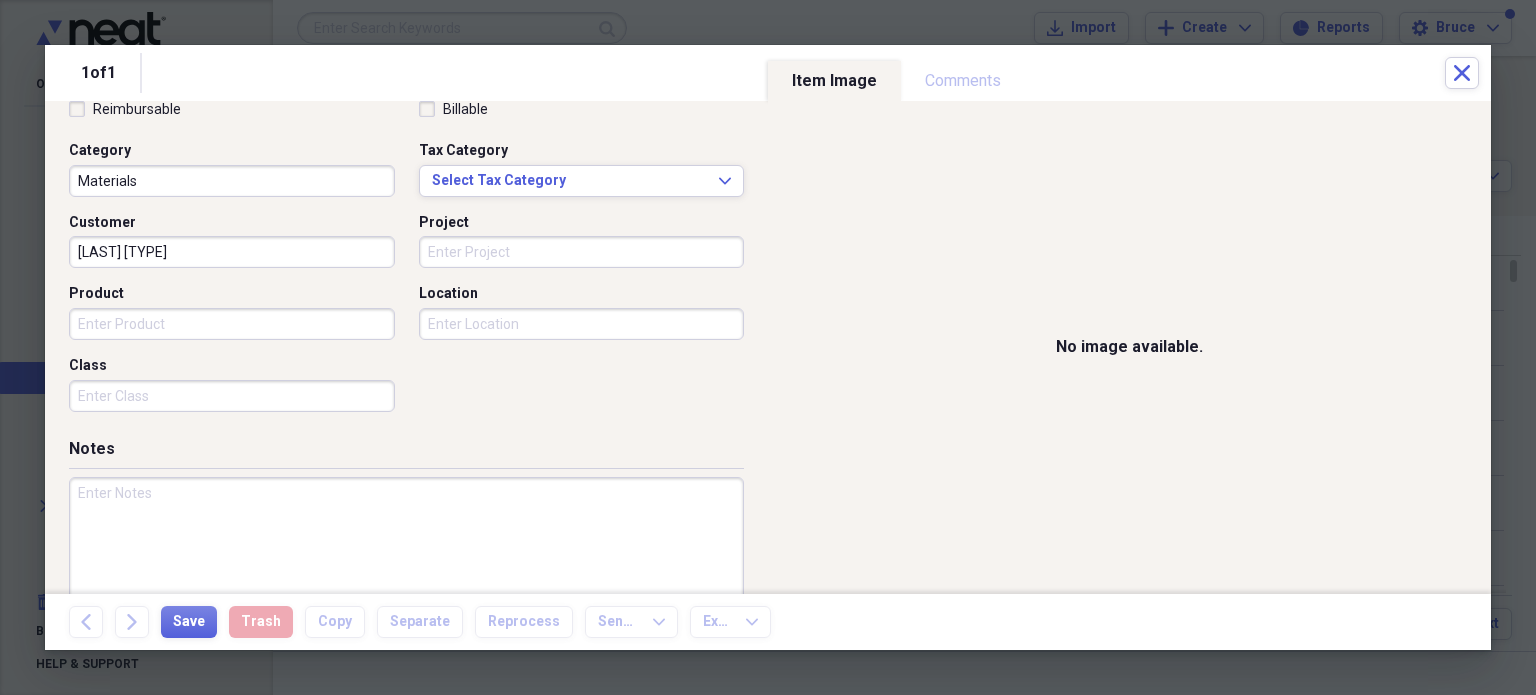 scroll, scrollTop: 454, scrollLeft: 0, axis: vertical 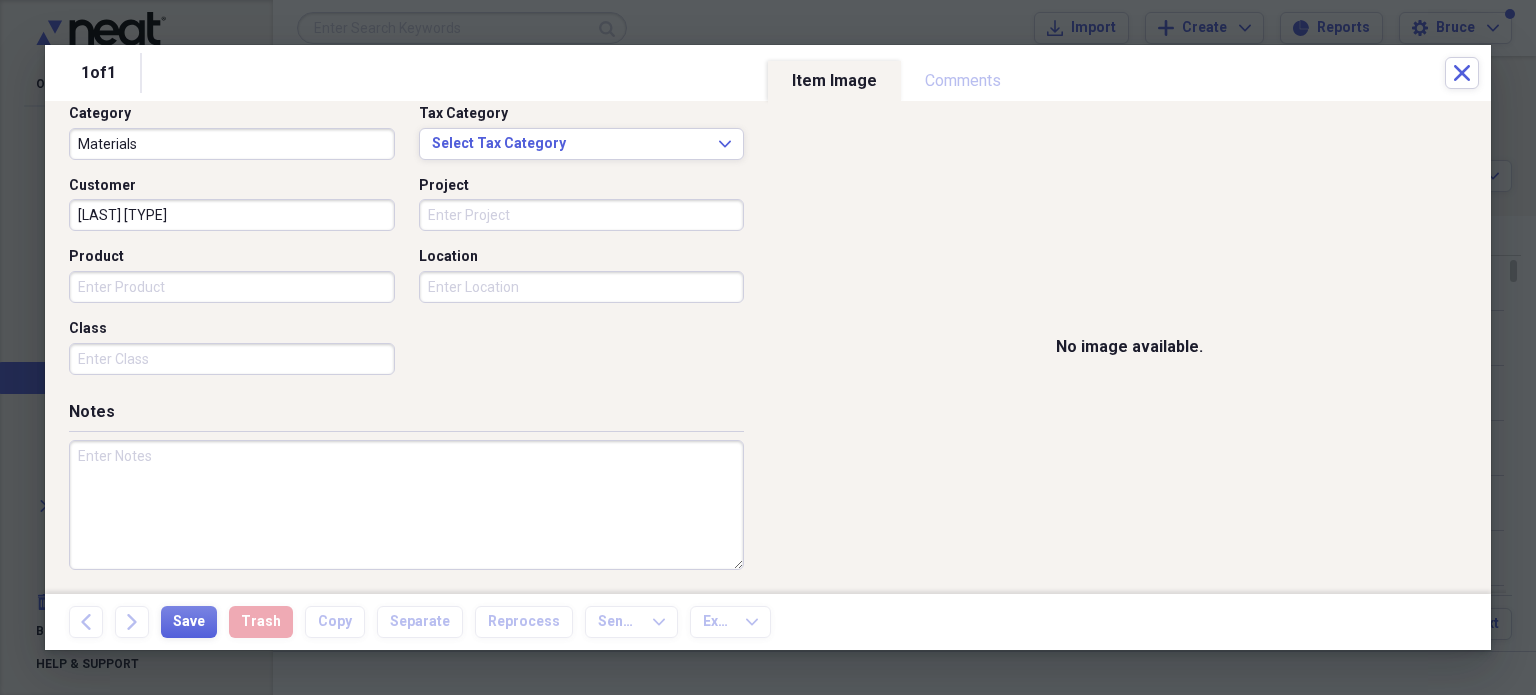 click at bounding box center [406, 505] 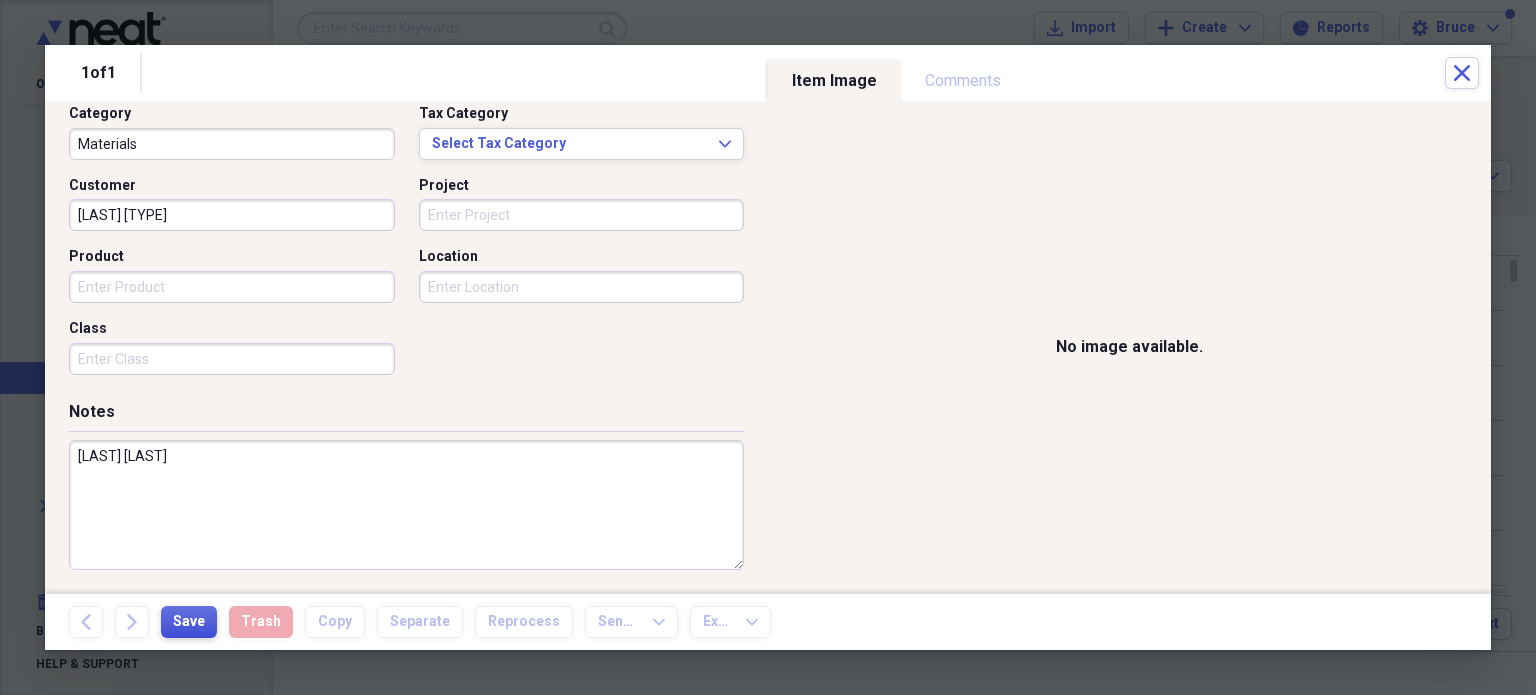 type on "[LAST] [LAST]" 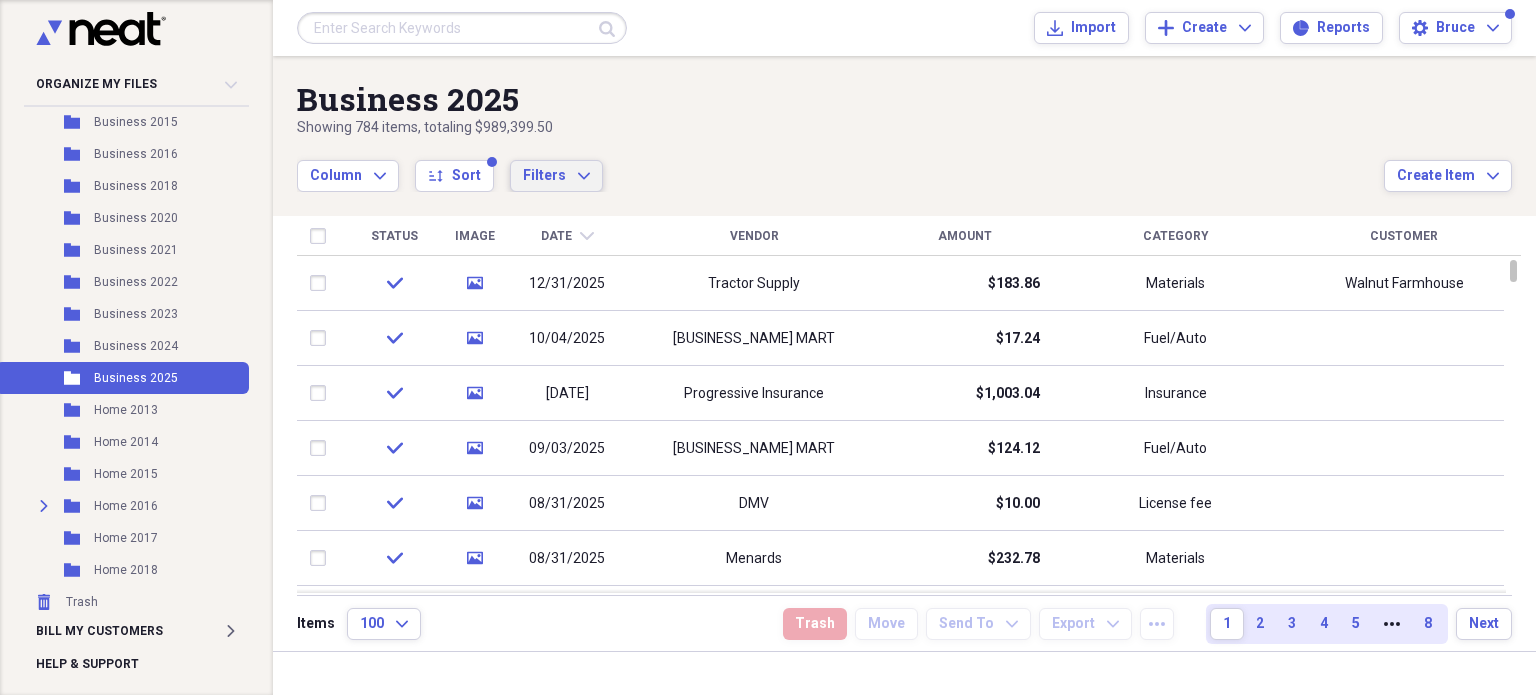 click on "Expand" 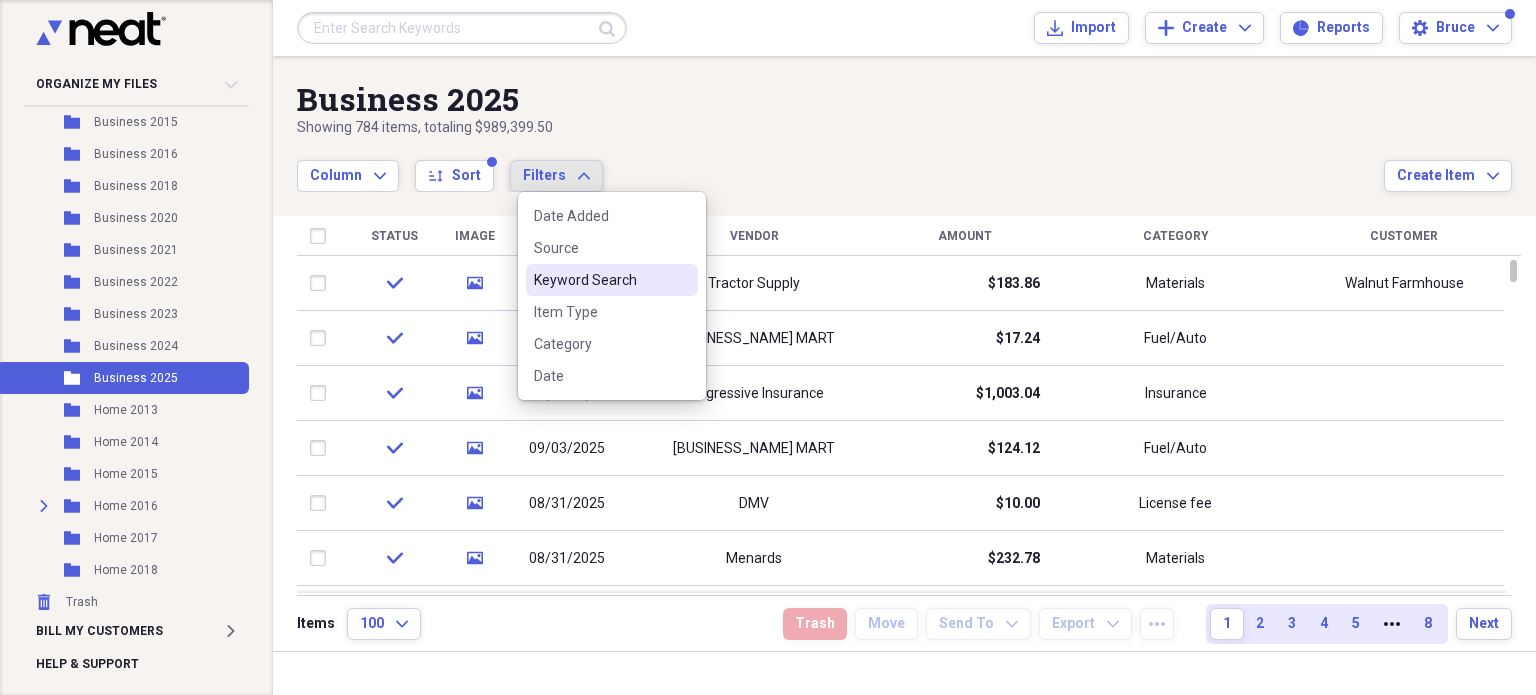 click on "Keyword Search" at bounding box center [612, 280] 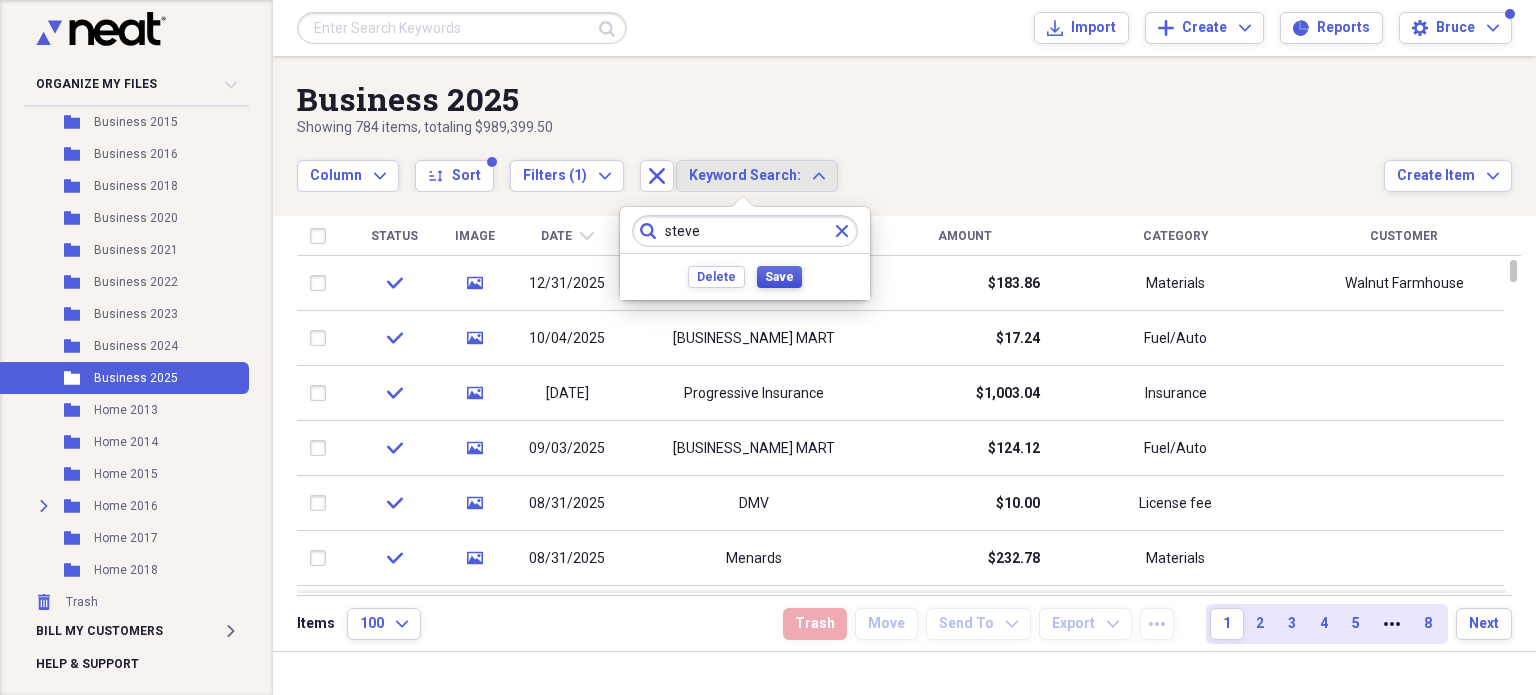type on "steve" 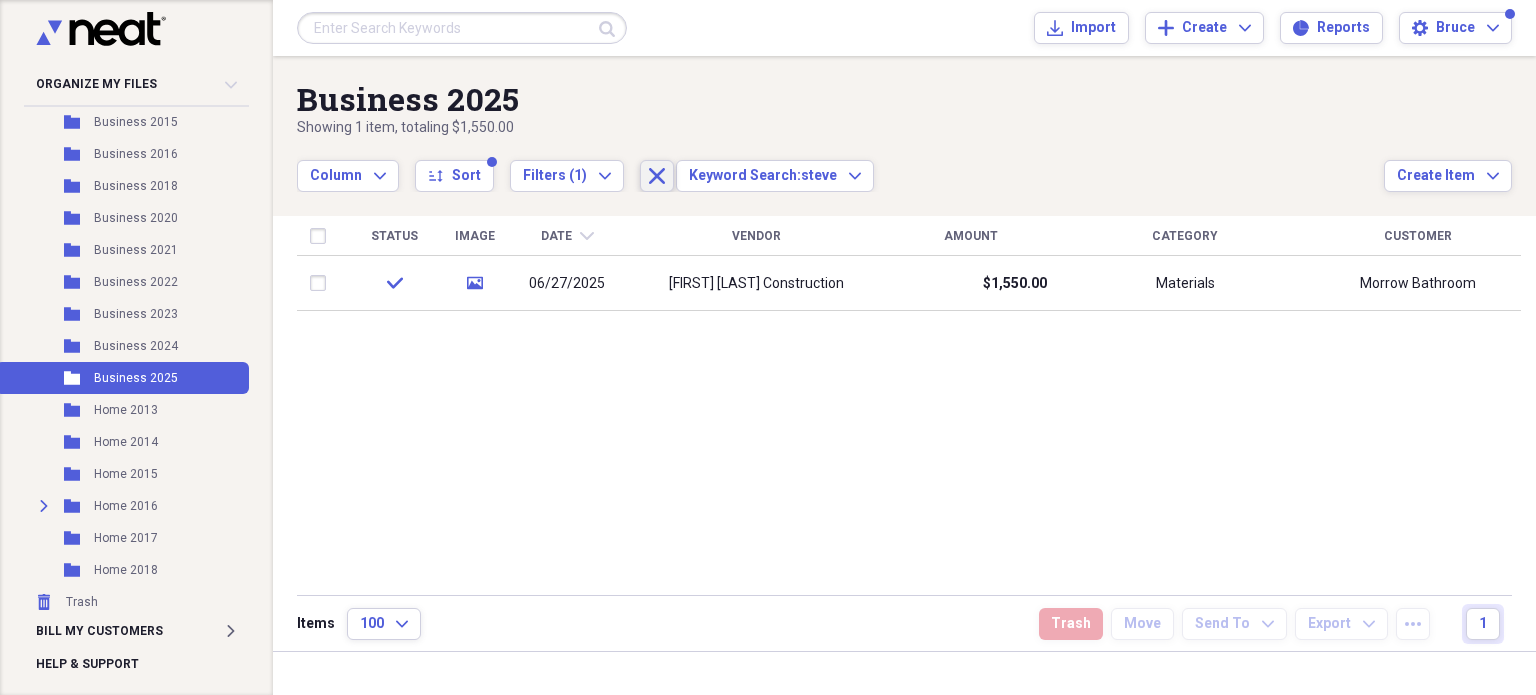 click 